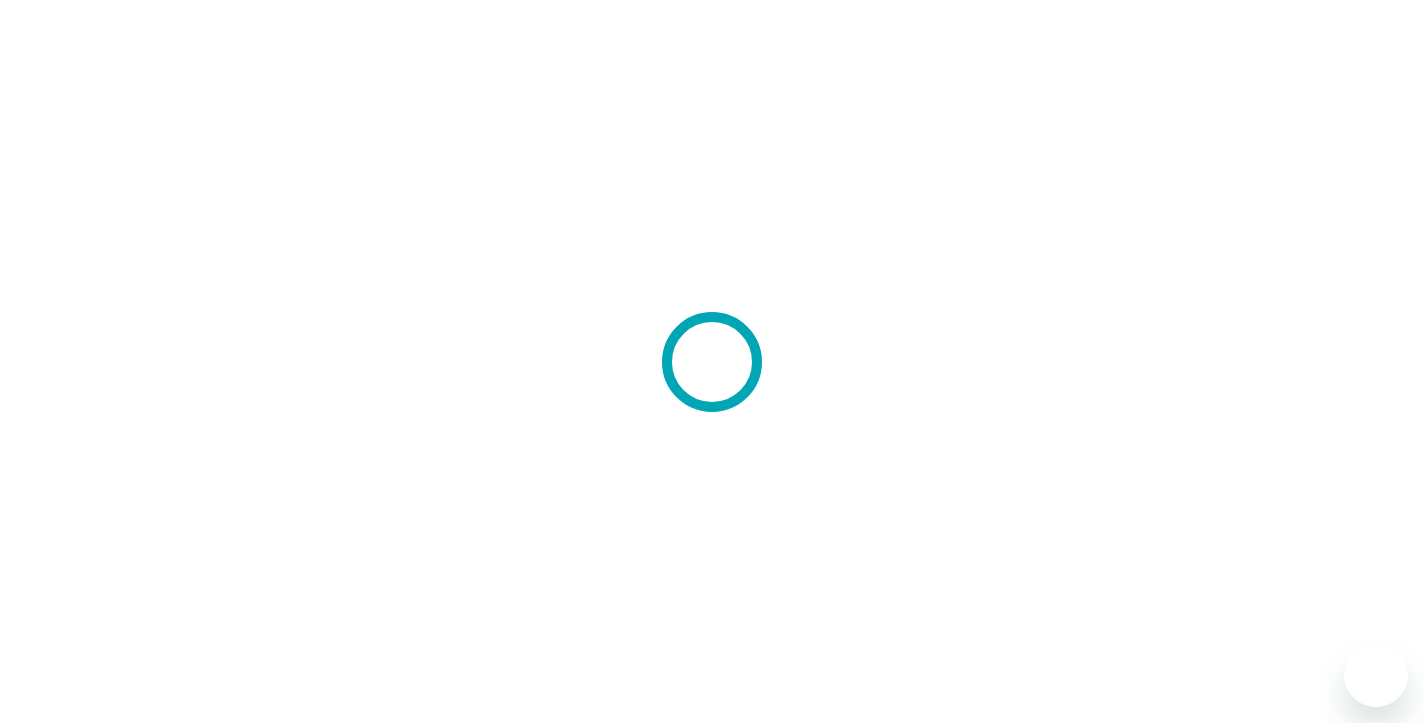 scroll, scrollTop: 0, scrollLeft: 0, axis: both 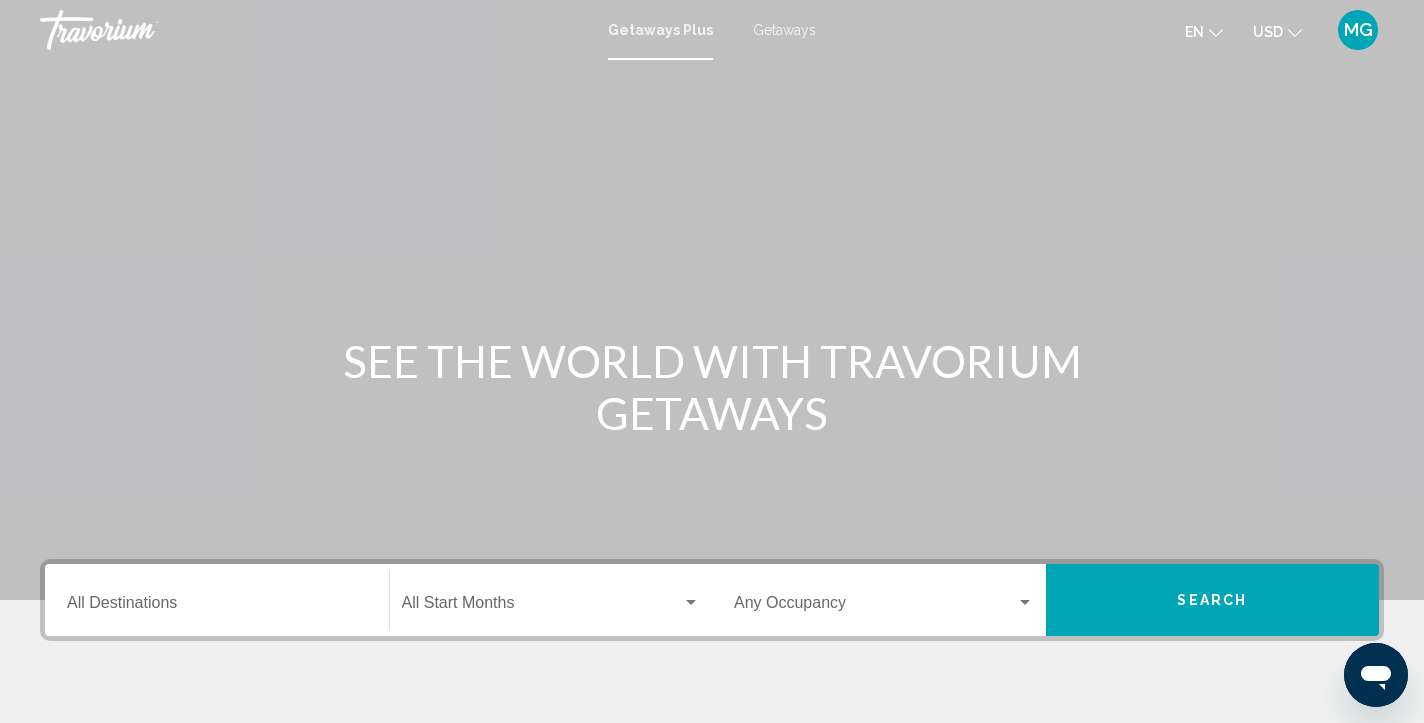 click on "Destination All Destinations" at bounding box center [217, 607] 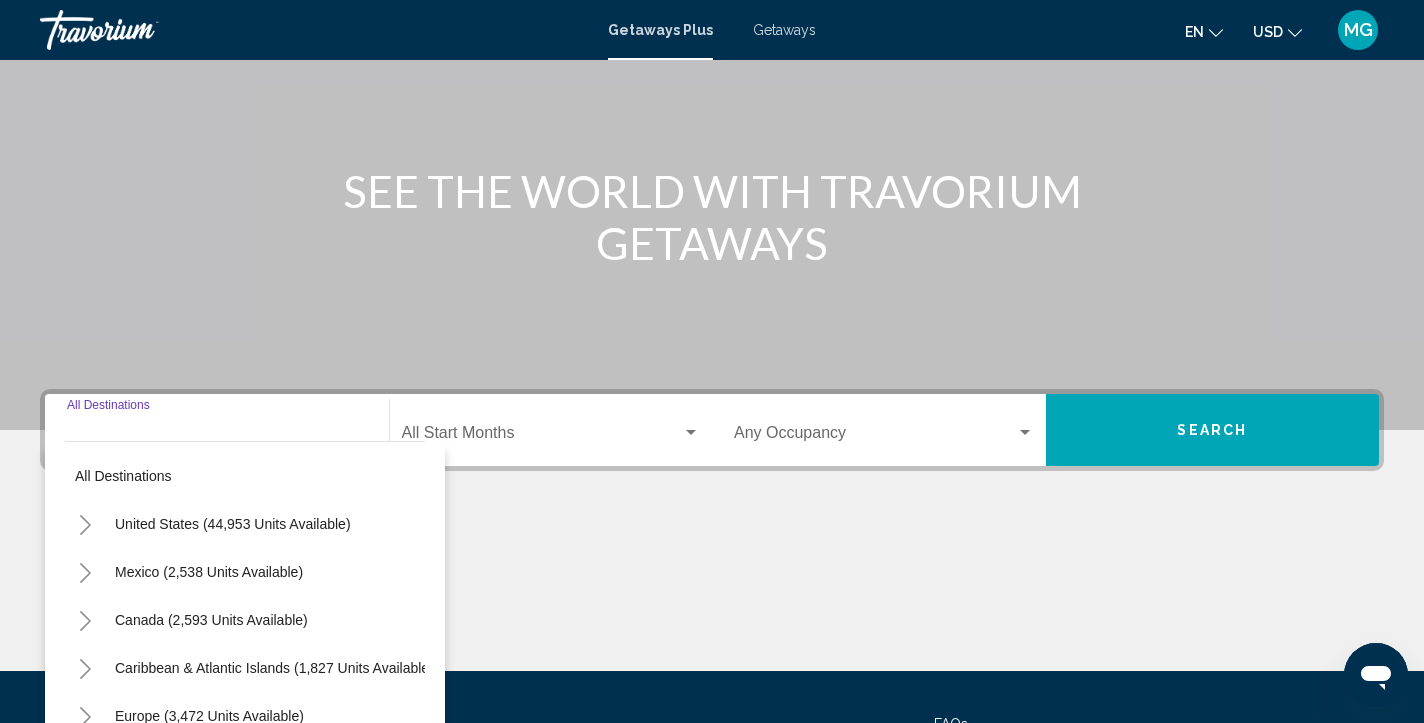 scroll, scrollTop: 363, scrollLeft: 0, axis: vertical 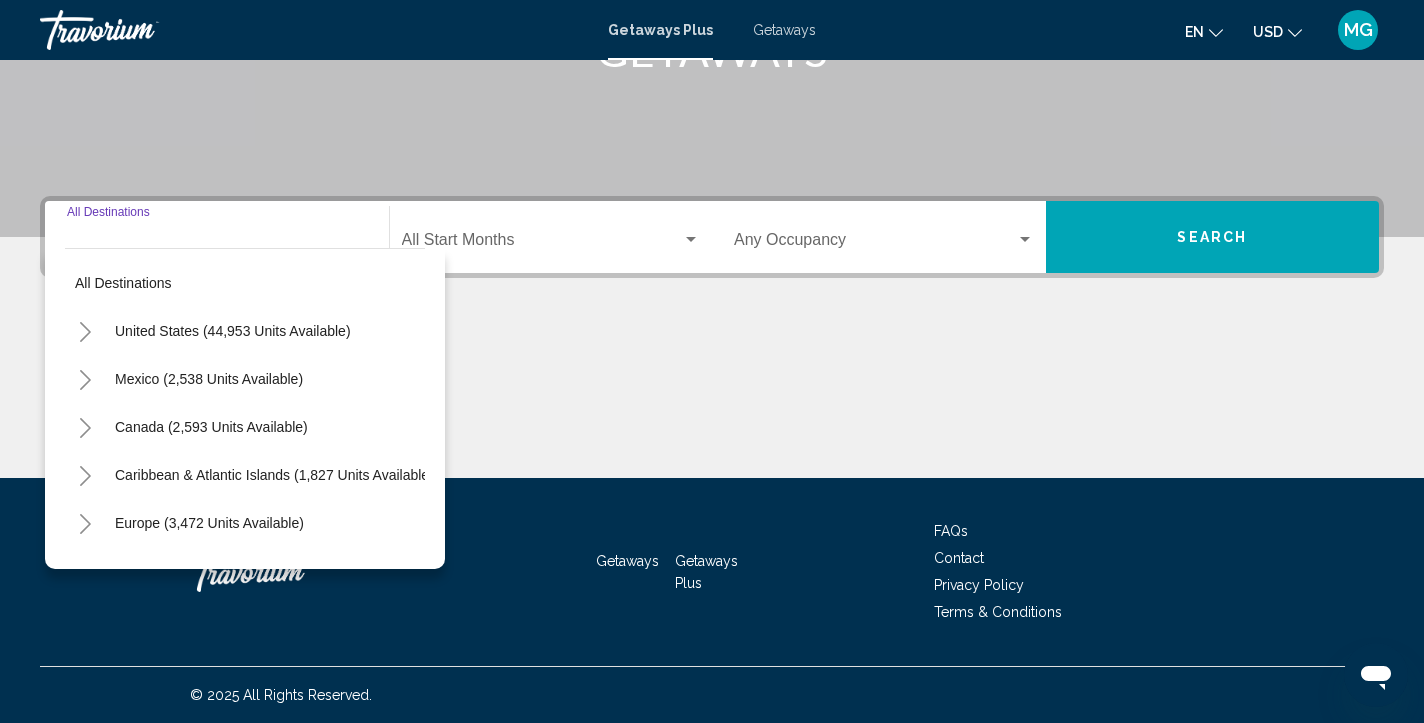 click 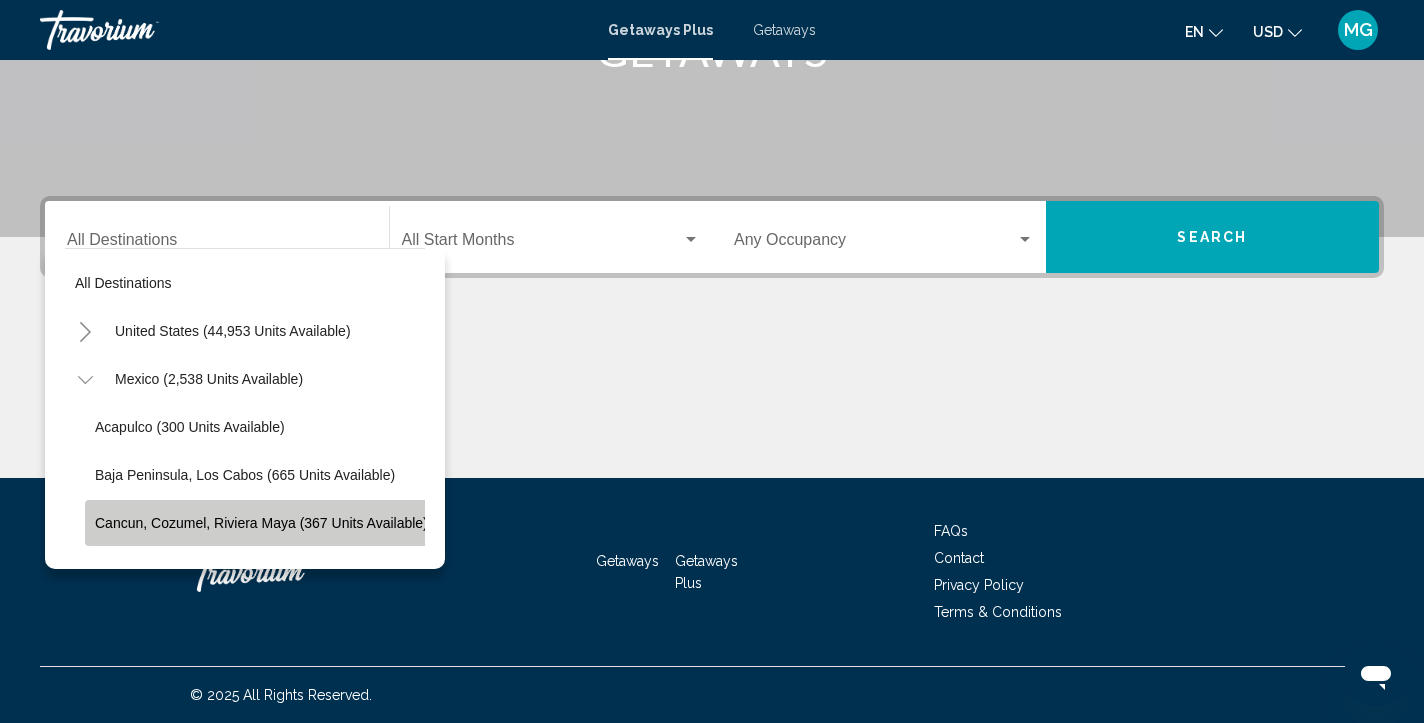 click on "Cancun, Cozumel, Riviera Maya (367 units available)" 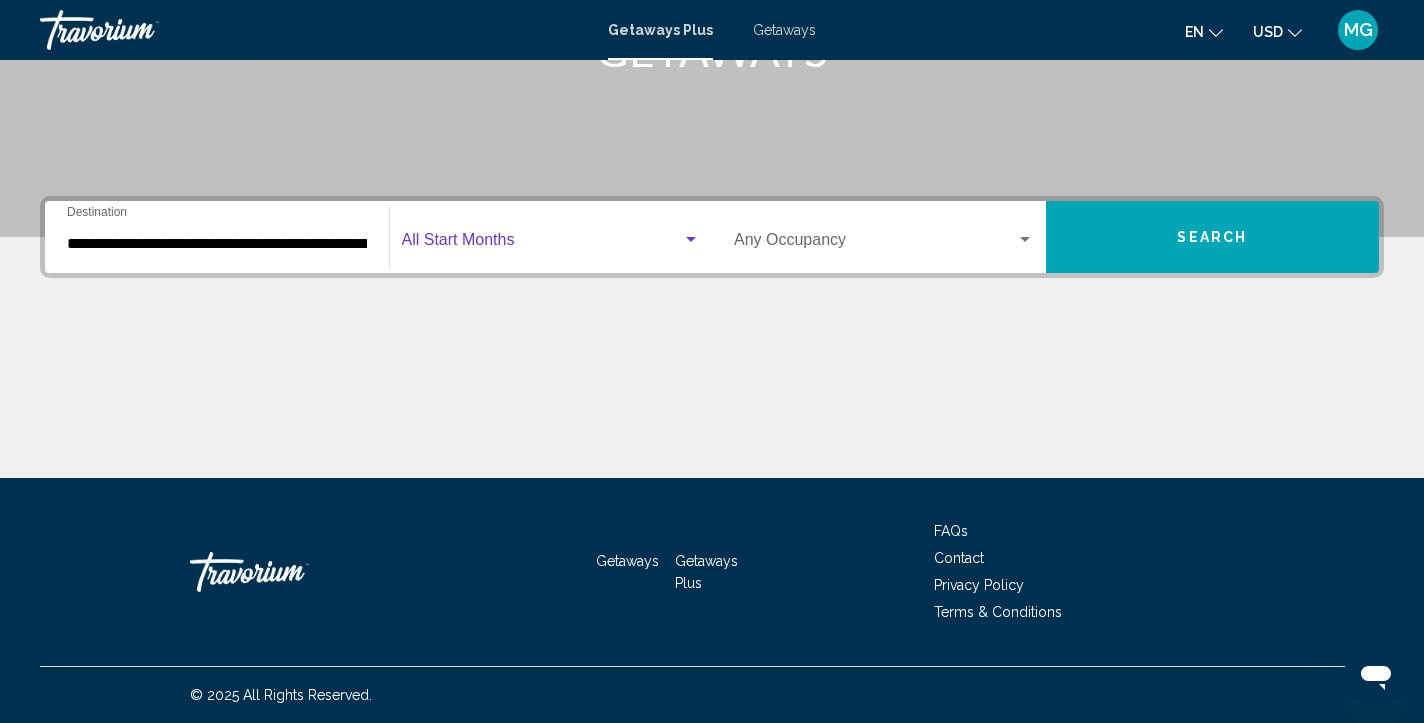 click at bounding box center [542, 244] 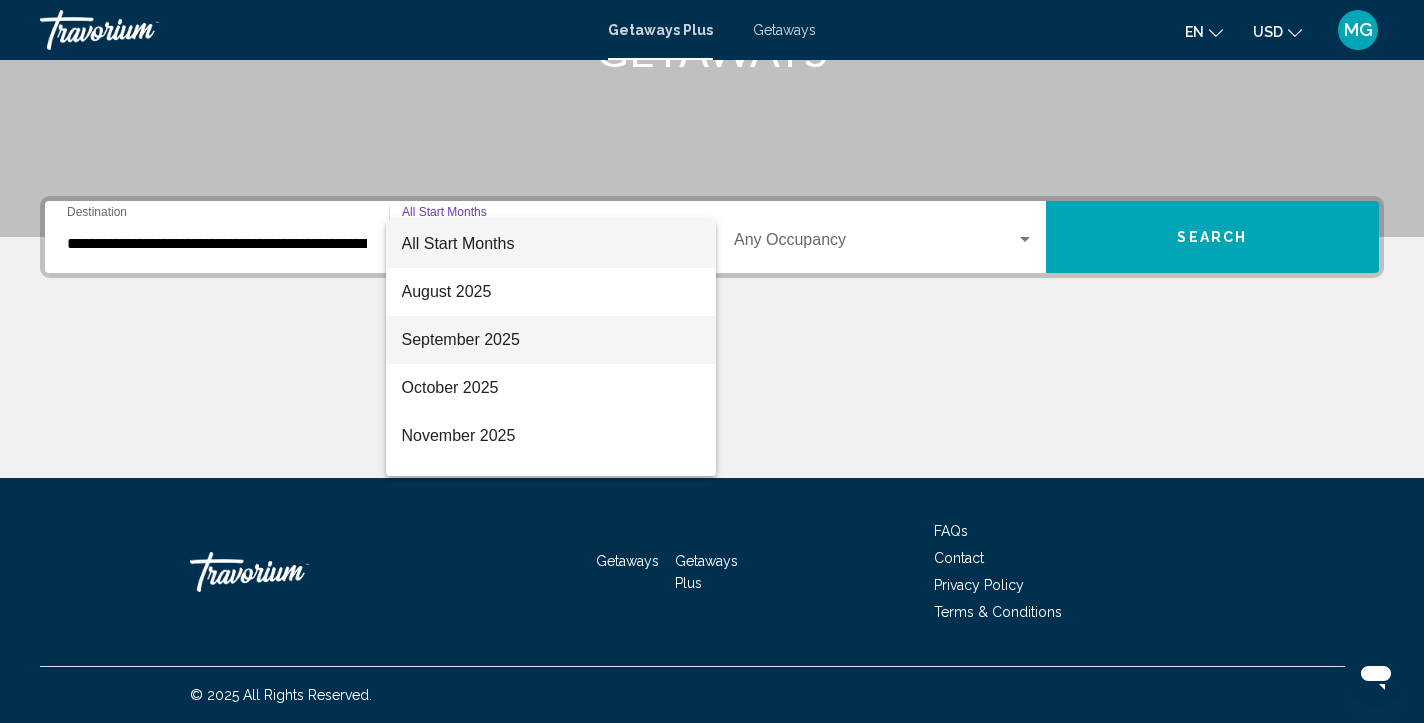 click on "September 2025" at bounding box center (551, 340) 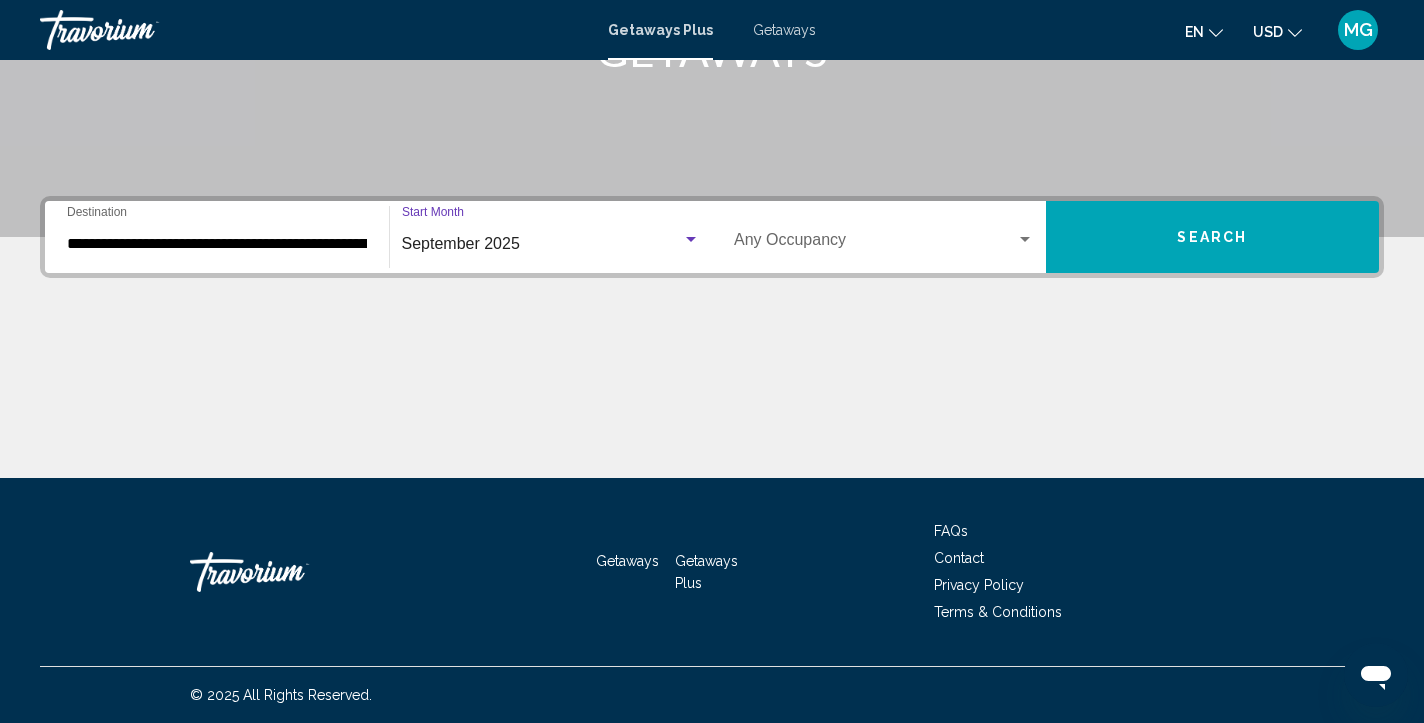 click on "Getaways" at bounding box center (784, 30) 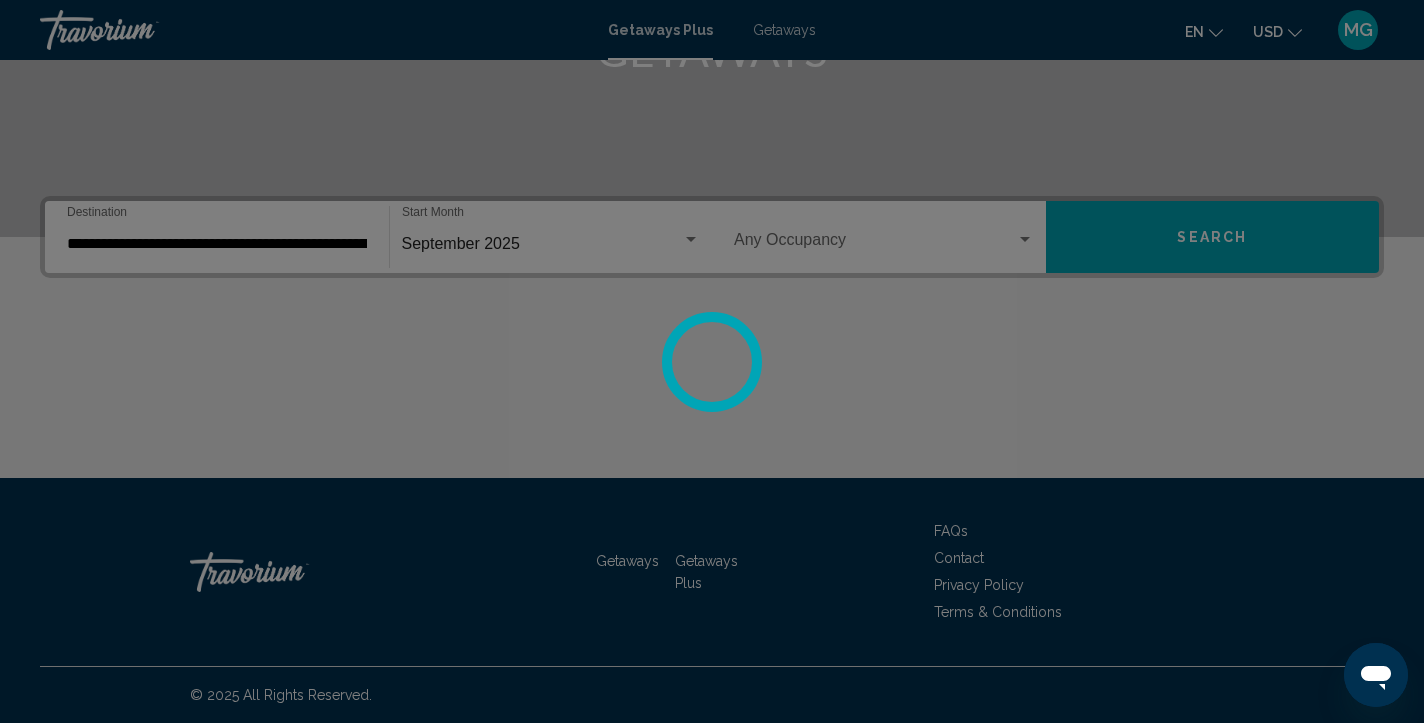 scroll, scrollTop: 0, scrollLeft: 0, axis: both 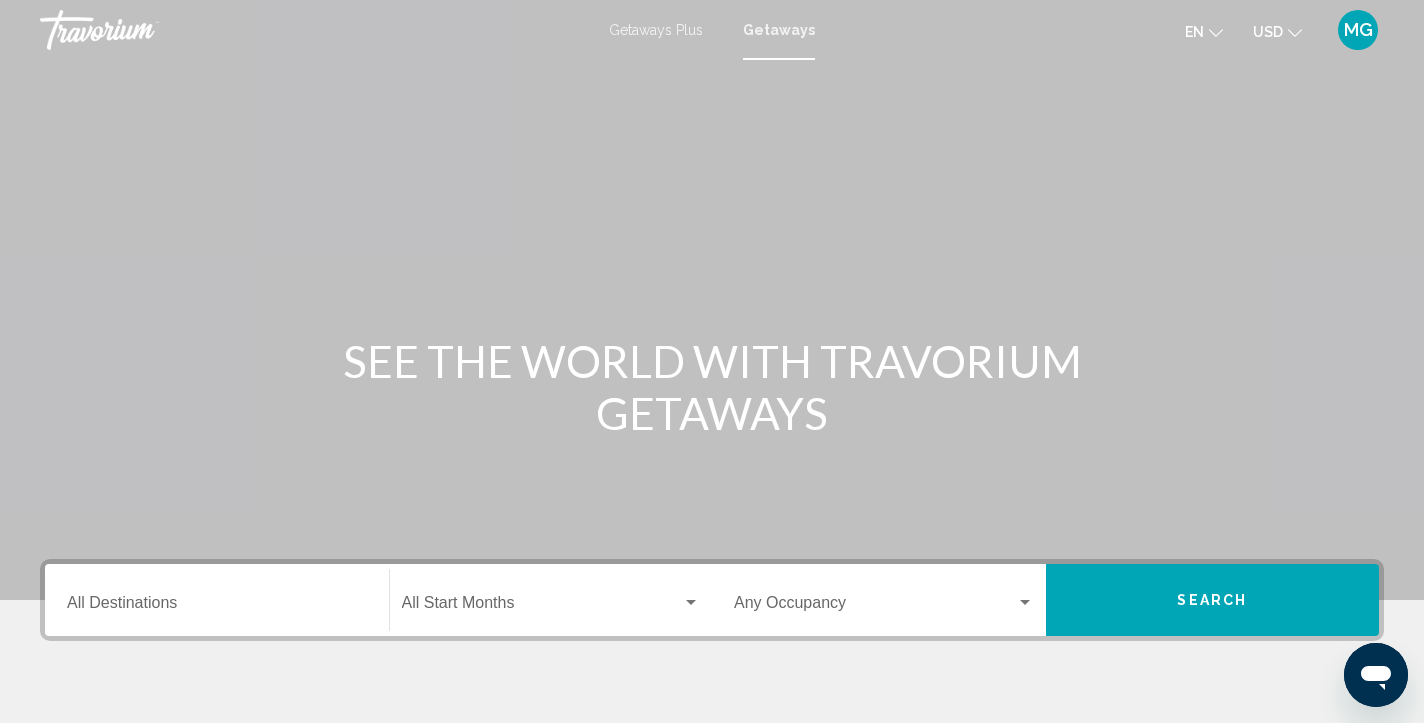 click on "Destination All Destinations" at bounding box center (217, 600) 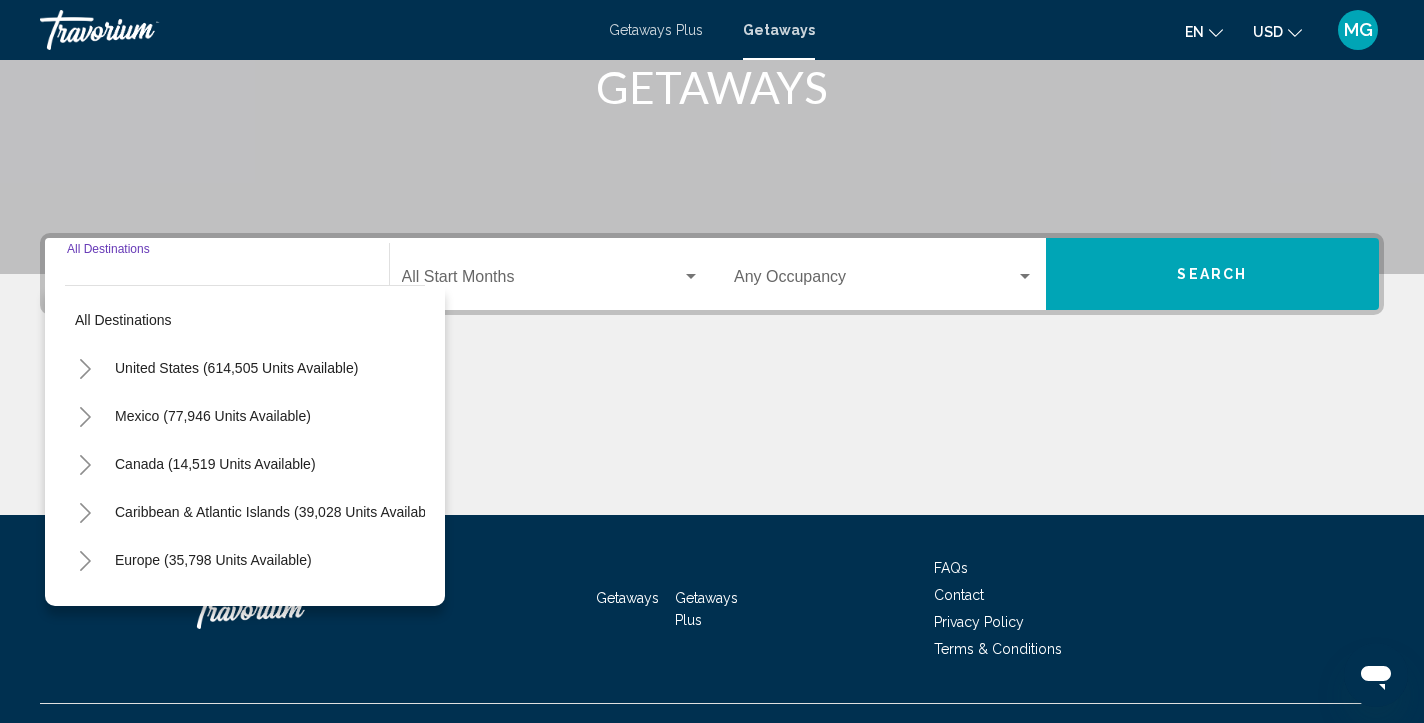 scroll, scrollTop: 363, scrollLeft: 0, axis: vertical 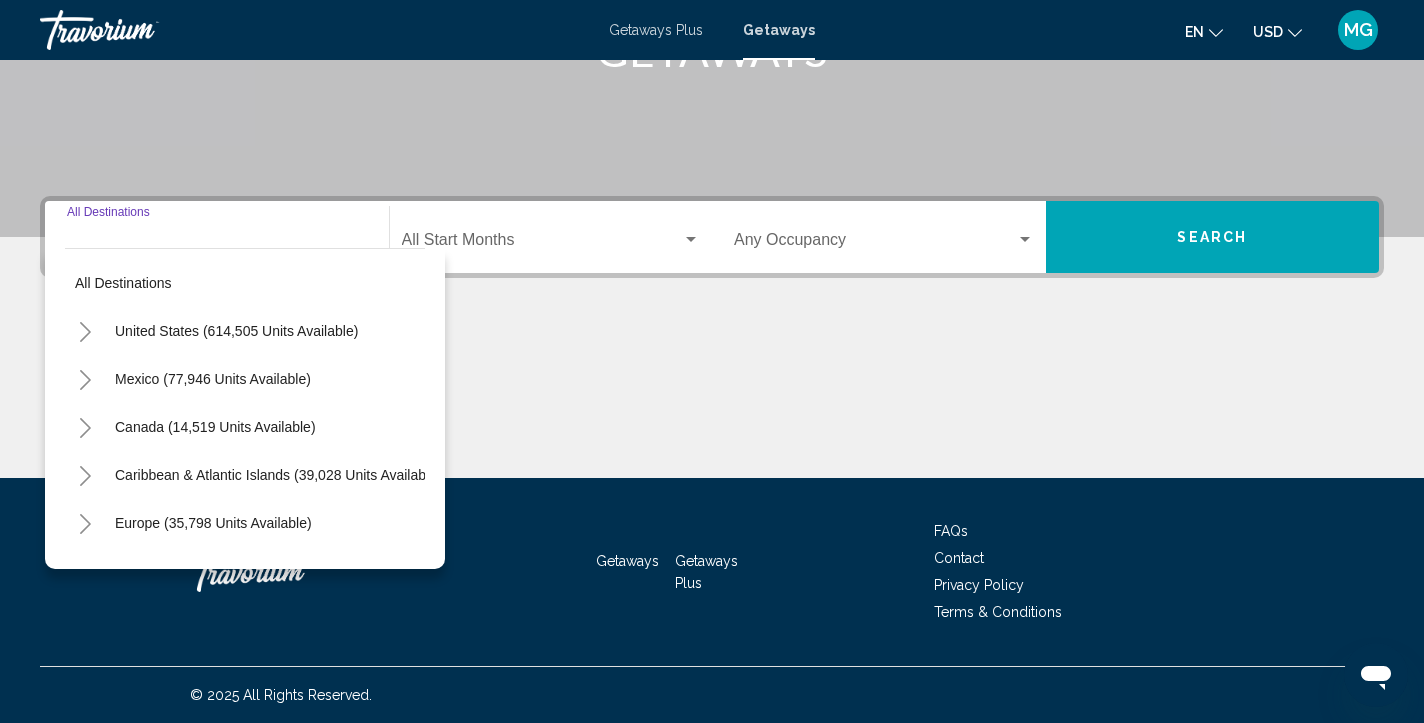 click 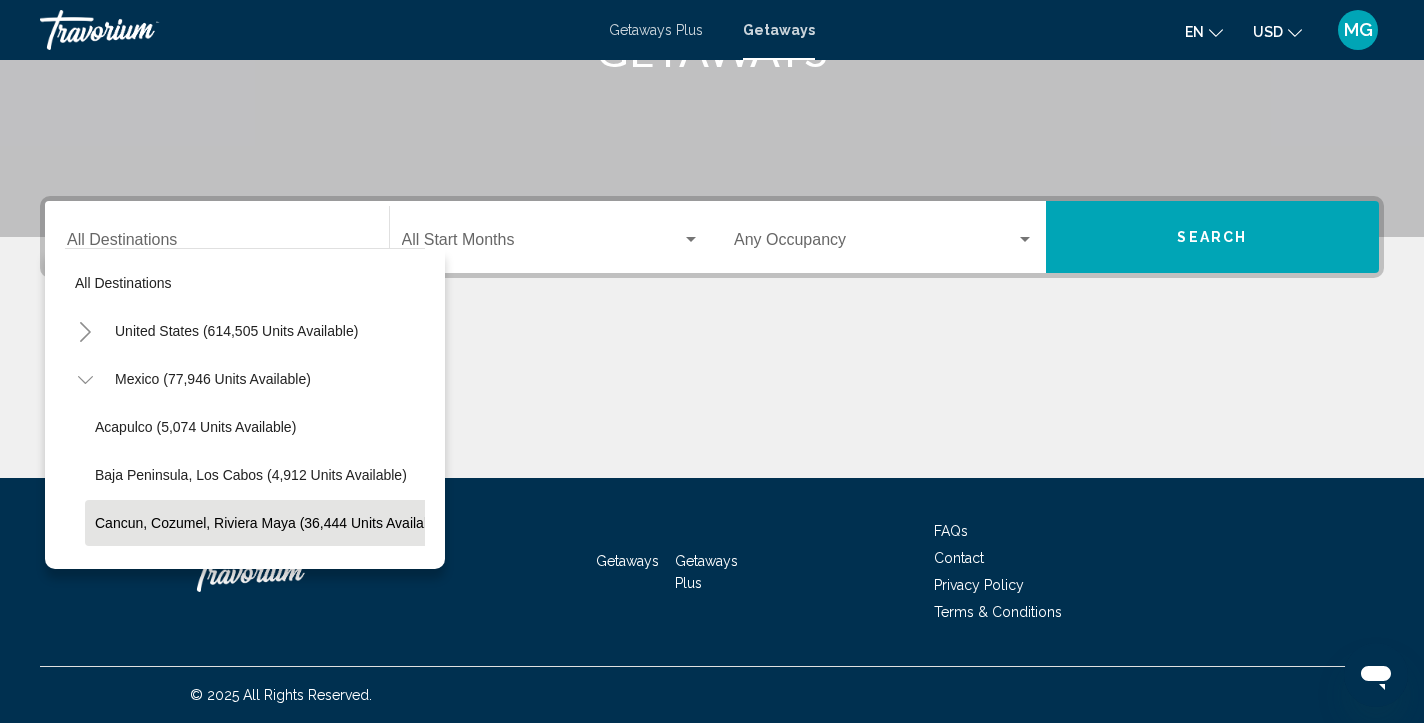 click on "Cancun, Cozumel, Riviera Maya (36,444 units available)" 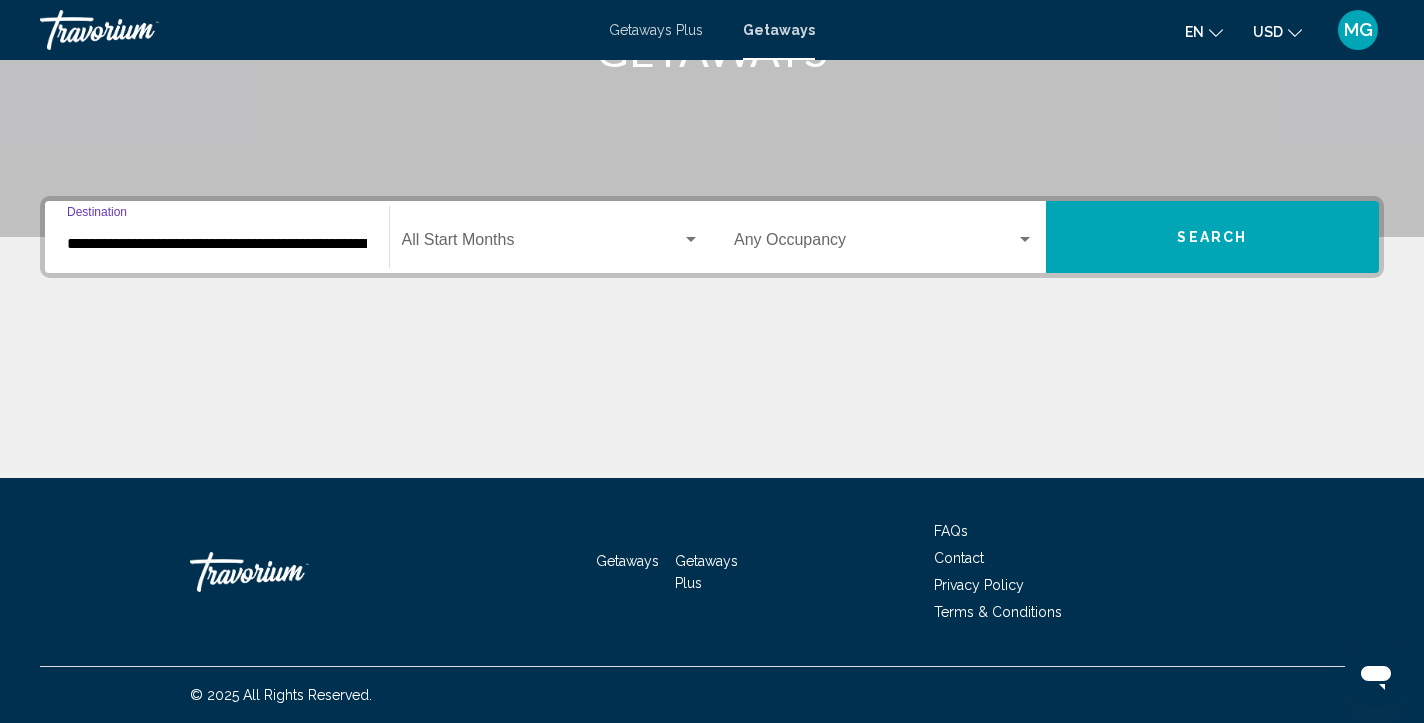 click on "Start Month All Start Months" 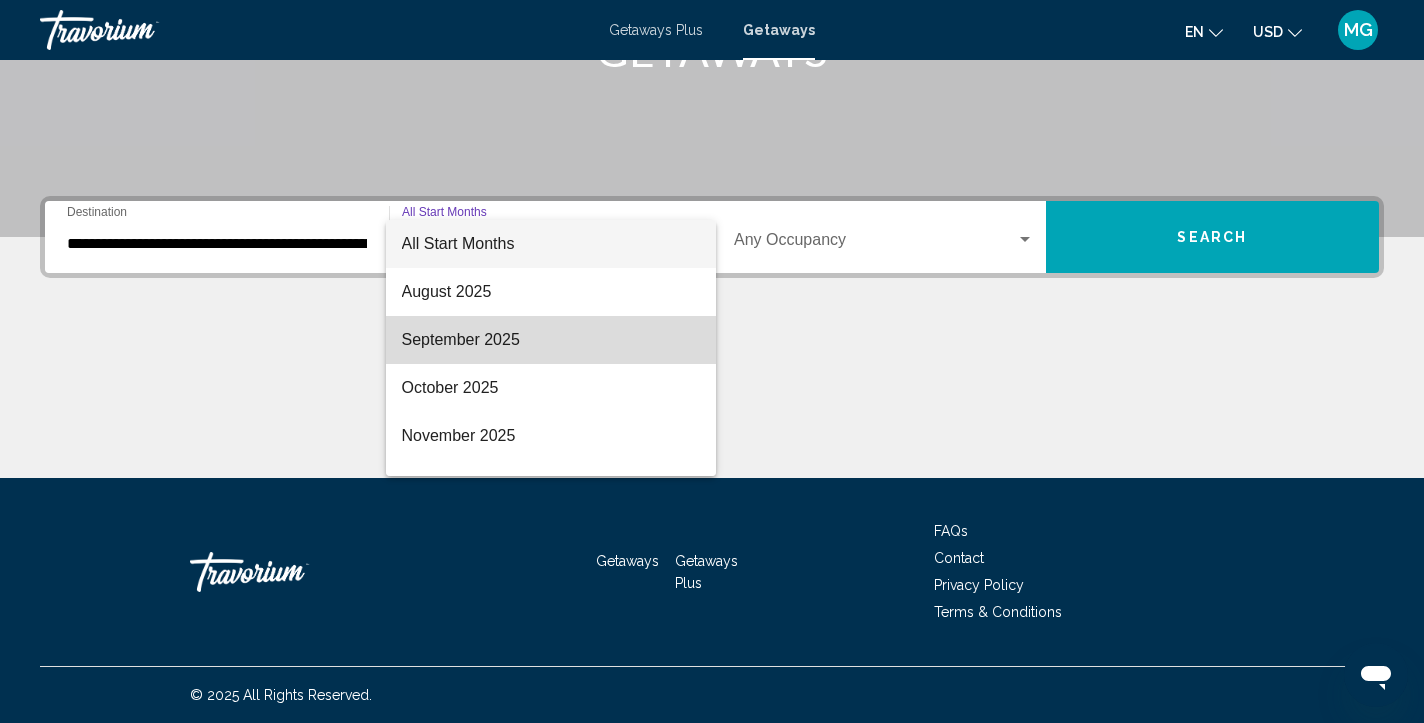 click on "September 2025" at bounding box center [551, 340] 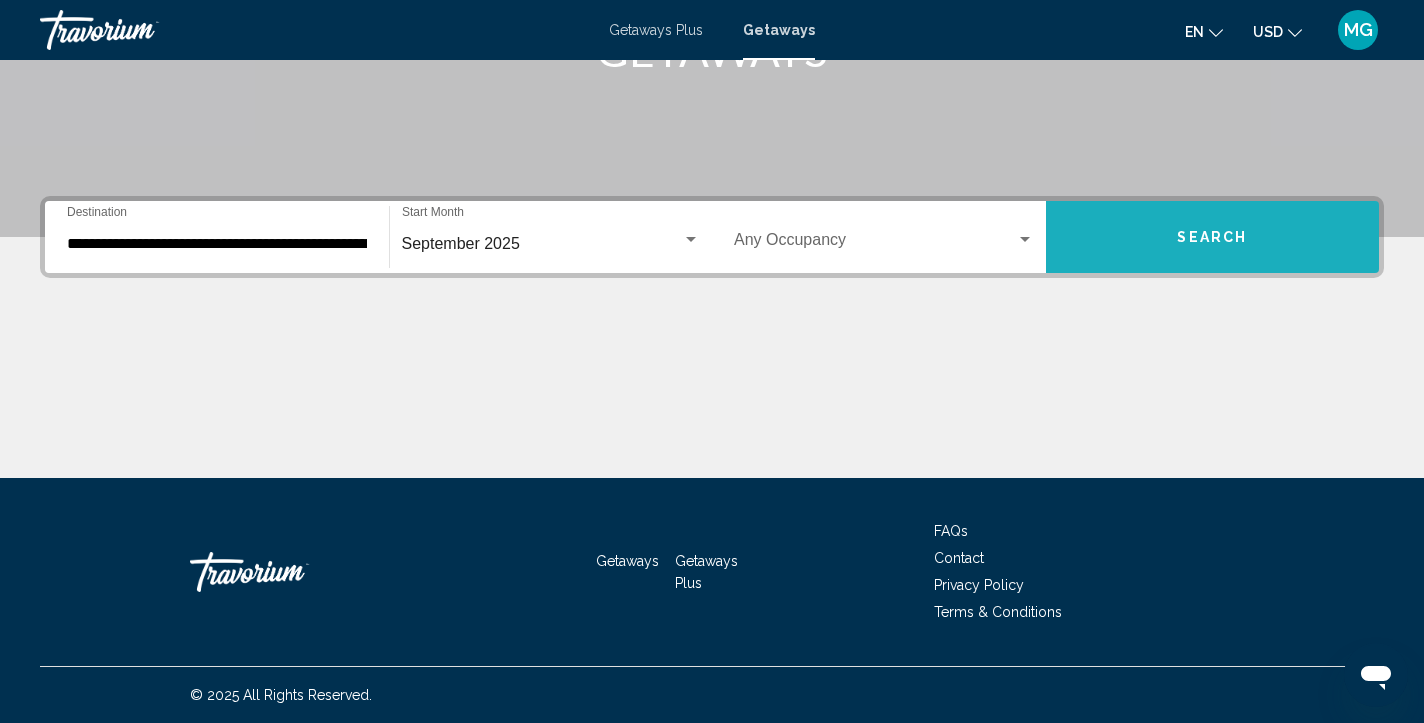 click on "Search" at bounding box center [1213, 237] 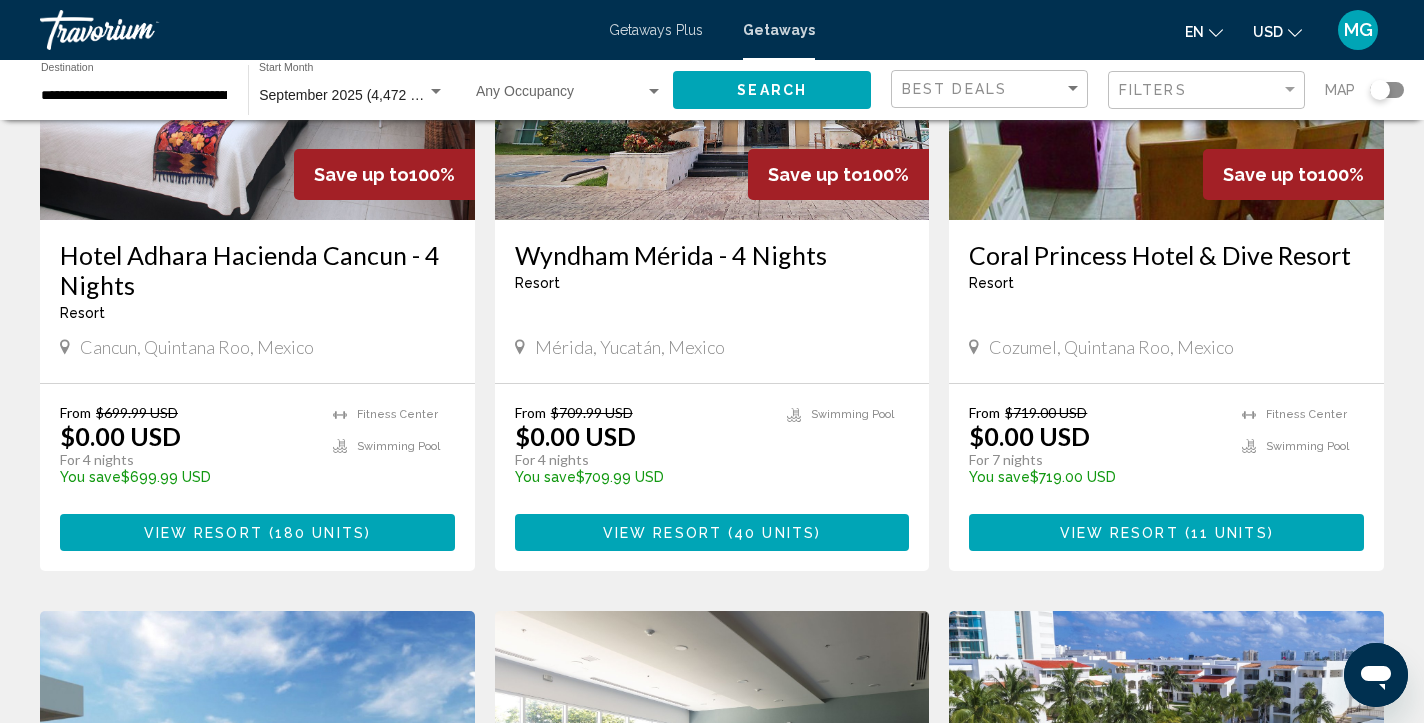 scroll, scrollTop: 1770, scrollLeft: 0, axis: vertical 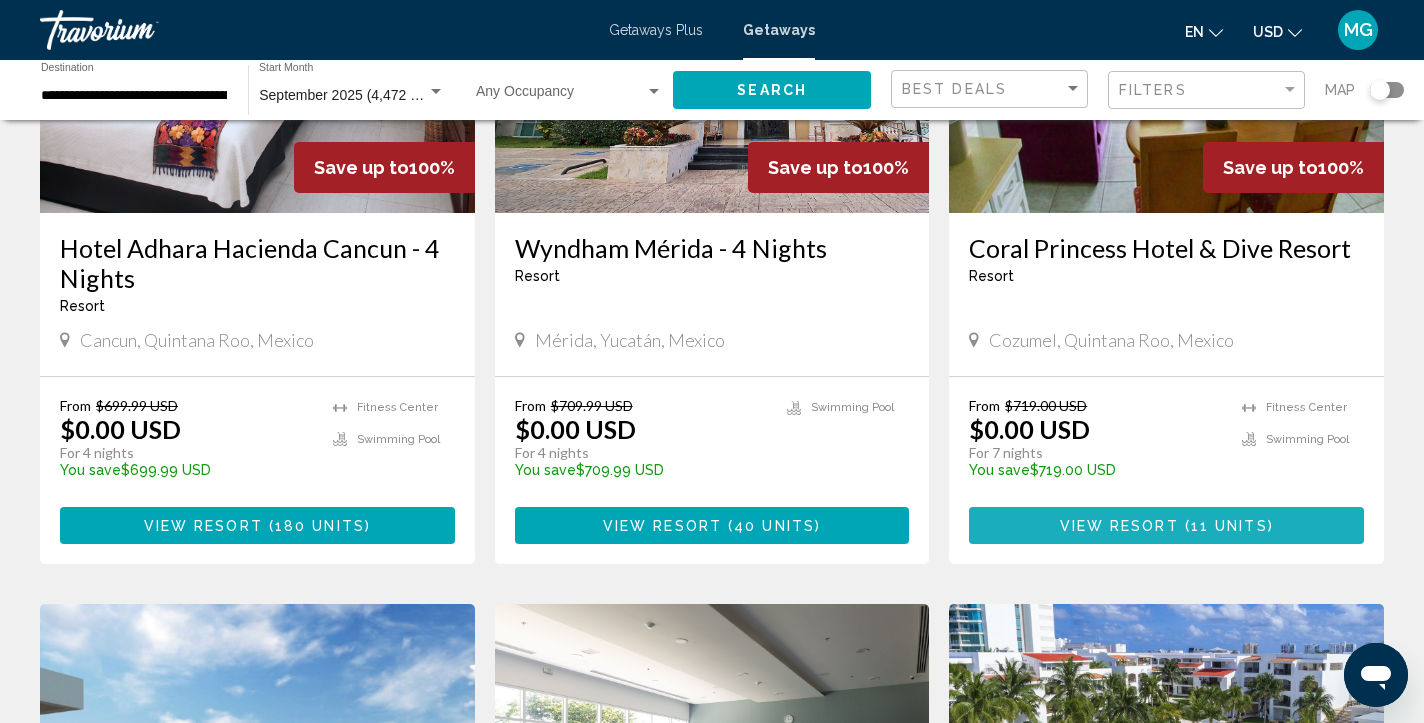 click on "View Resort" at bounding box center [1119, 526] 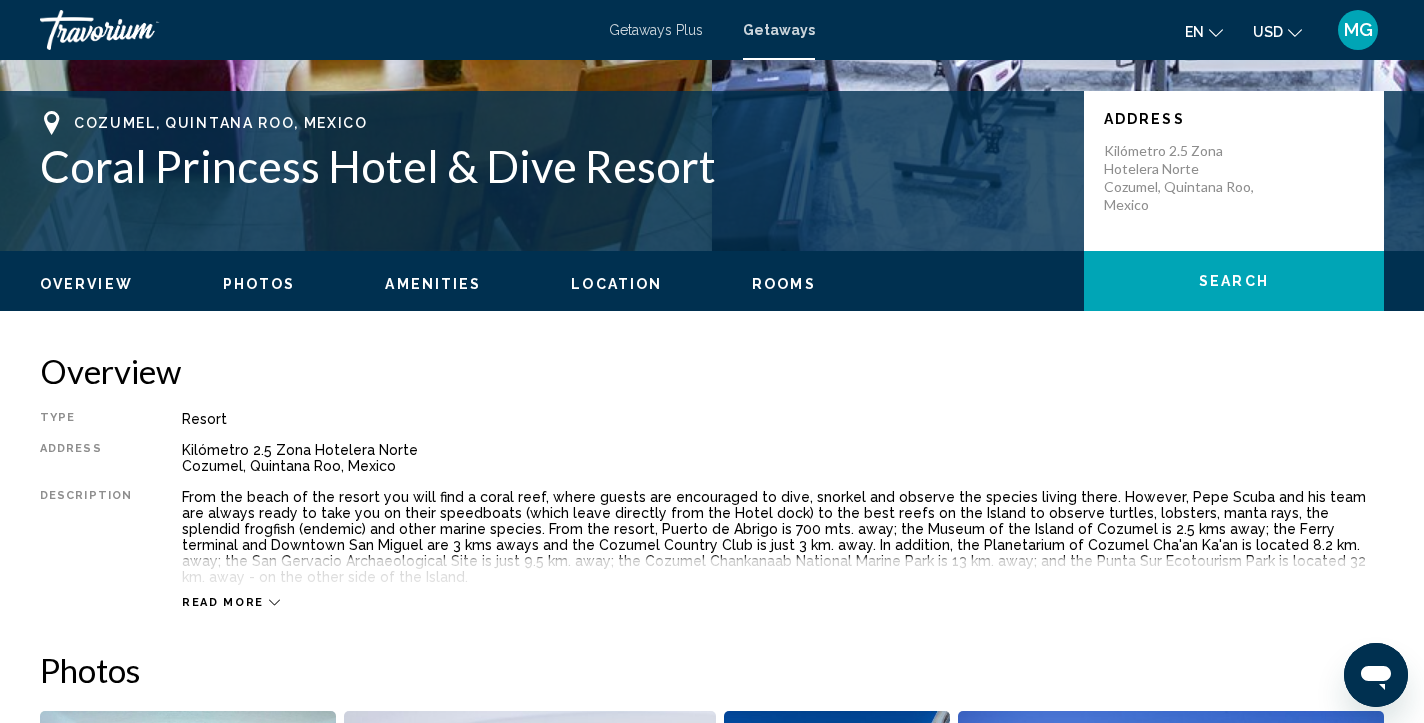 scroll, scrollTop: 394, scrollLeft: 0, axis: vertical 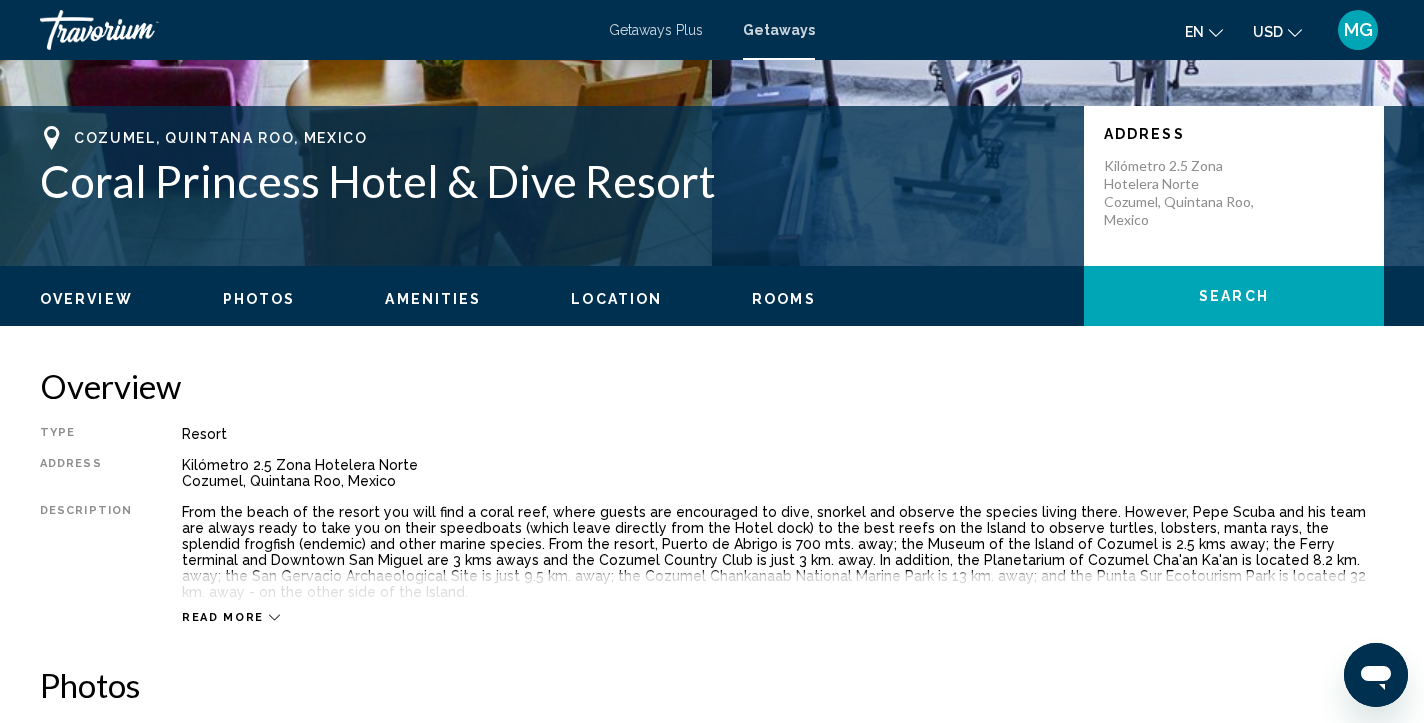 click on "Getaways Plus" at bounding box center (656, 30) 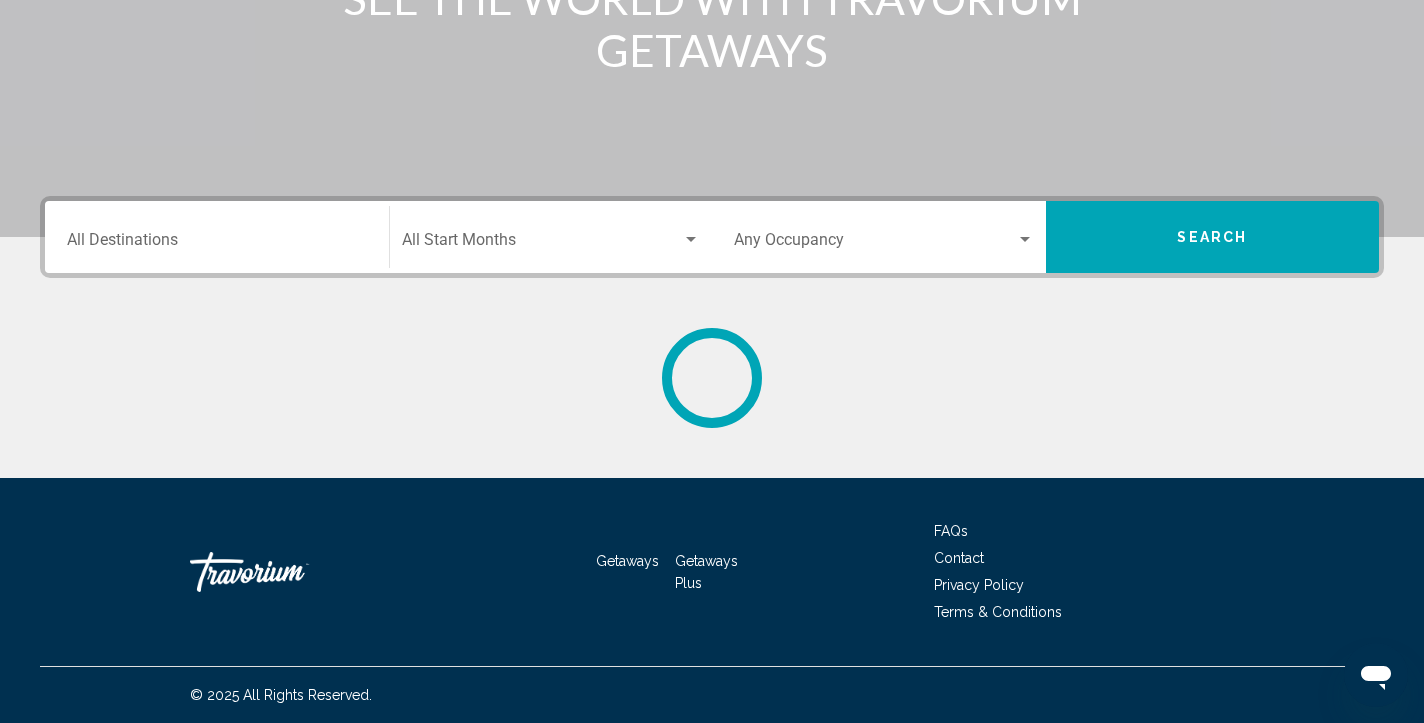 scroll, scrollTop: 0, scrollLeft: 0, axis: both 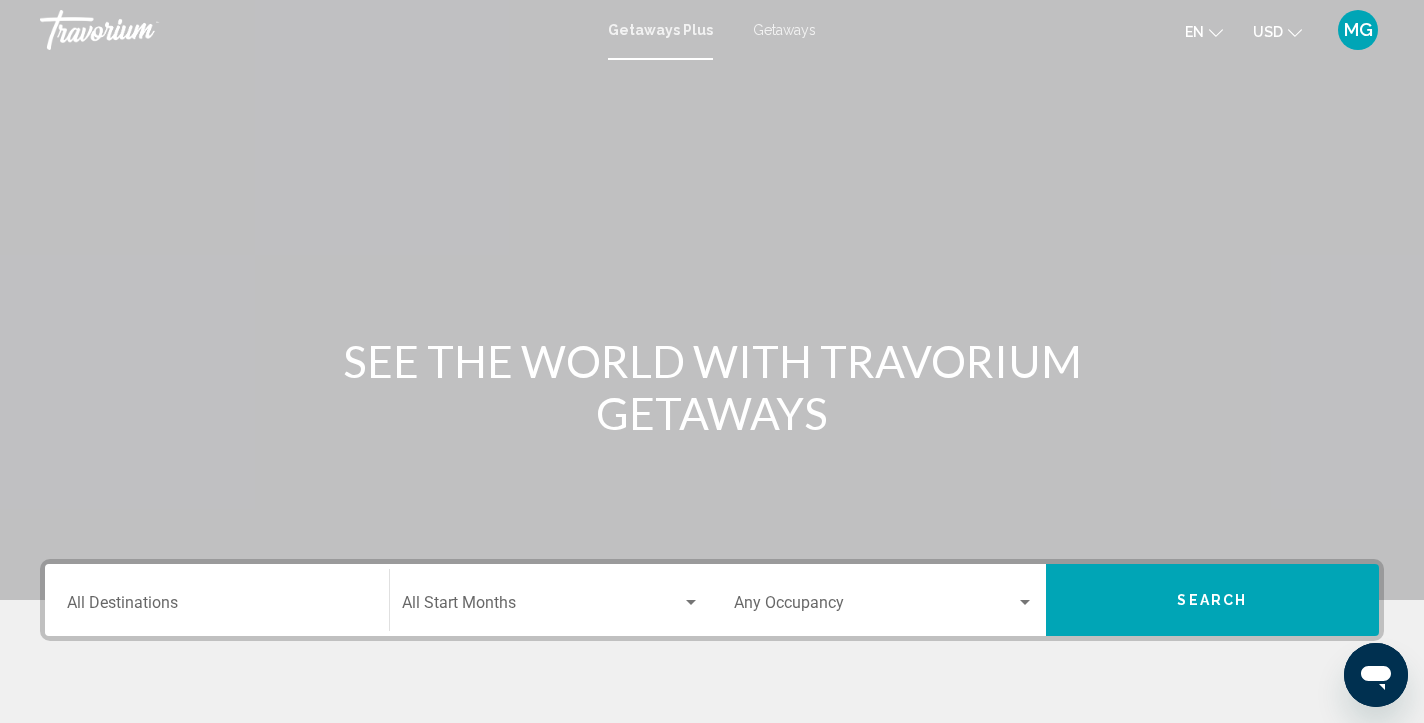click on "Destination All Destinations" at bounding box center (217, 600) 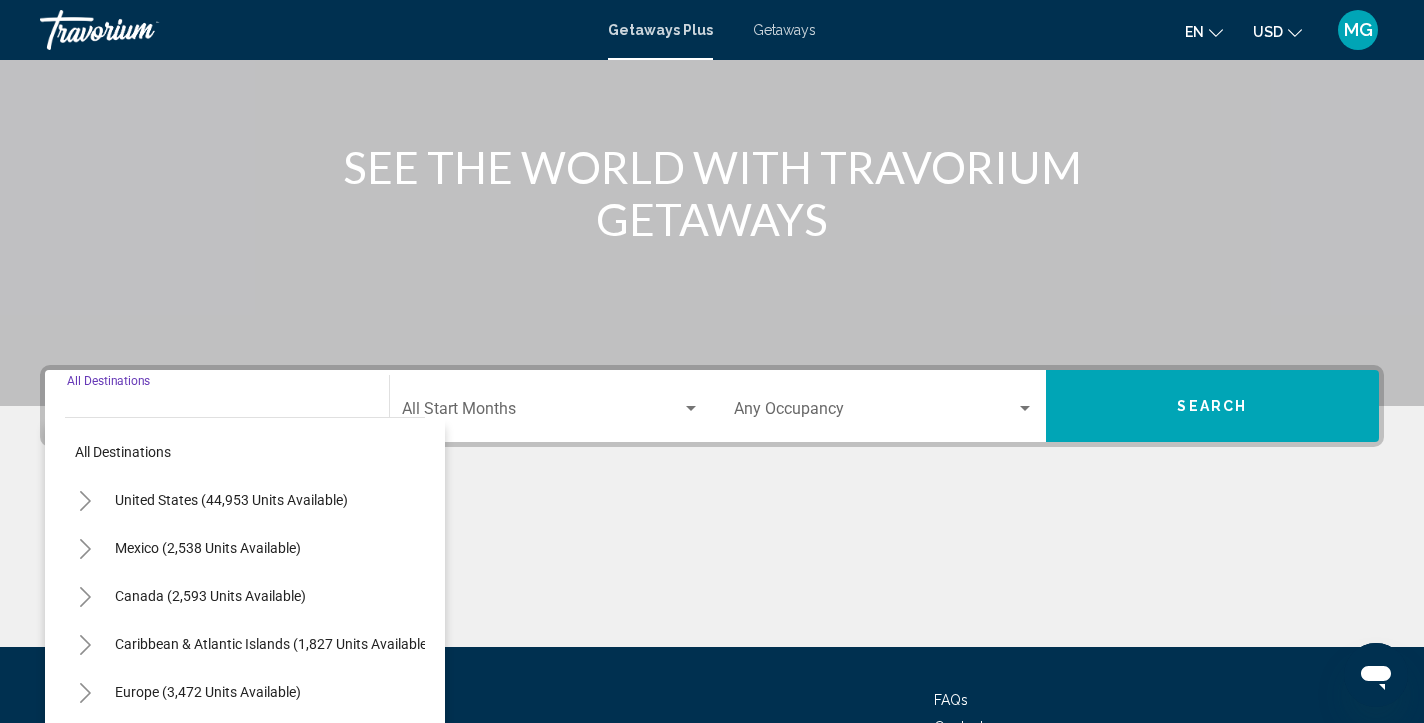 scroll, scrollTop: 363, scrollLeft: 0, axis: vertical 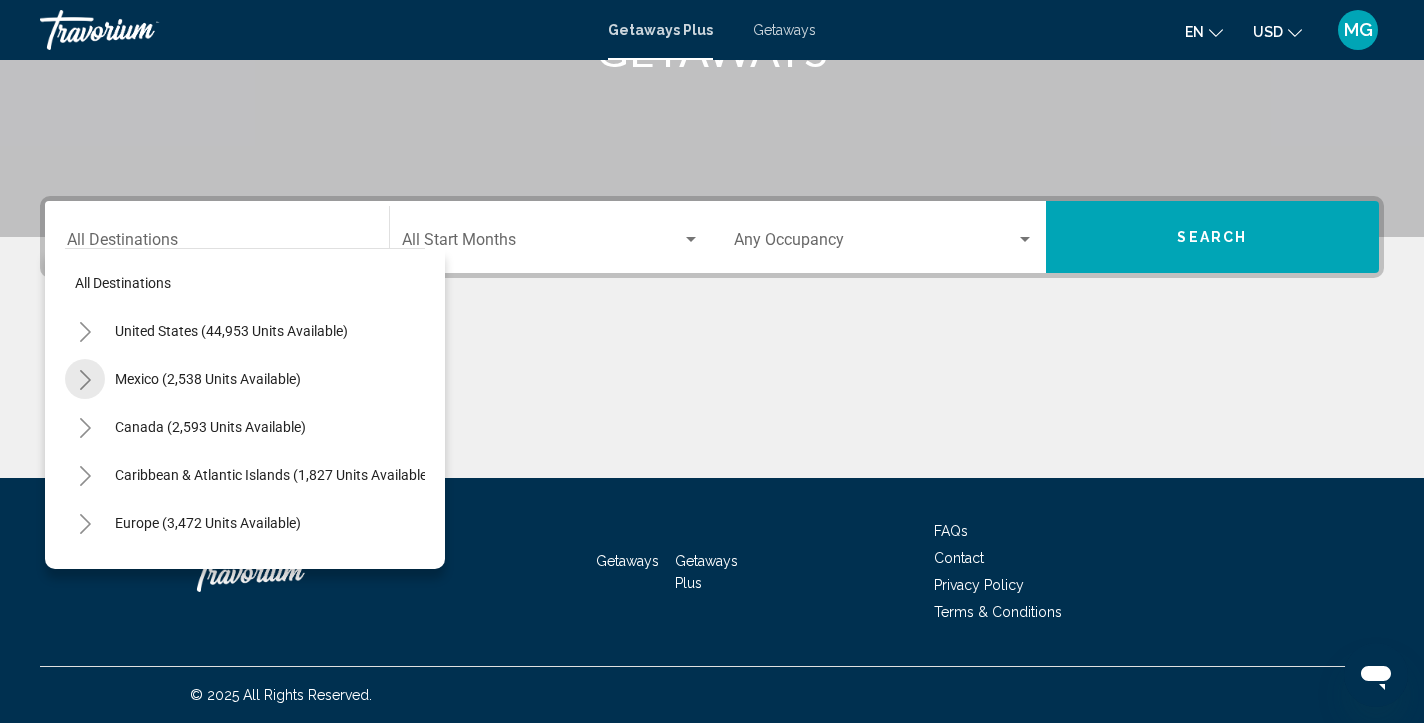 click 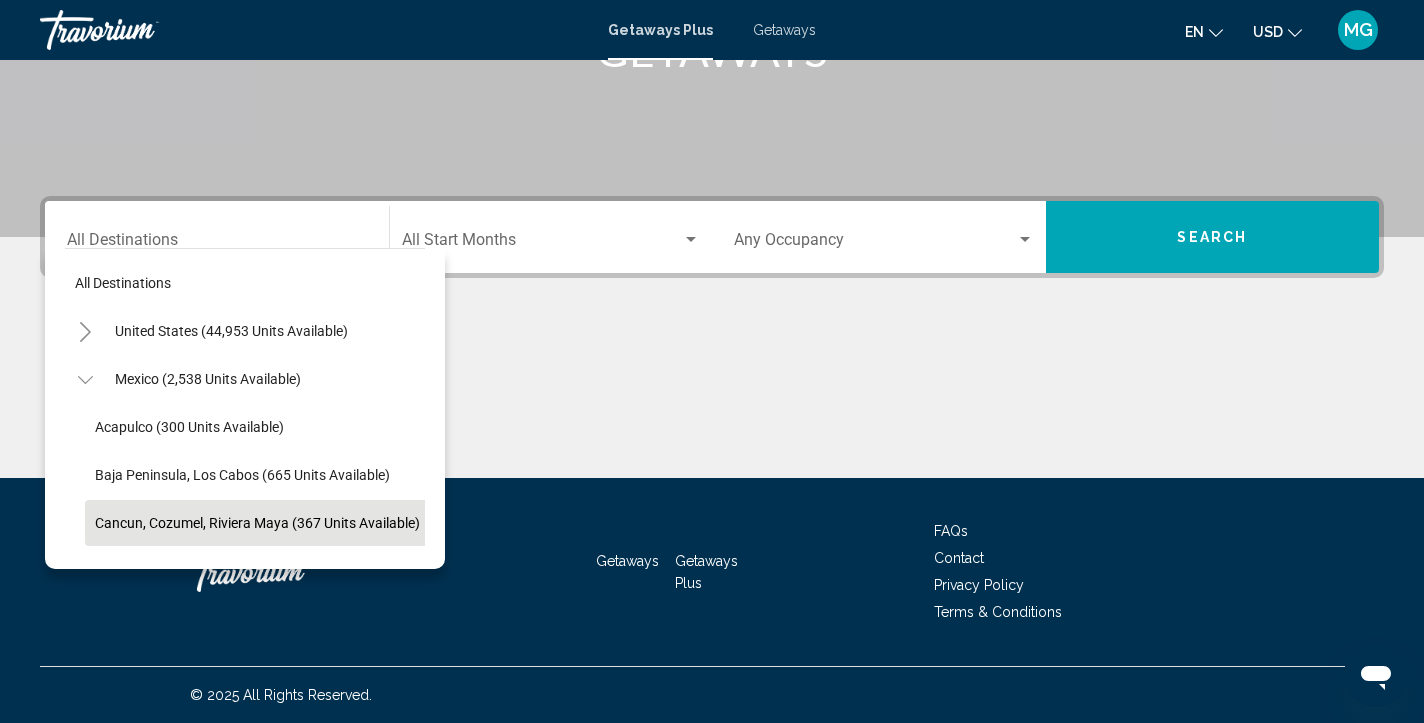 click on "Cancun, Cozumel, Riviera Maya (367 units available)" 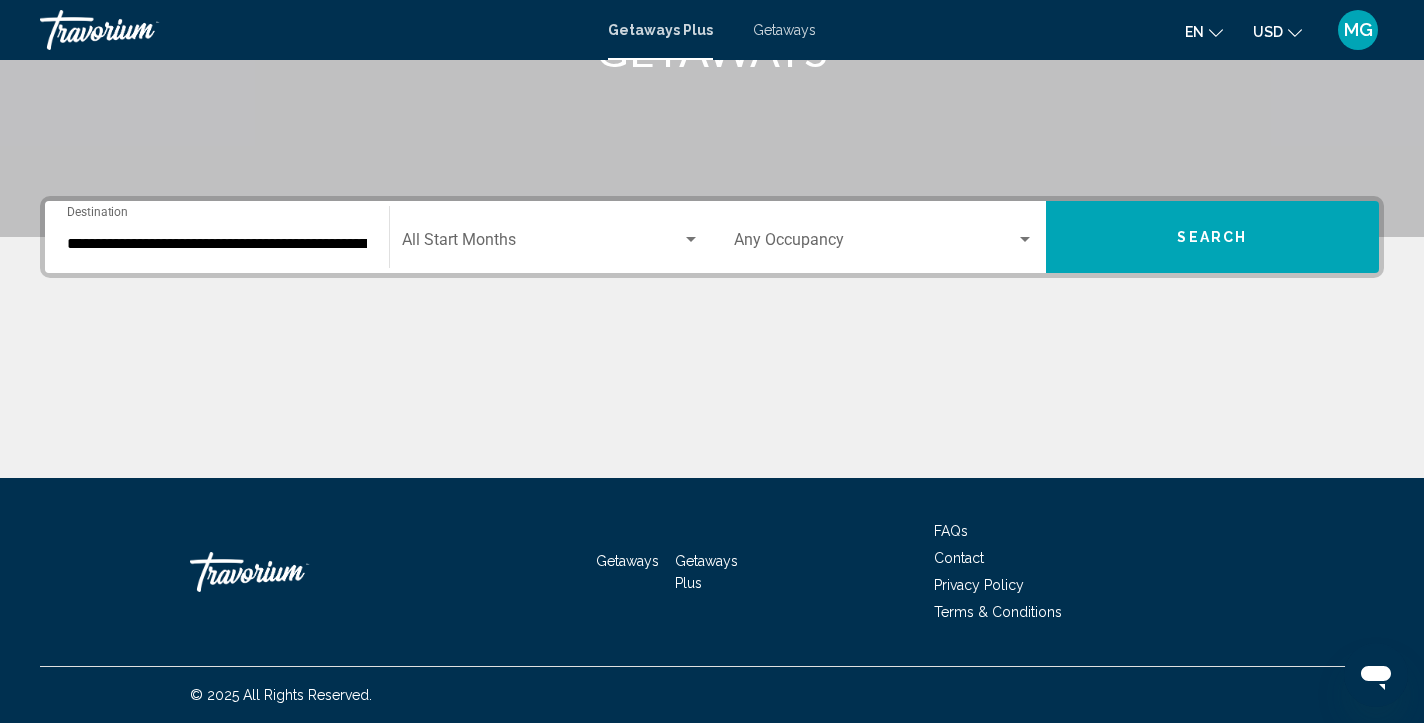 click on "Start Month All Start Months" 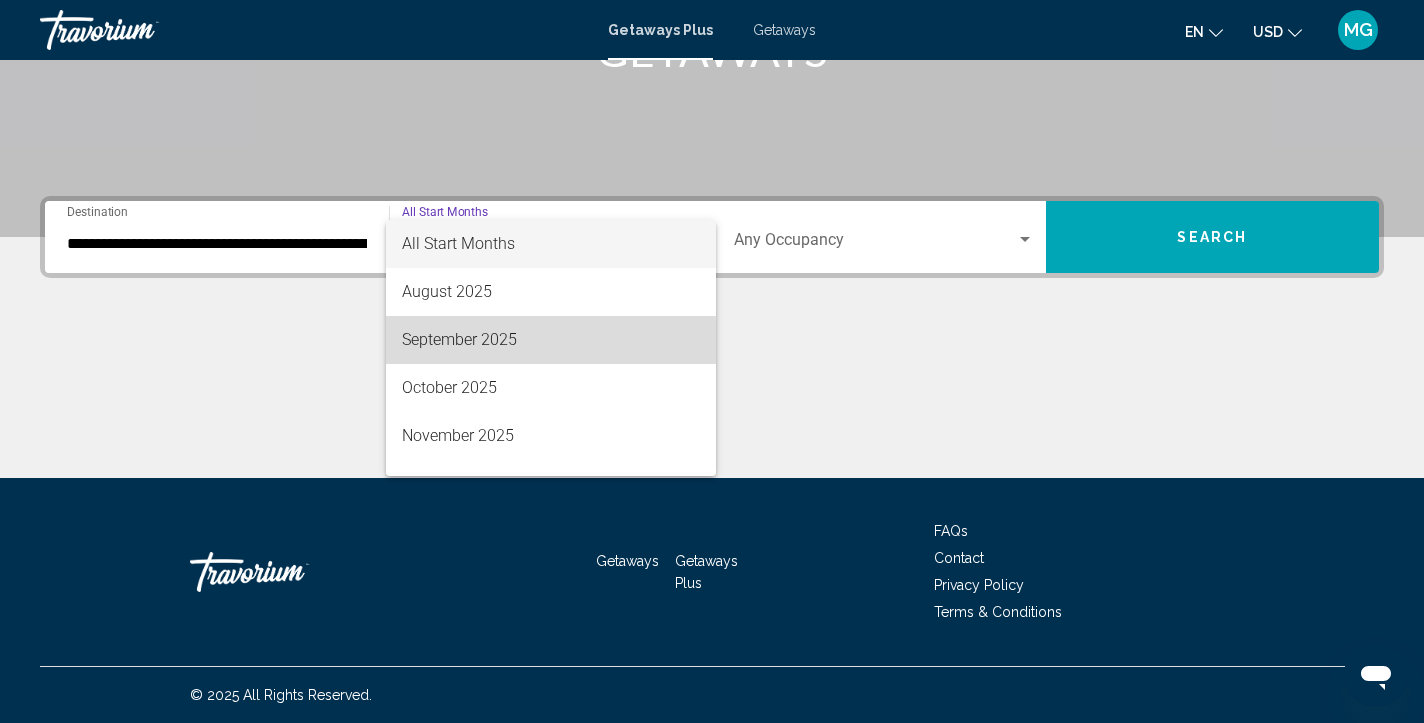 click on "September 2025" at bounding box center (551, 340) 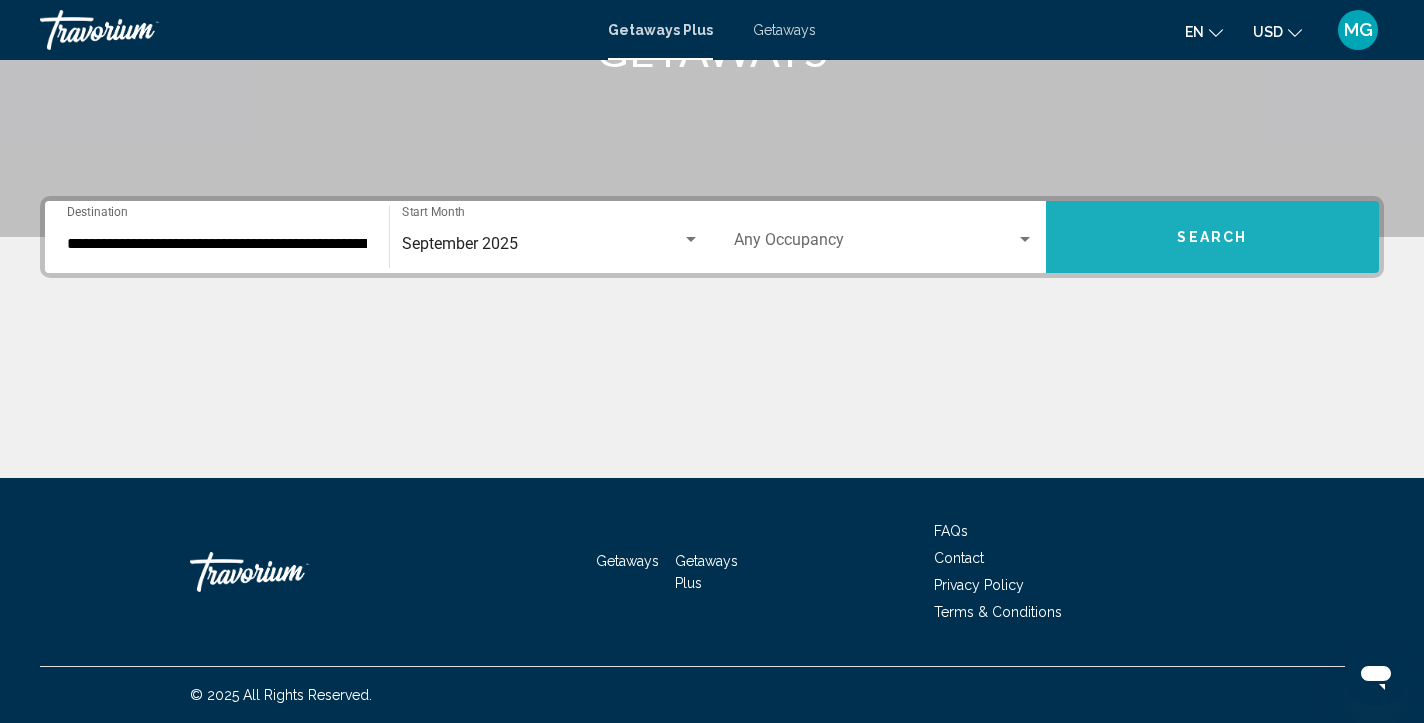 click on "Search" at bounding box center [1213, 237] 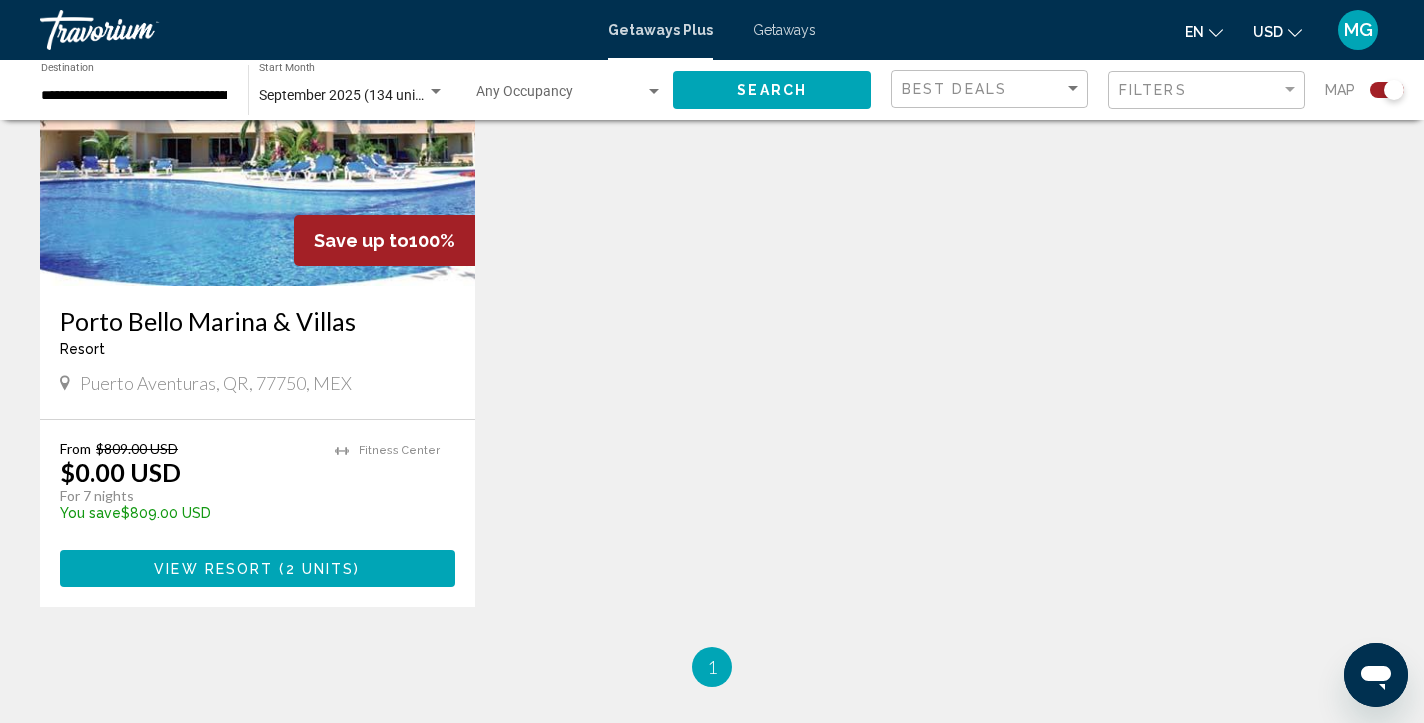 scroll, scrollTop: 2302, scrollLeft: 0, axis: vertical 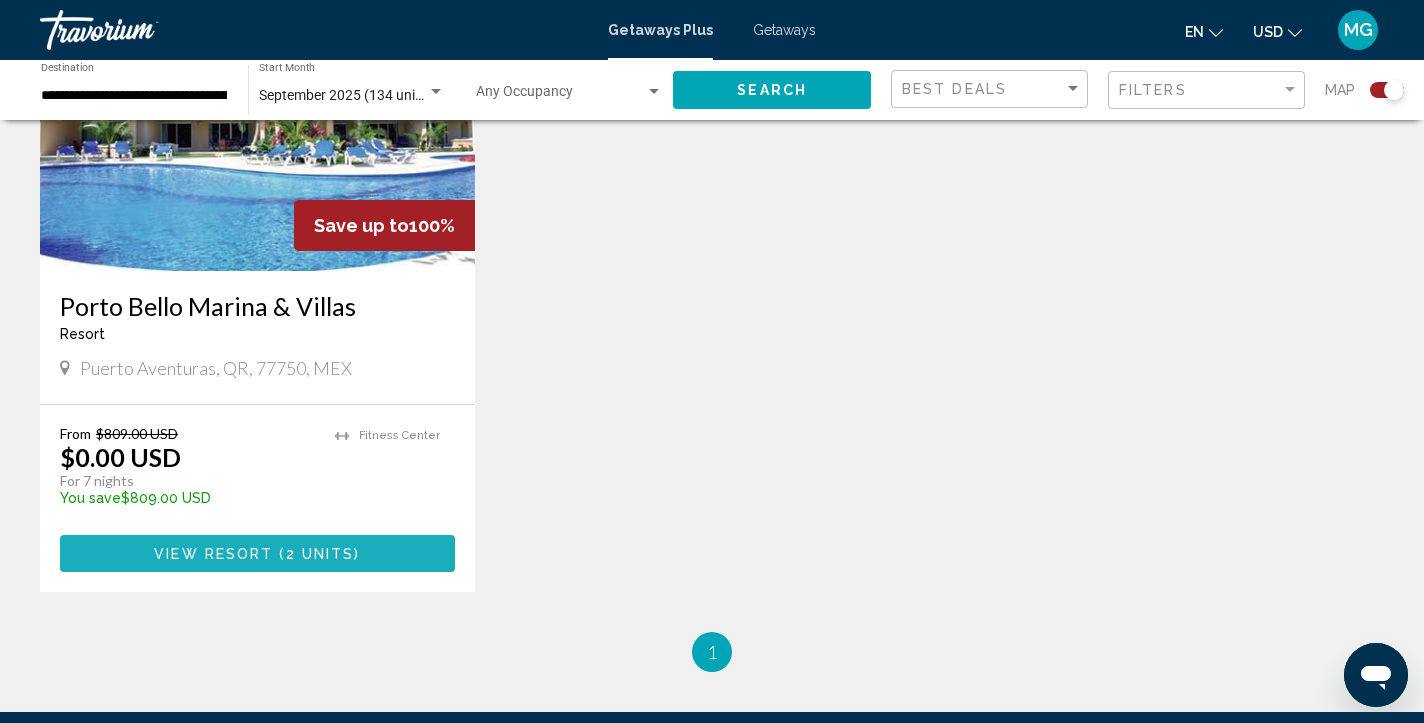 click on "View Resort" at bounding box center (213, 554) 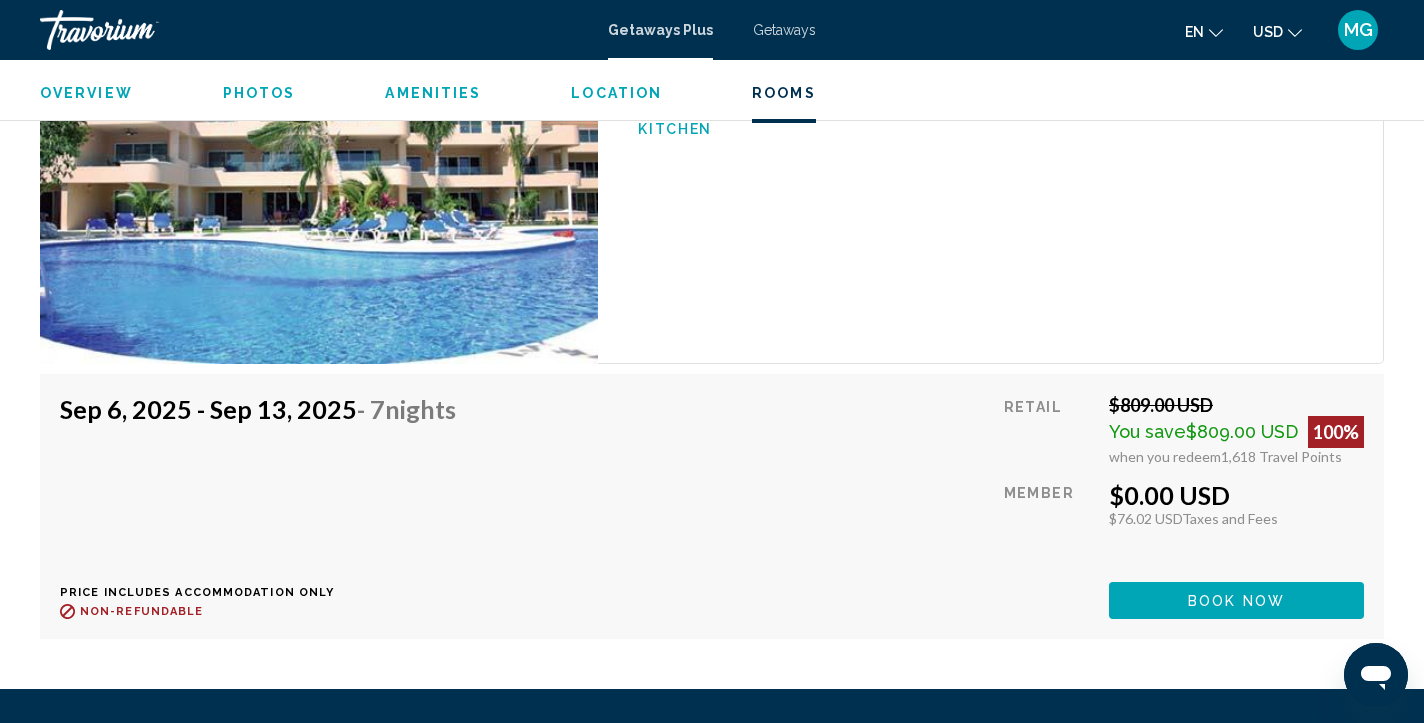 scroll, scrollTop: 3032, scrollLeft: 0, axis: vertical 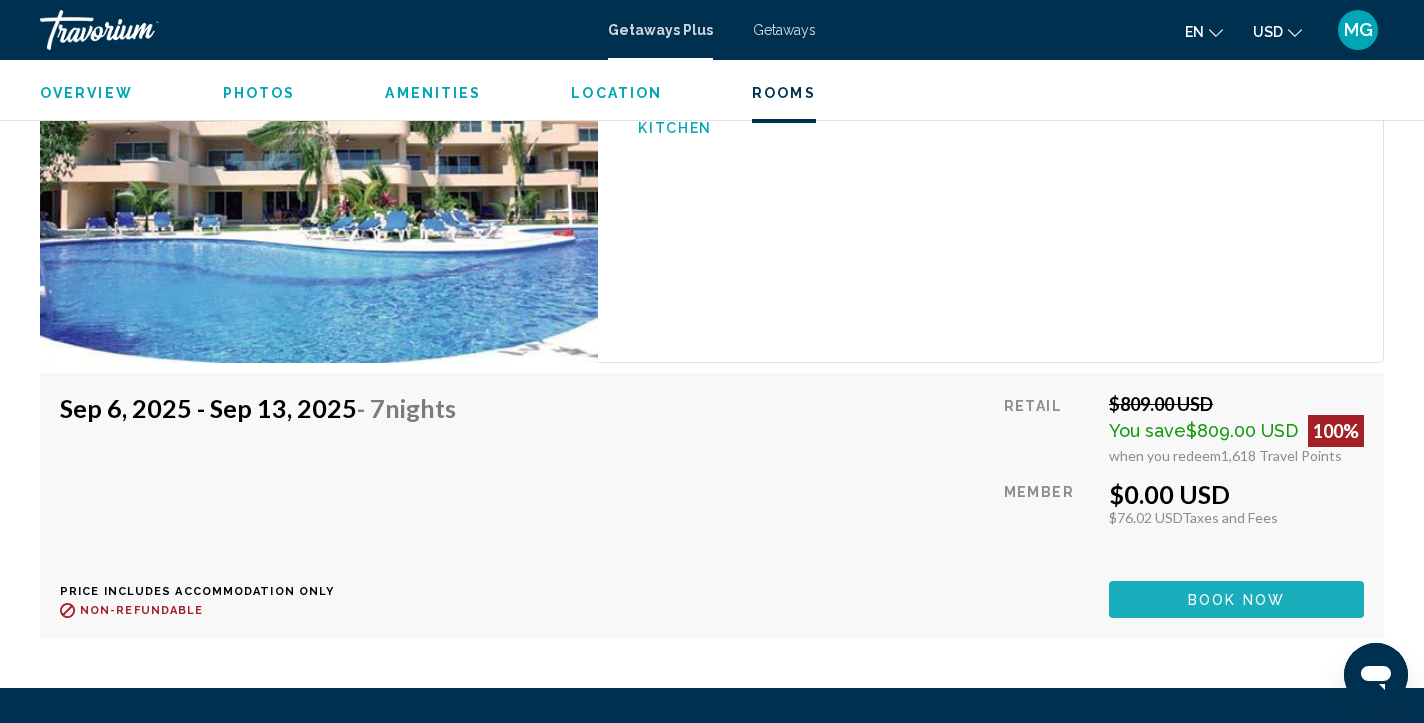click on "Book now" at bounding box center (1236, 600) 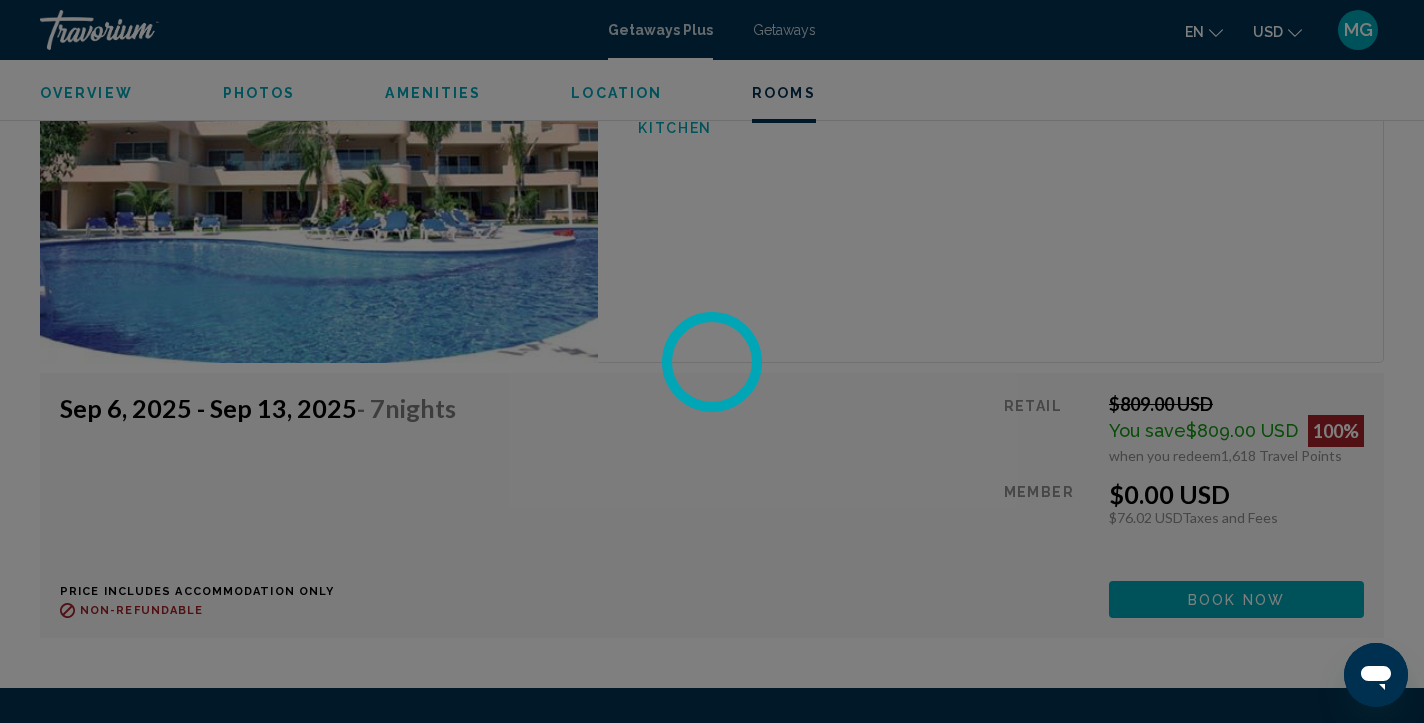 scroll, scrollTop: 0, scrollLeft: 0, axis: both 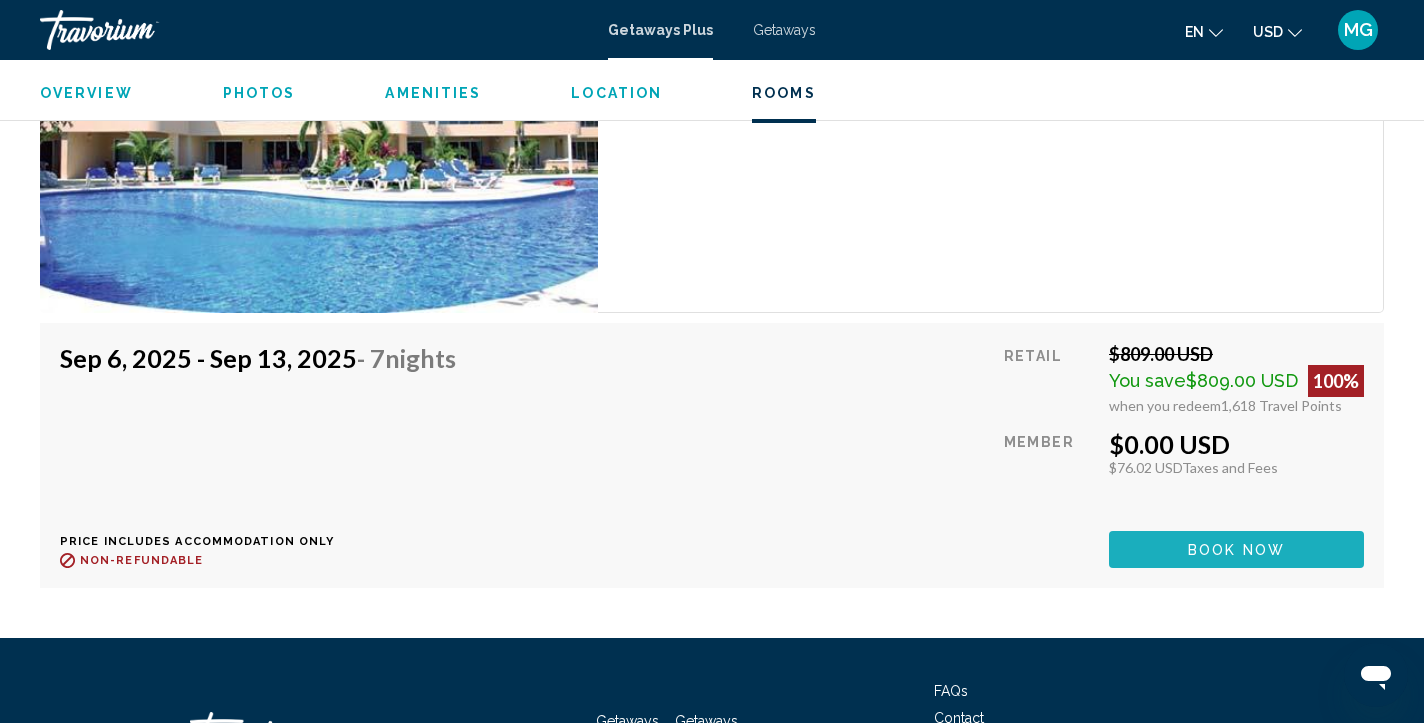 click on "Book now" at bounding box center (1236, 550) 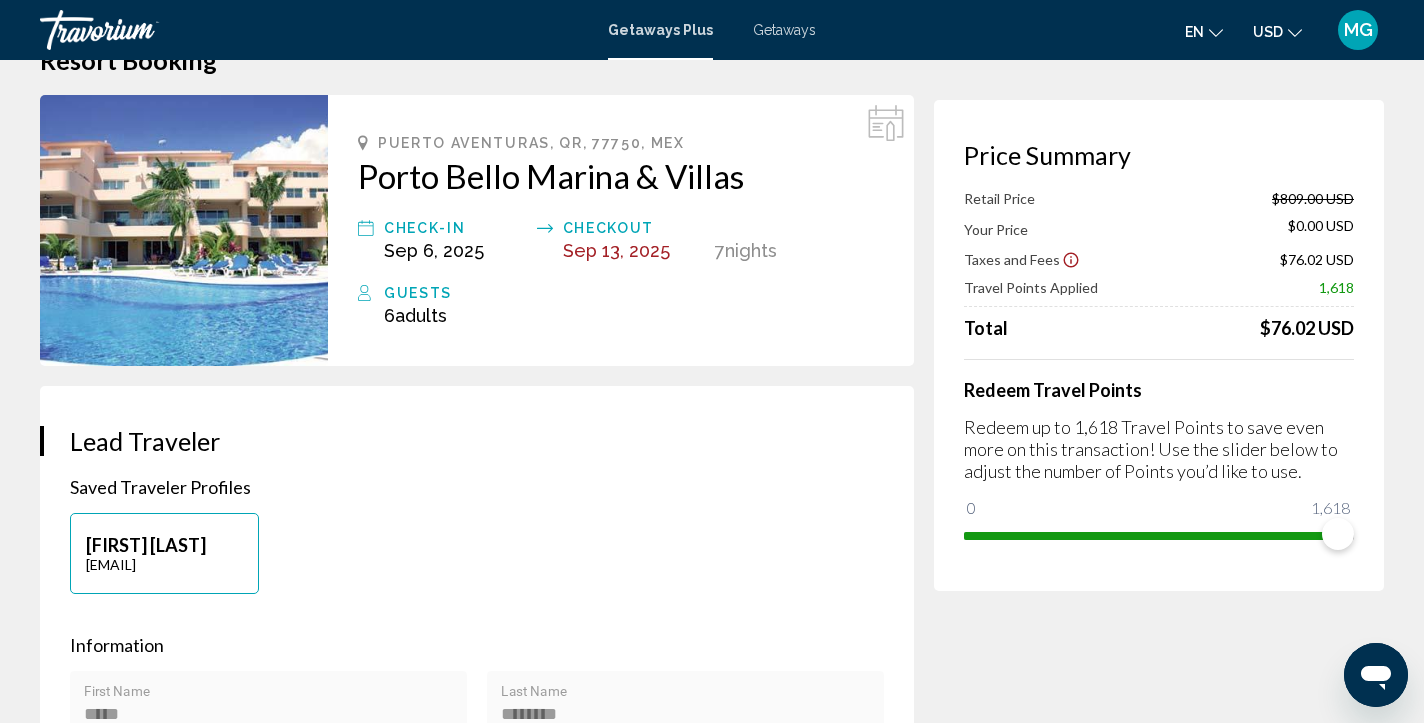 scroll, scrollTop: 0, scrollLeft: 0, axis: both 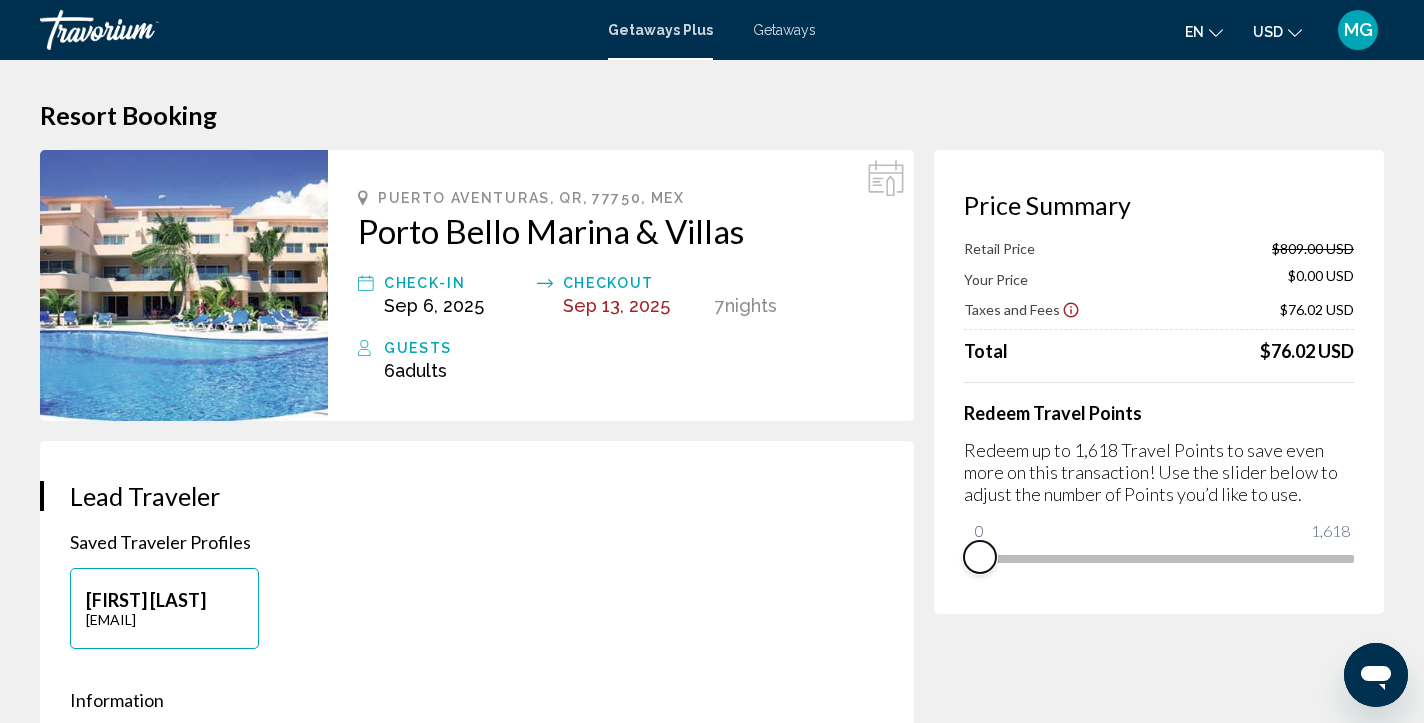 drag, startPoint x: 1339, startPoint y: 576, endPoint x: 807, endPoint y: 598, distance: 532.4547 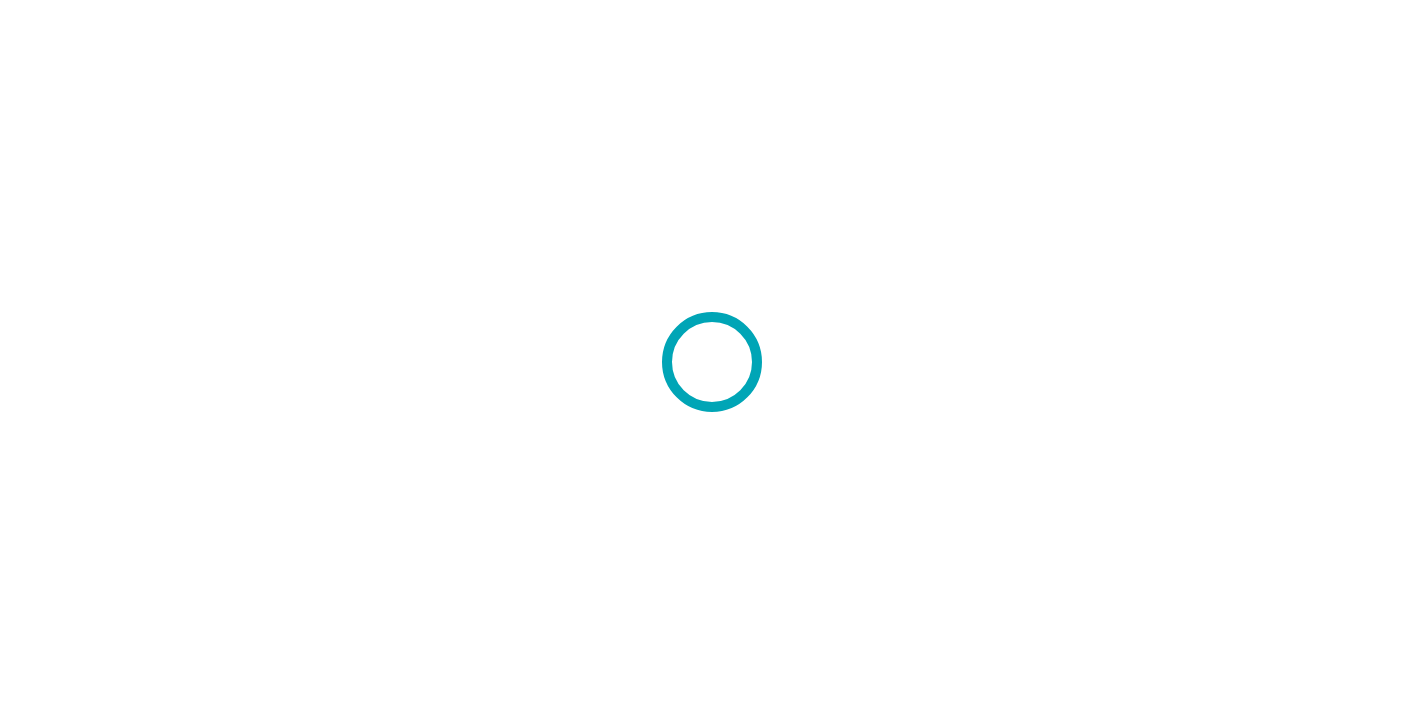 scroll, scrollTop: 0, scrollLeft: 0, axis: both 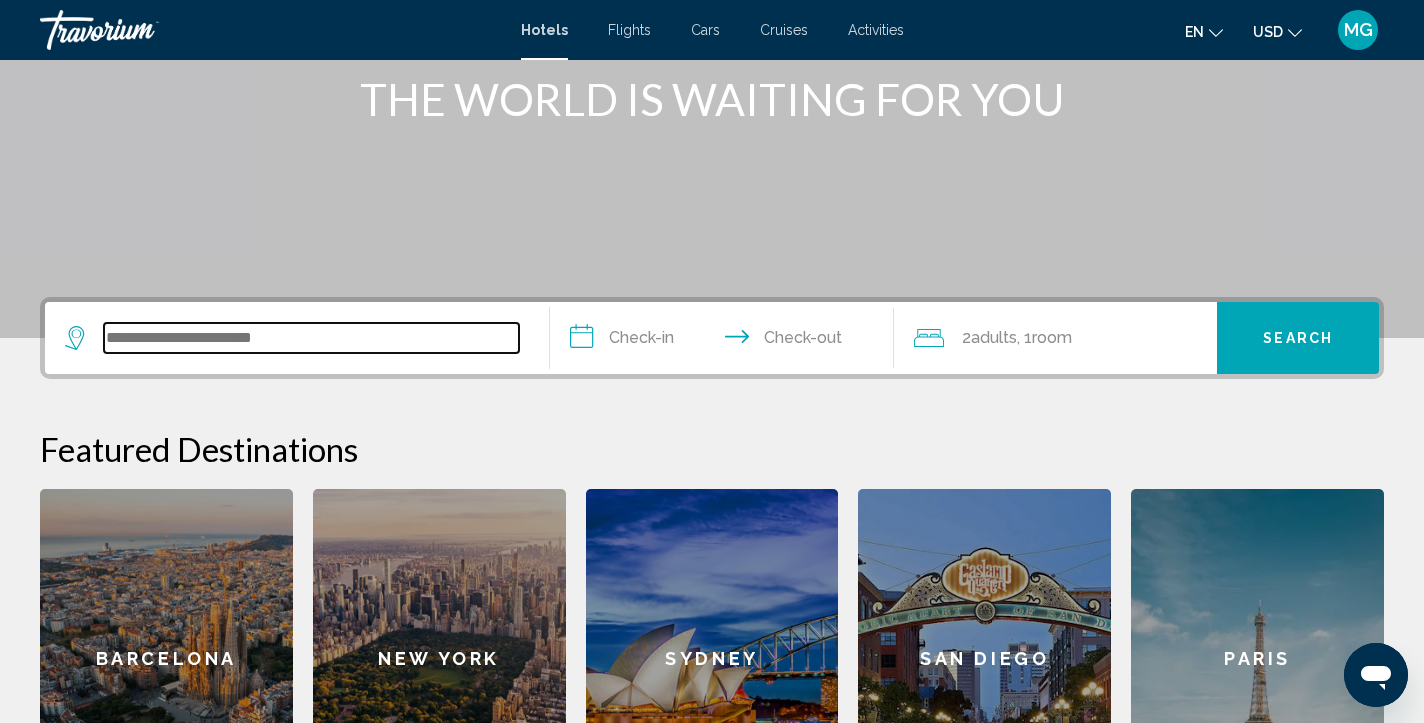 click at bounding box center [311, 338] 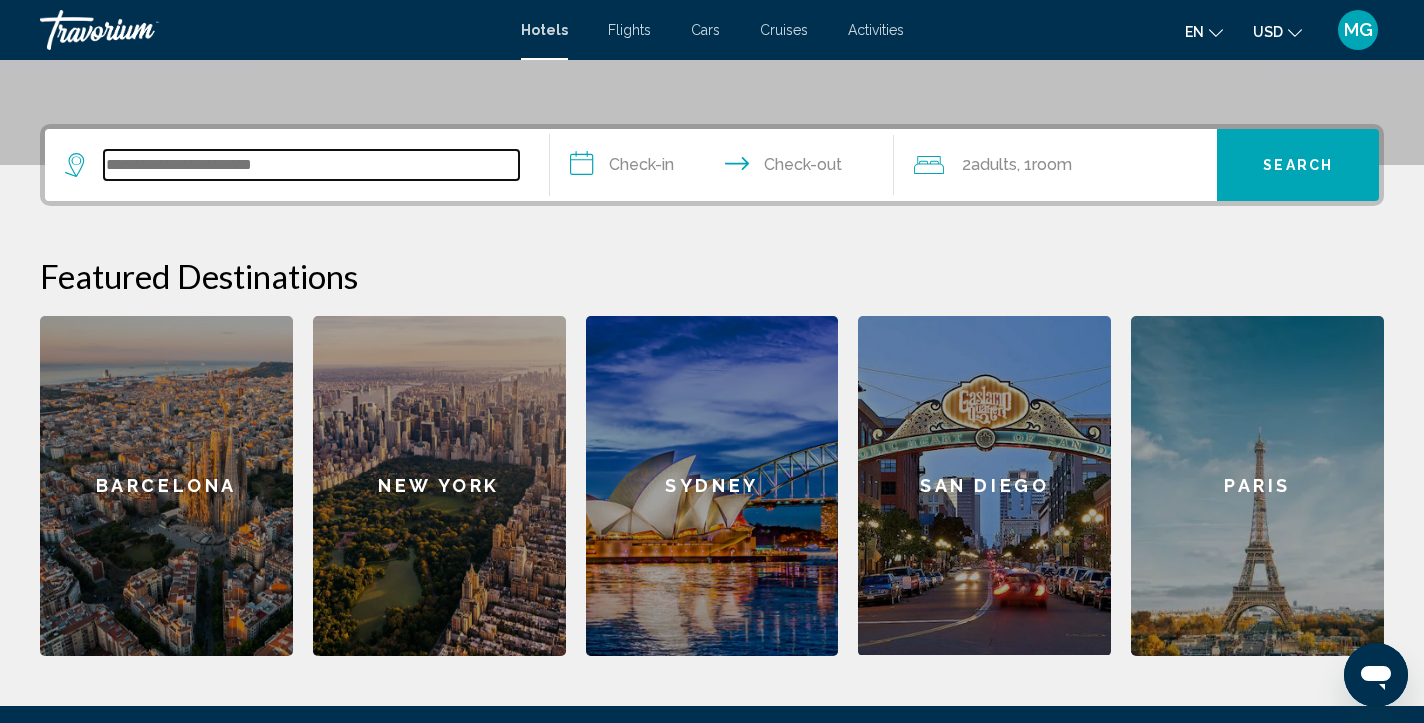 scroll, scrollTop: 494, scrollLeft: 0, axis: vertical 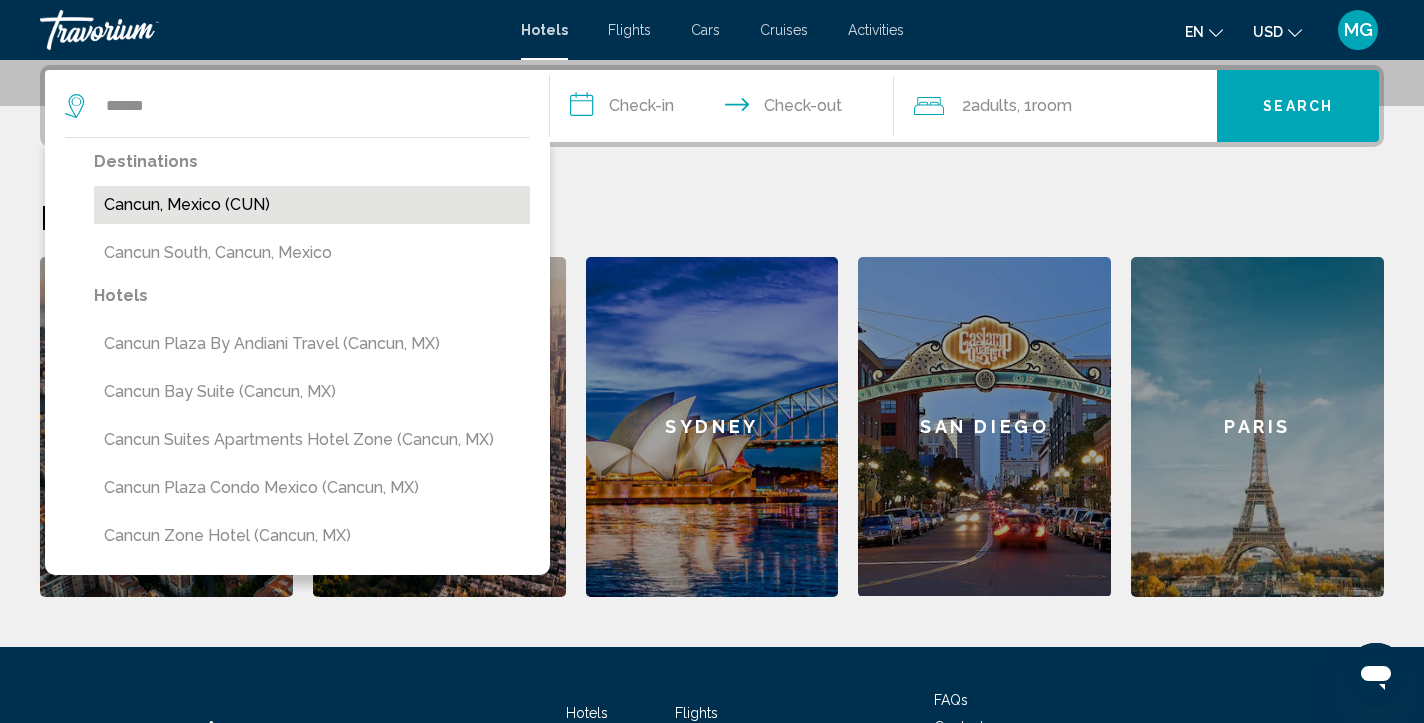 click on "Cancun, Mexico (CUN)" at bounding box center (312, 205) 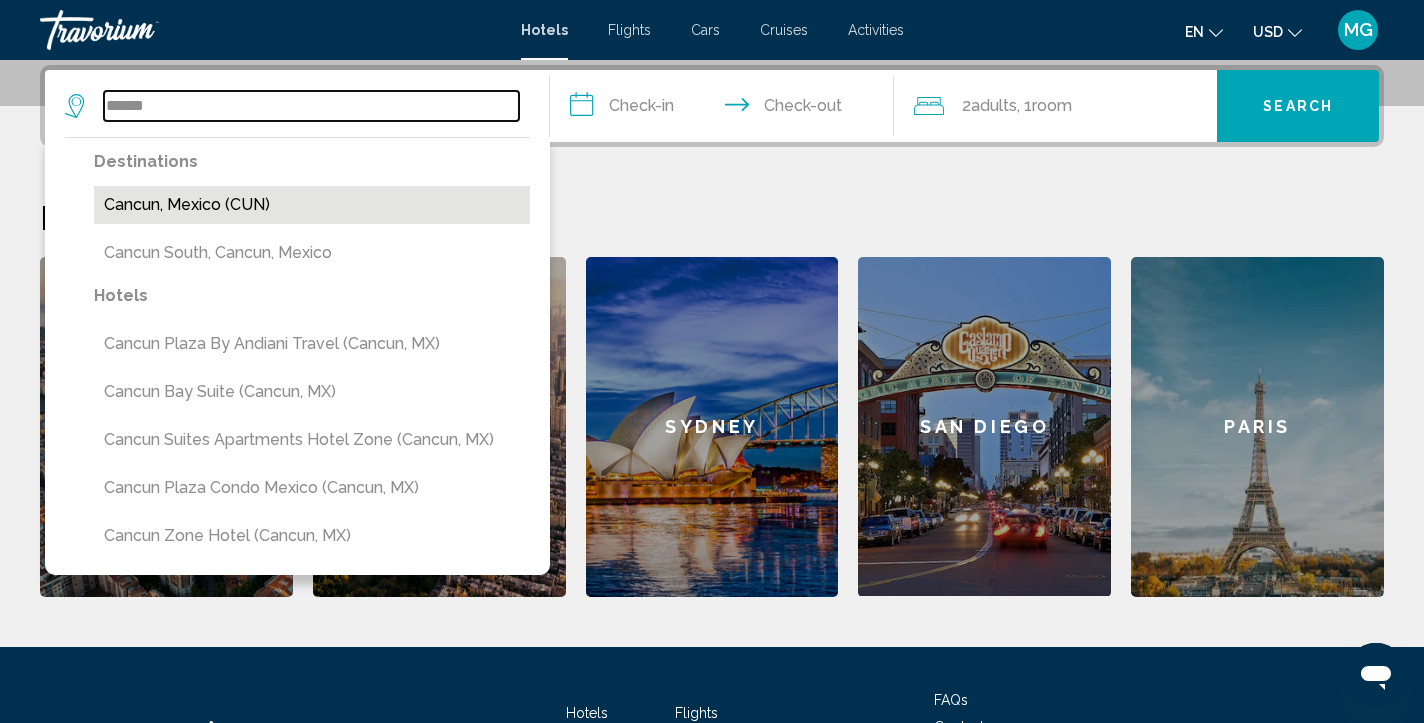 type on "**********" 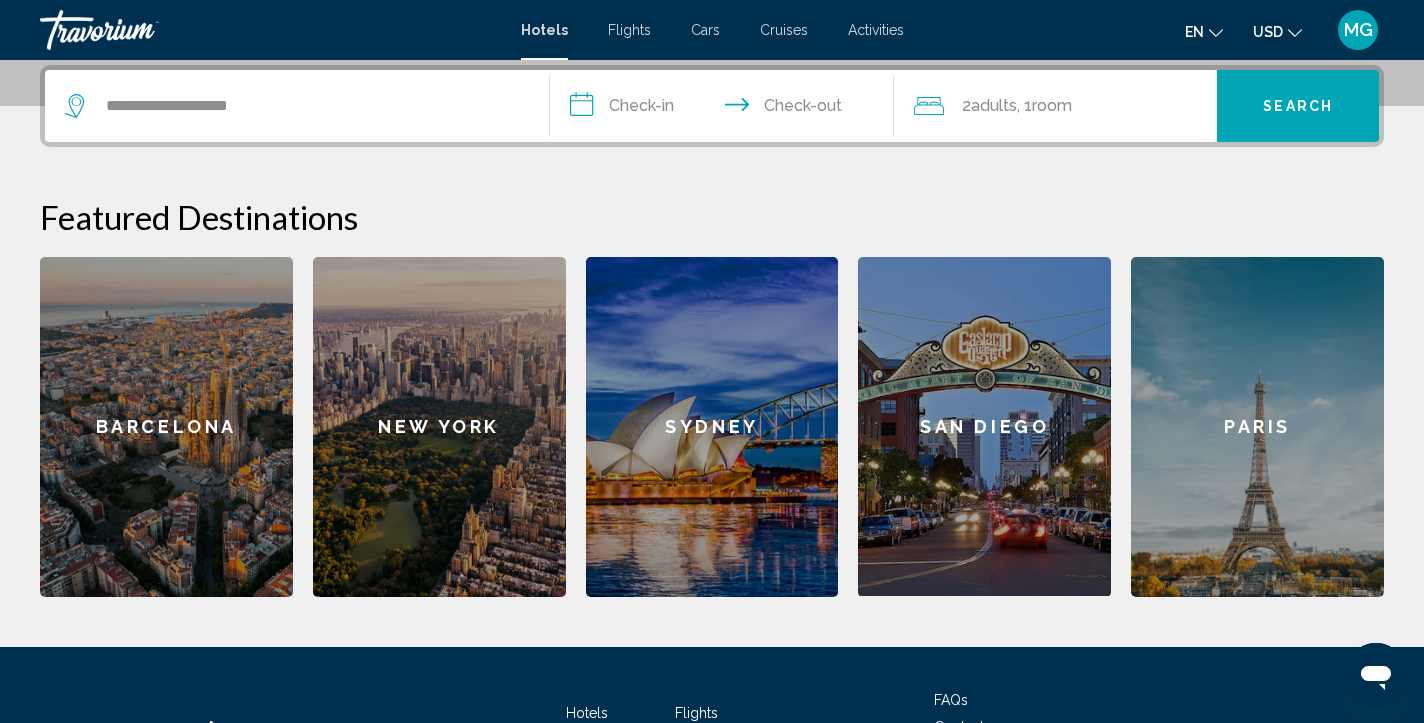 click on "**********" at bounding box center (726, 109) 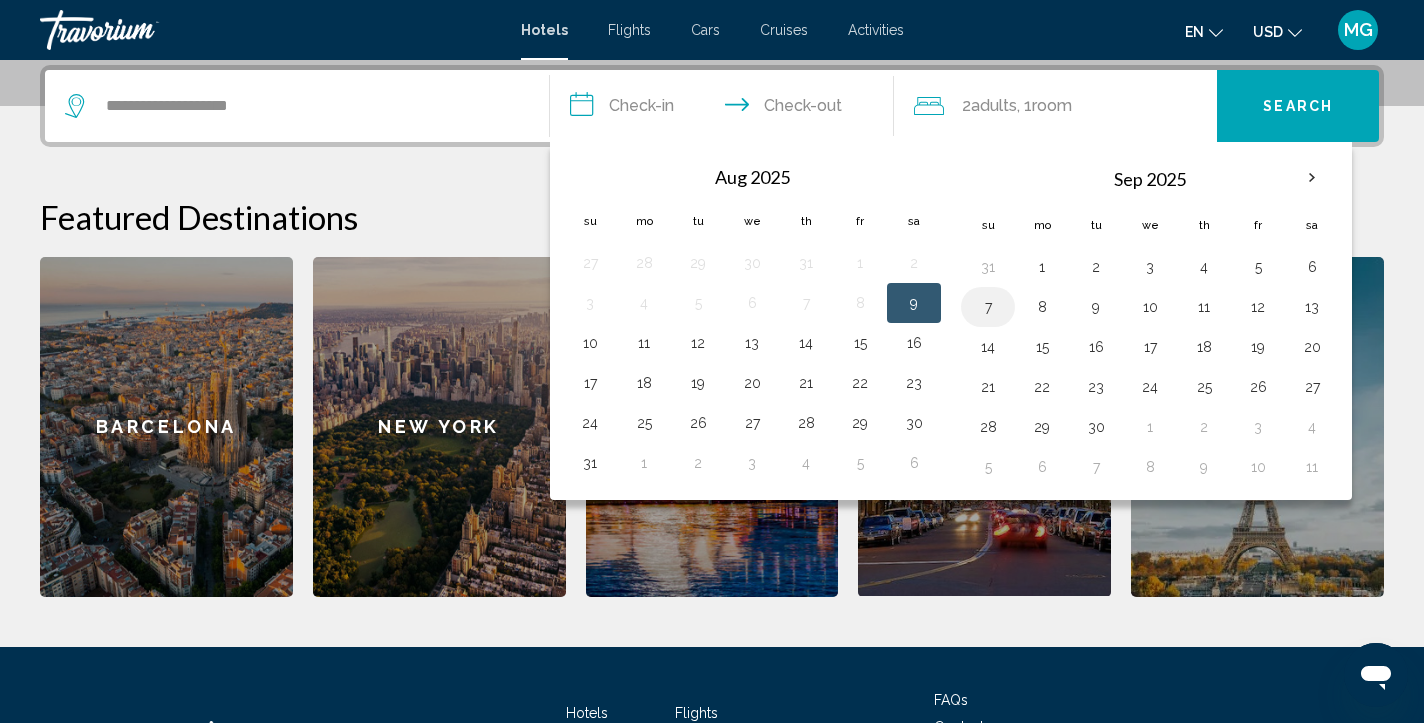 click on "7" at bounding box center (988, 307) 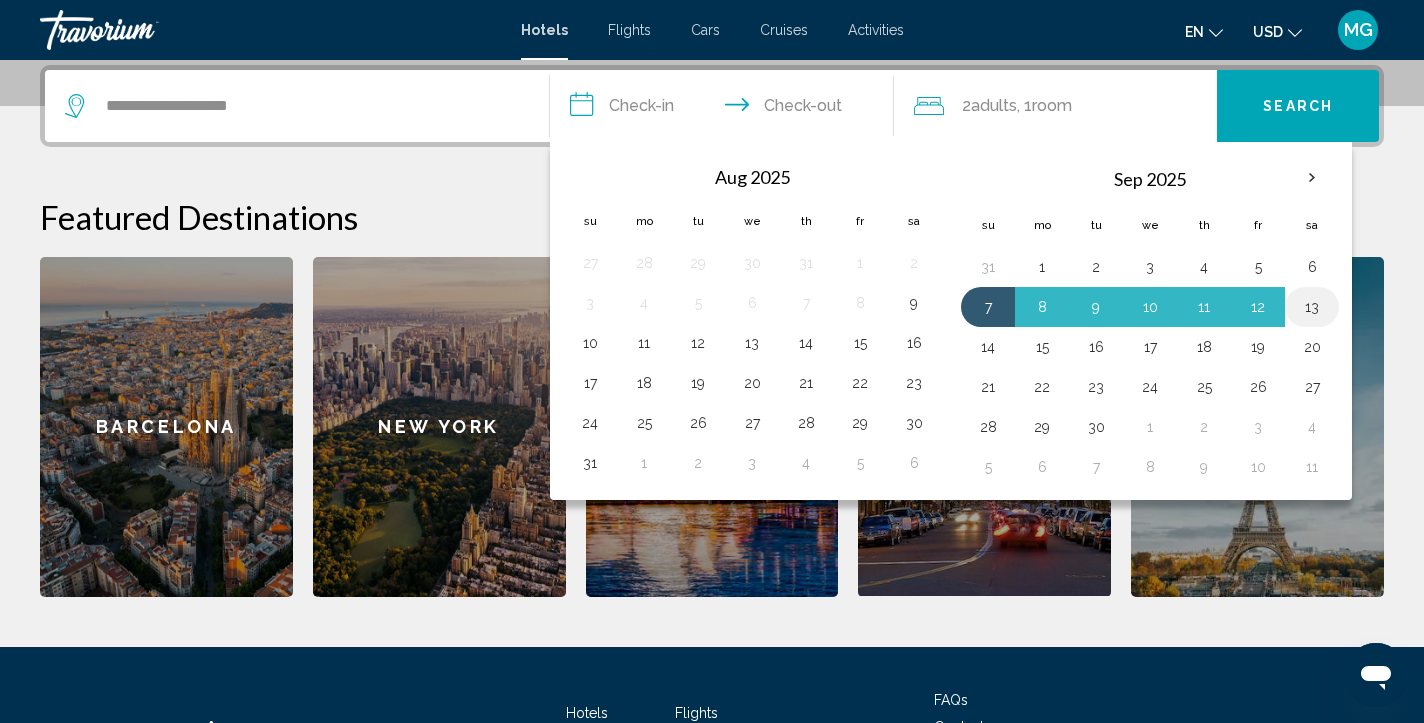 click on "13" at bounding box center (1312, 307) 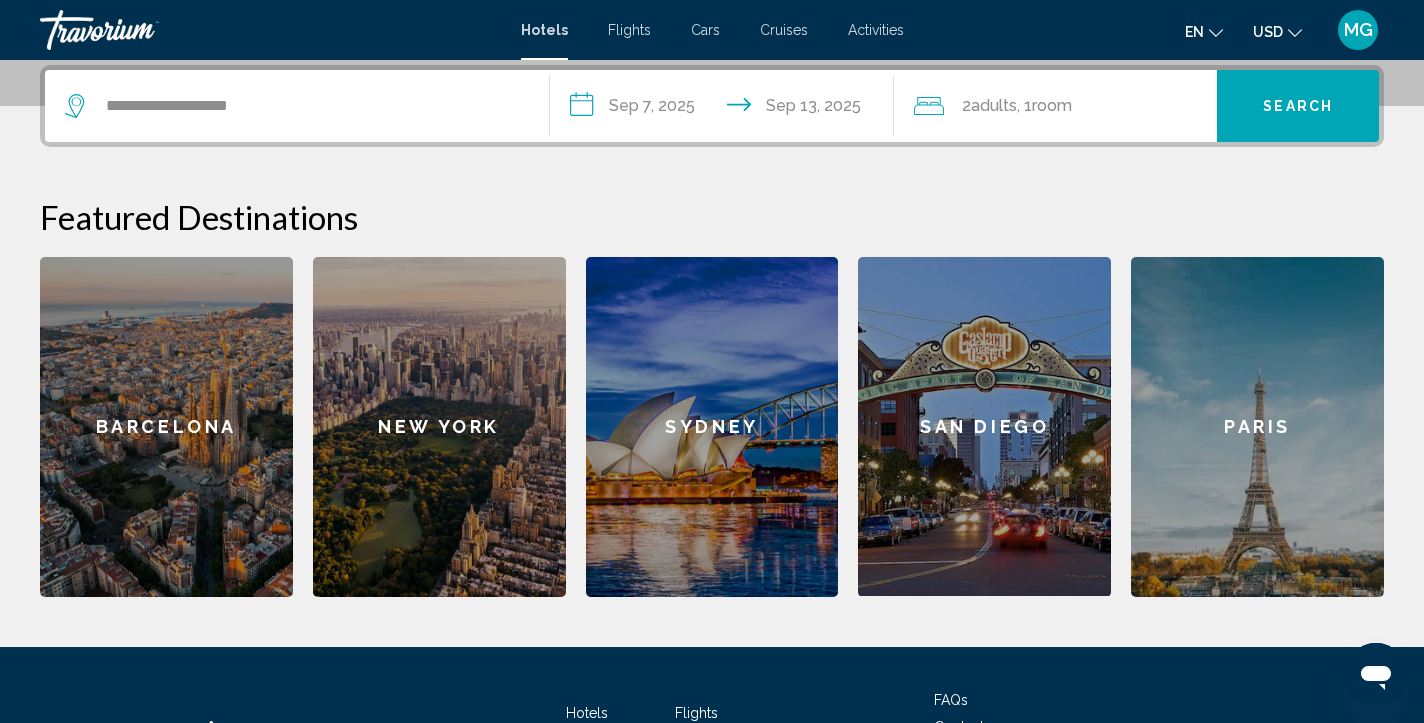 click on "Search" at bounding box center [1298, 107] 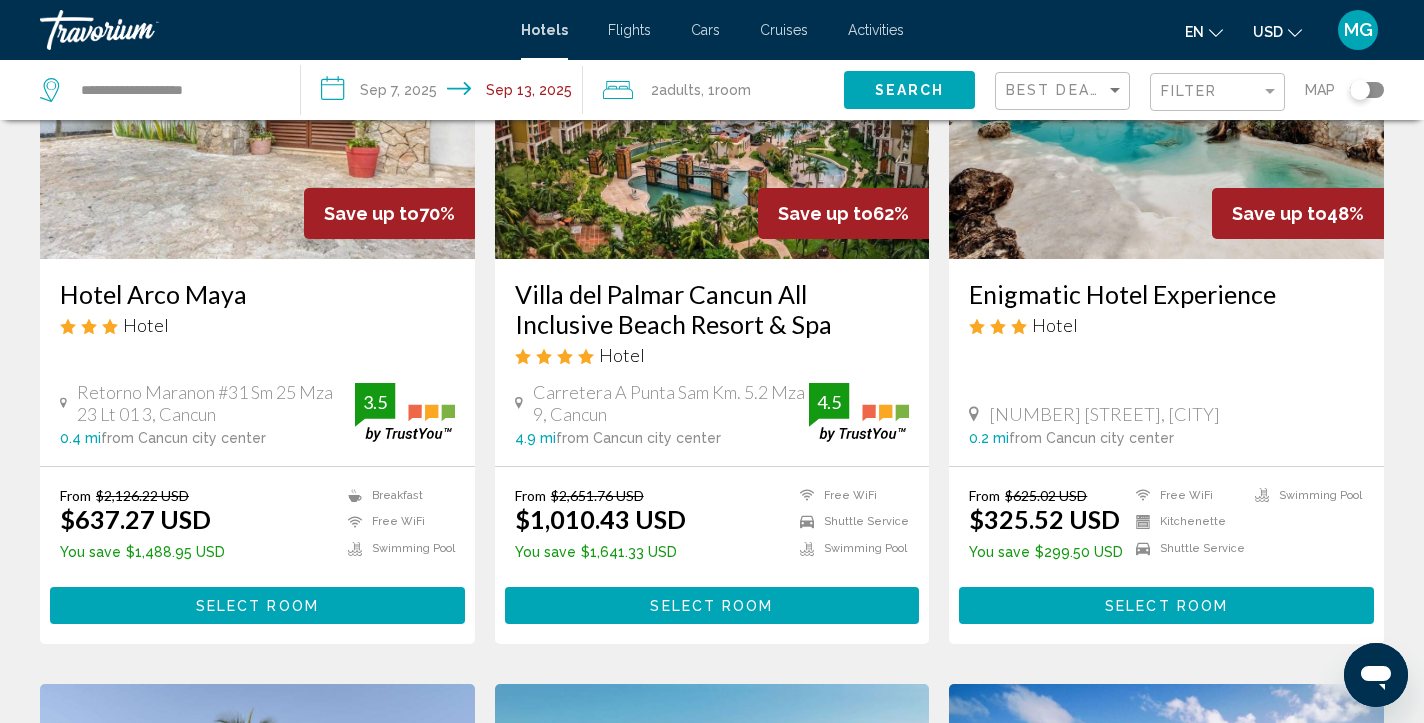 scroll, scrollTop: 280, scrollLeft: 0, axis: vertical 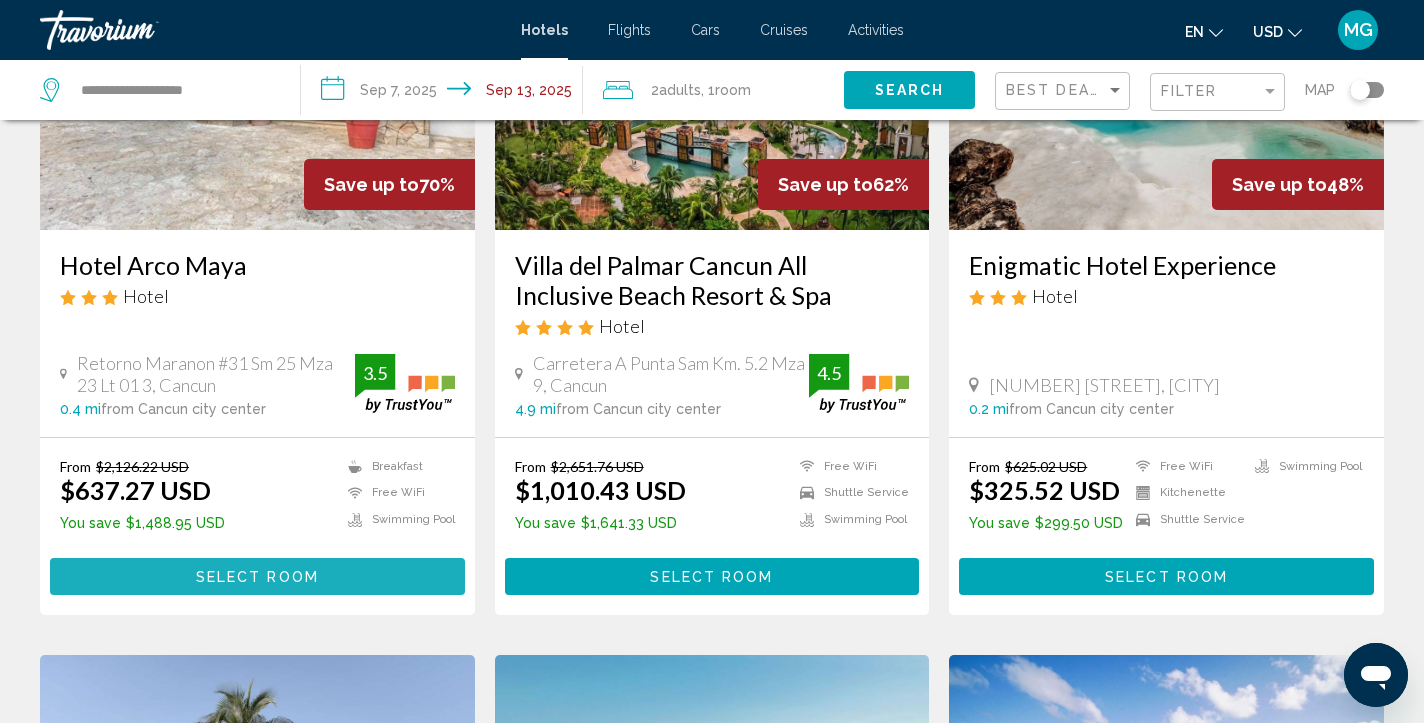 click on "Select Room" at bounding box center (257, 577) 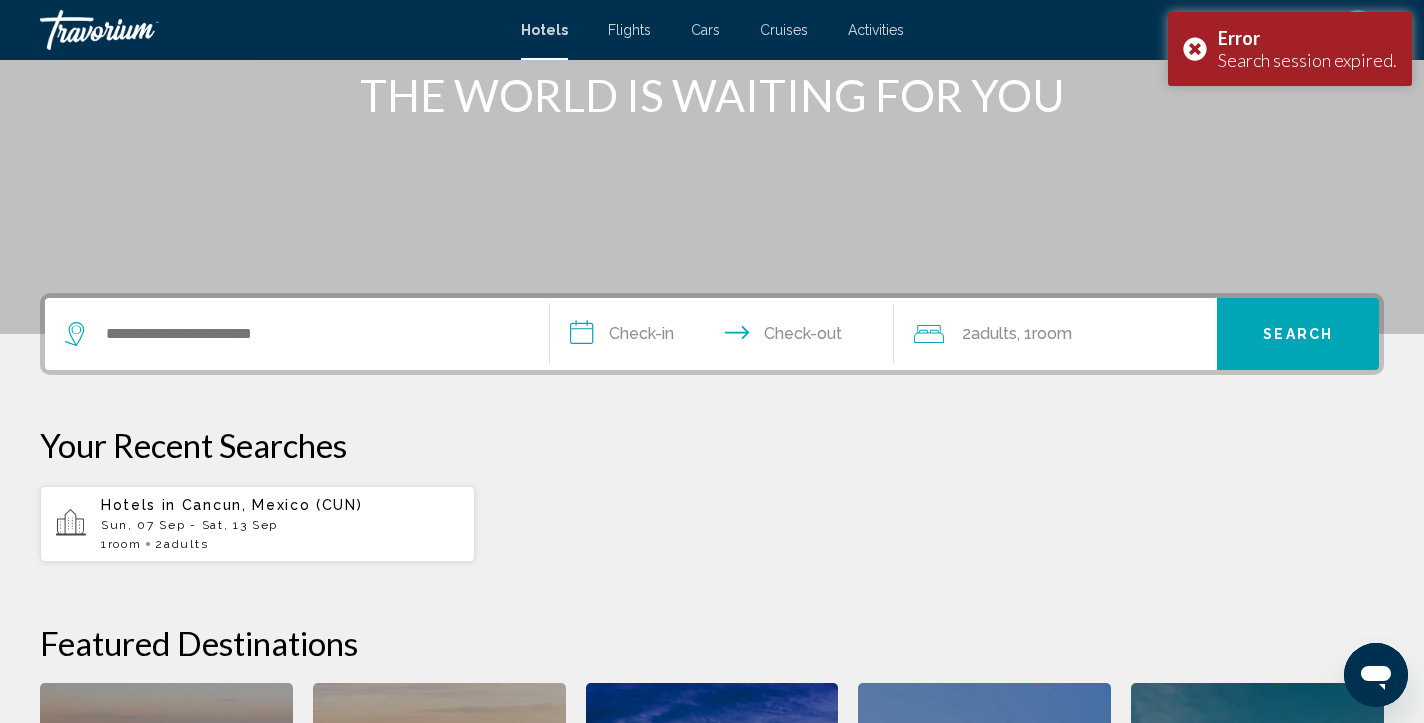 scroll, scrollTop: 263, scrollLeft: 0, axis: vertical 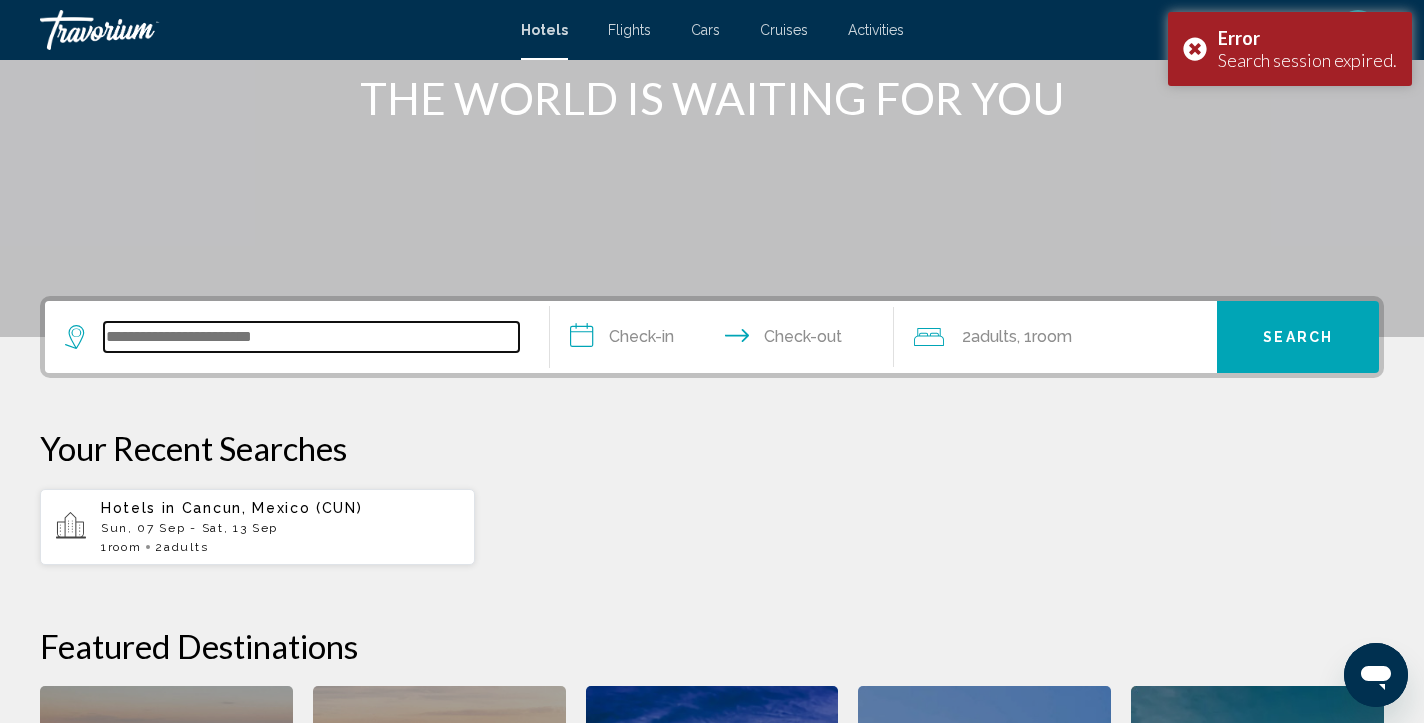 click at bounding box center (311, 337) 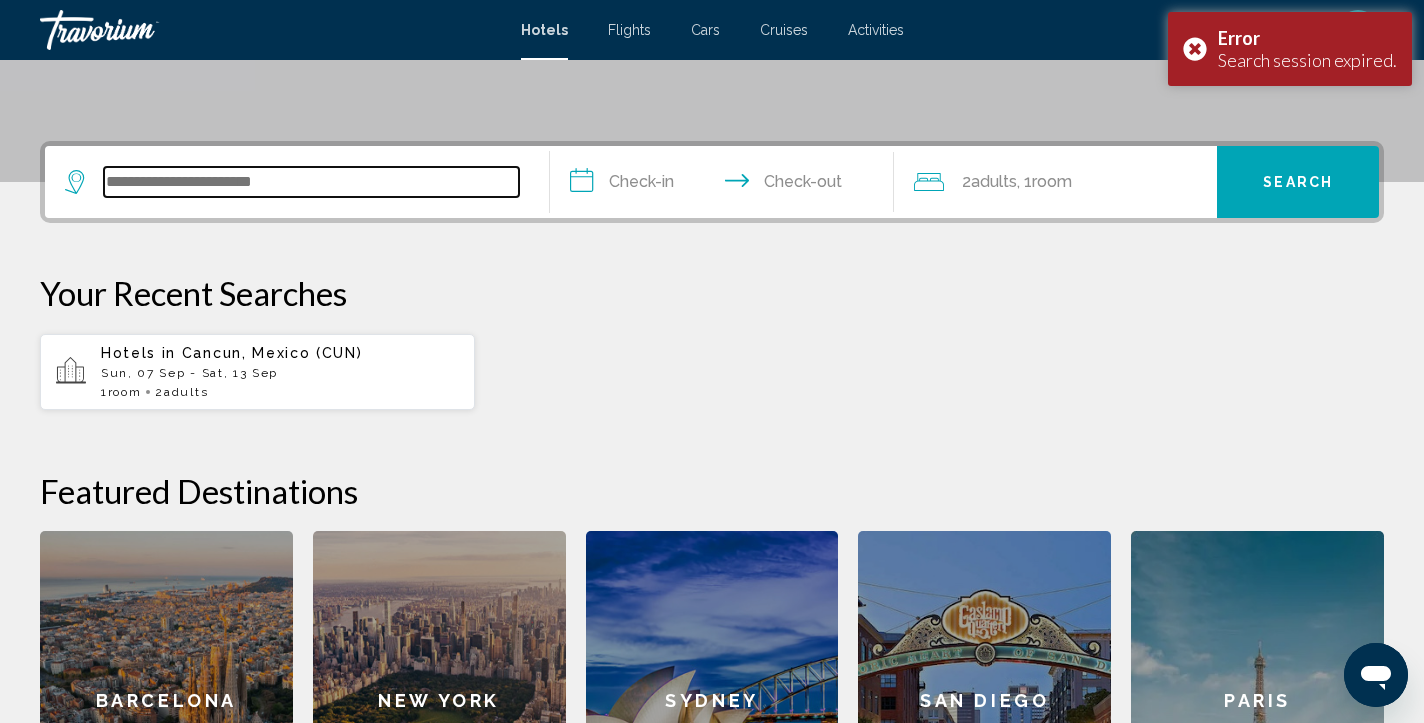 scroll, scrollTop: 494, scrollLeft: 0, axis: vertical 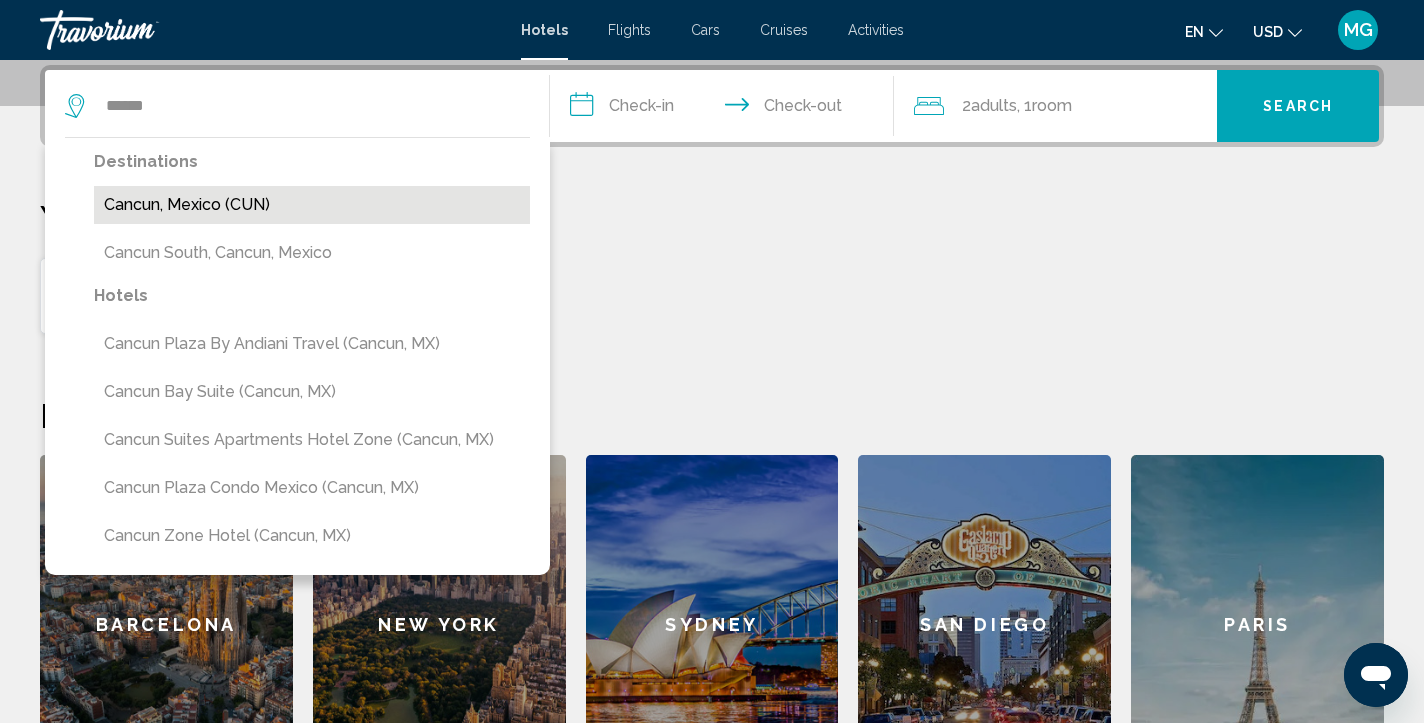 click on "Cancun, Mexico (CUN)" at bounding box center (312, 205) 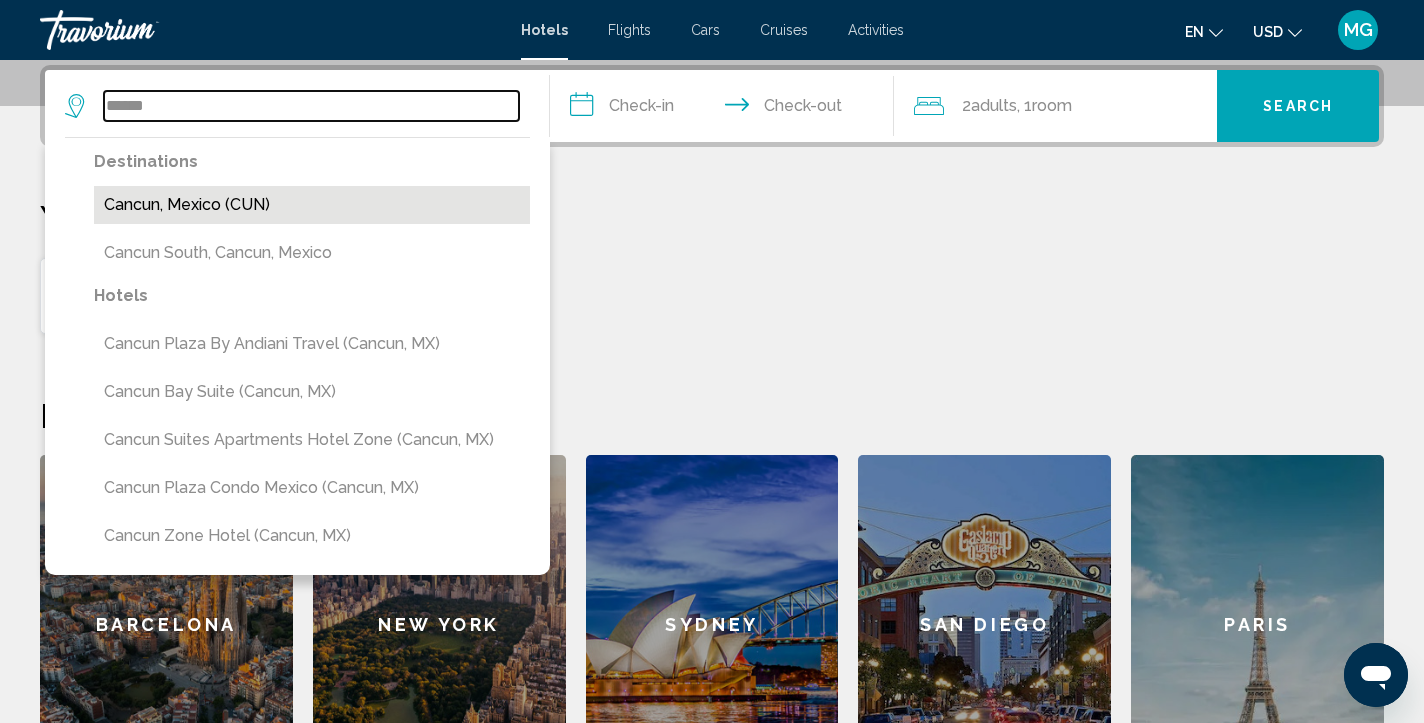 type on "**********" 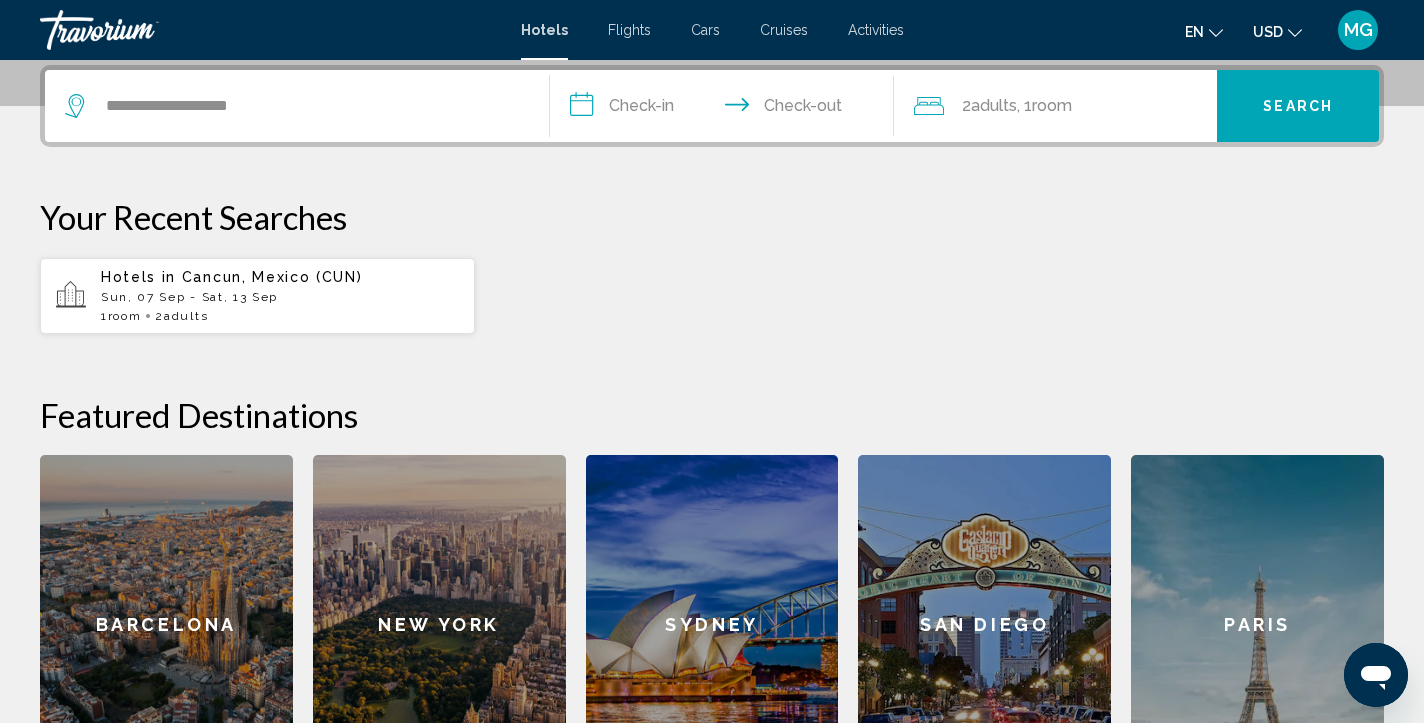 click on "**********" at bounding box center [726, 109] 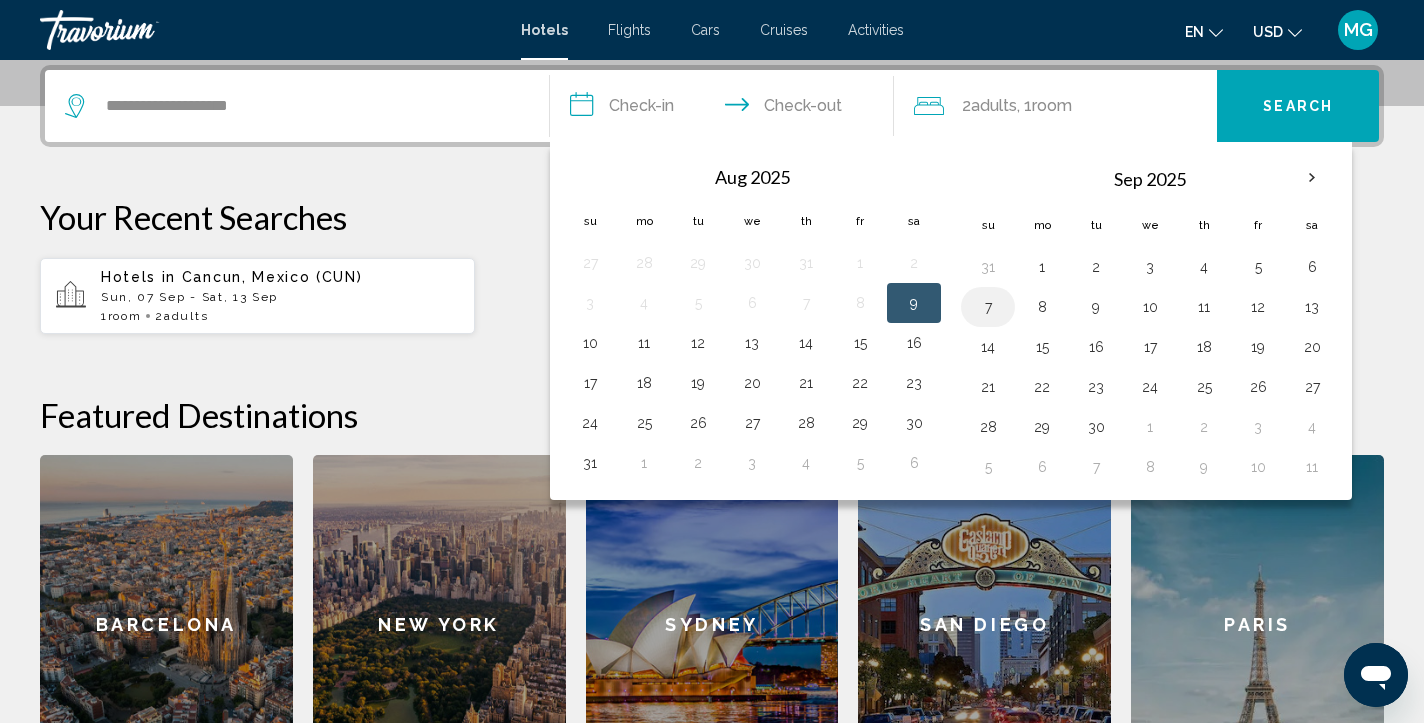 click on "7" at bounding box center [988, 307] 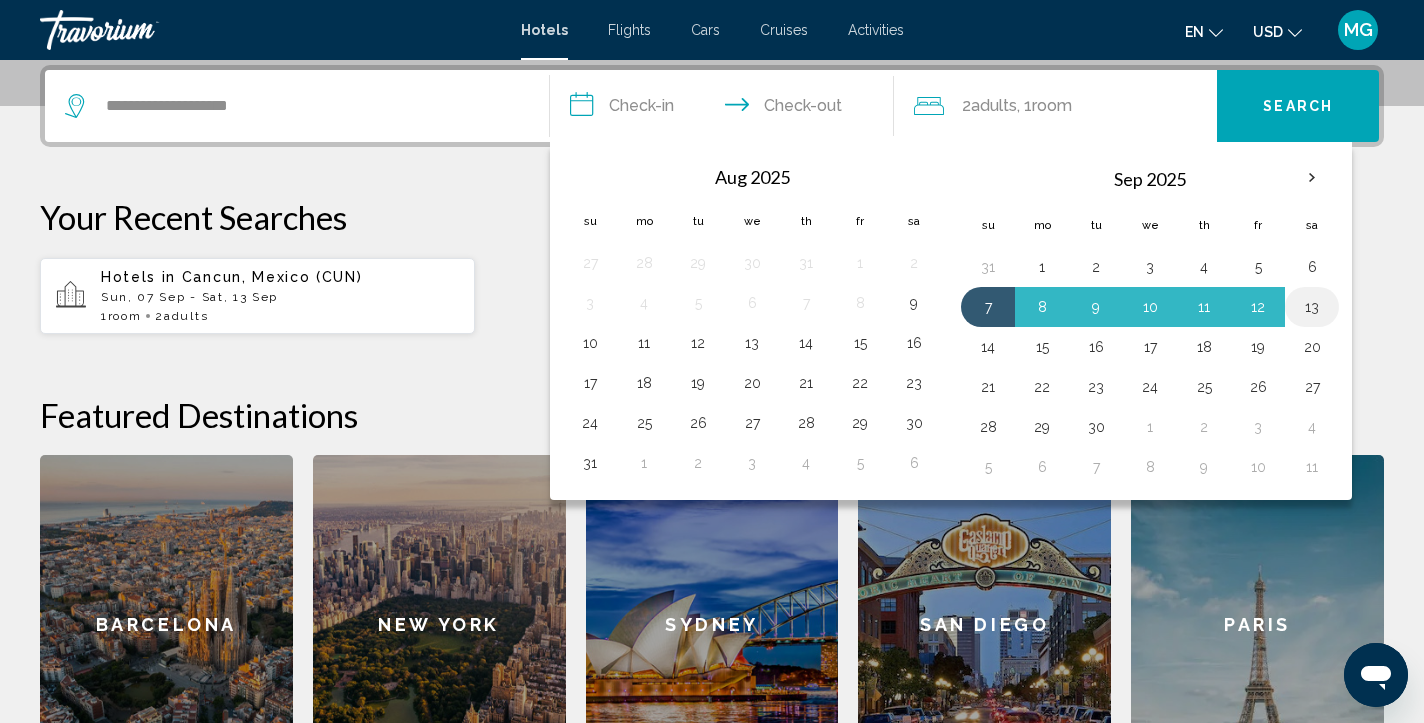 click on "13" at bounding box center (1312, 307) 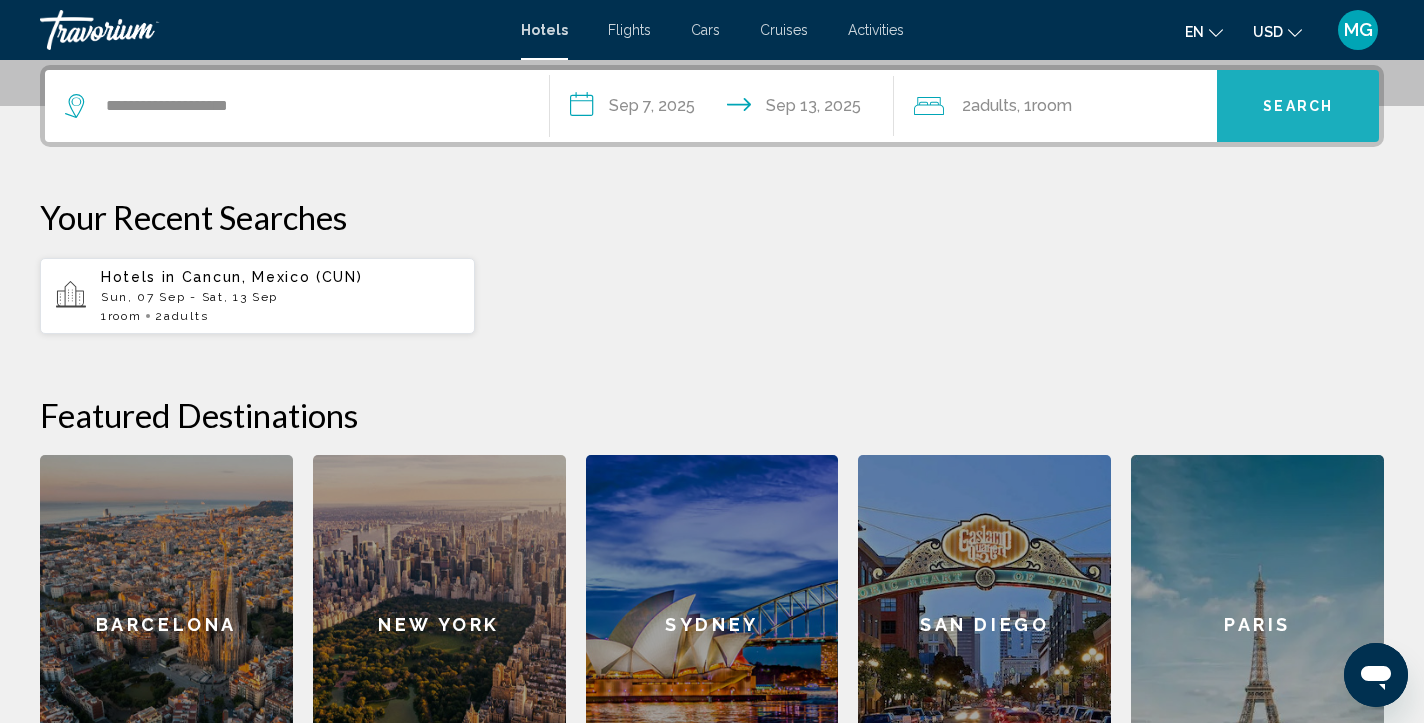click on "Search" at bounding box center (1298, 107) 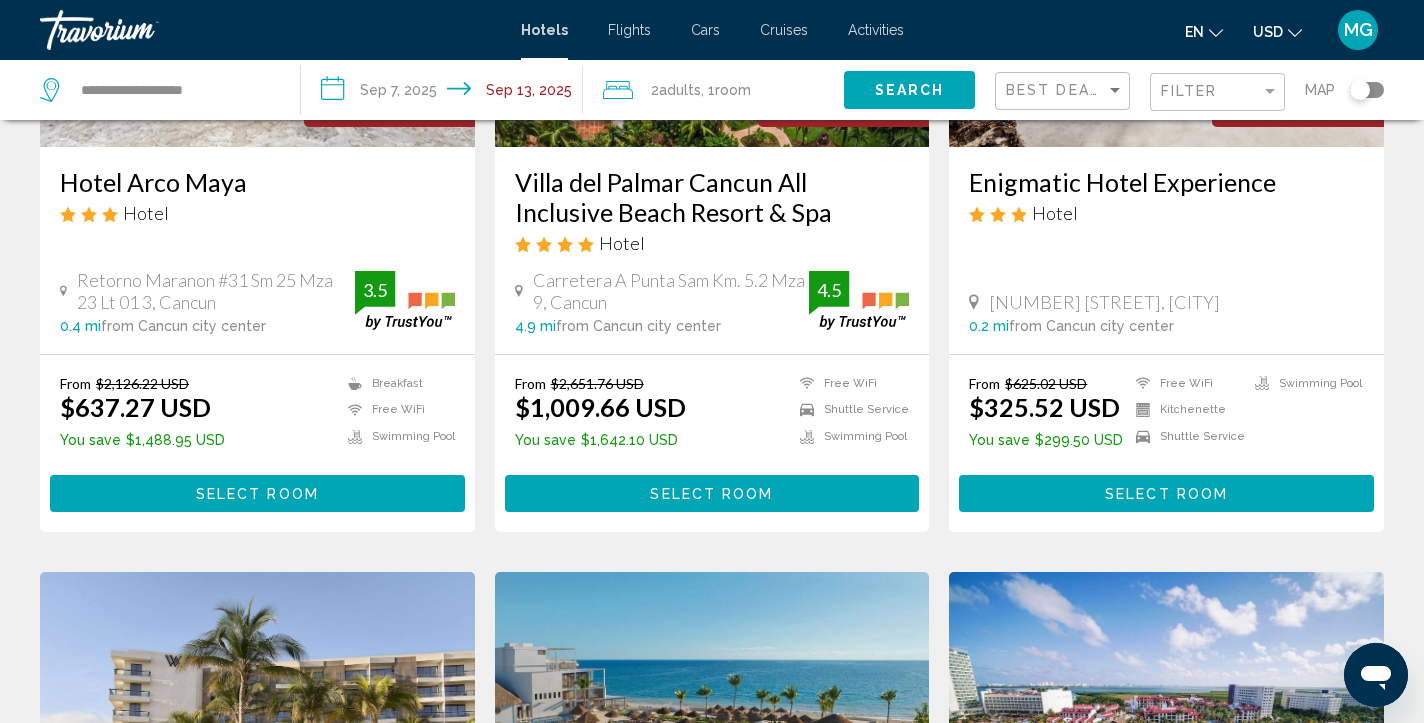 scroll, scrollTop: 365, scrollLeft: 0, axis: vertical 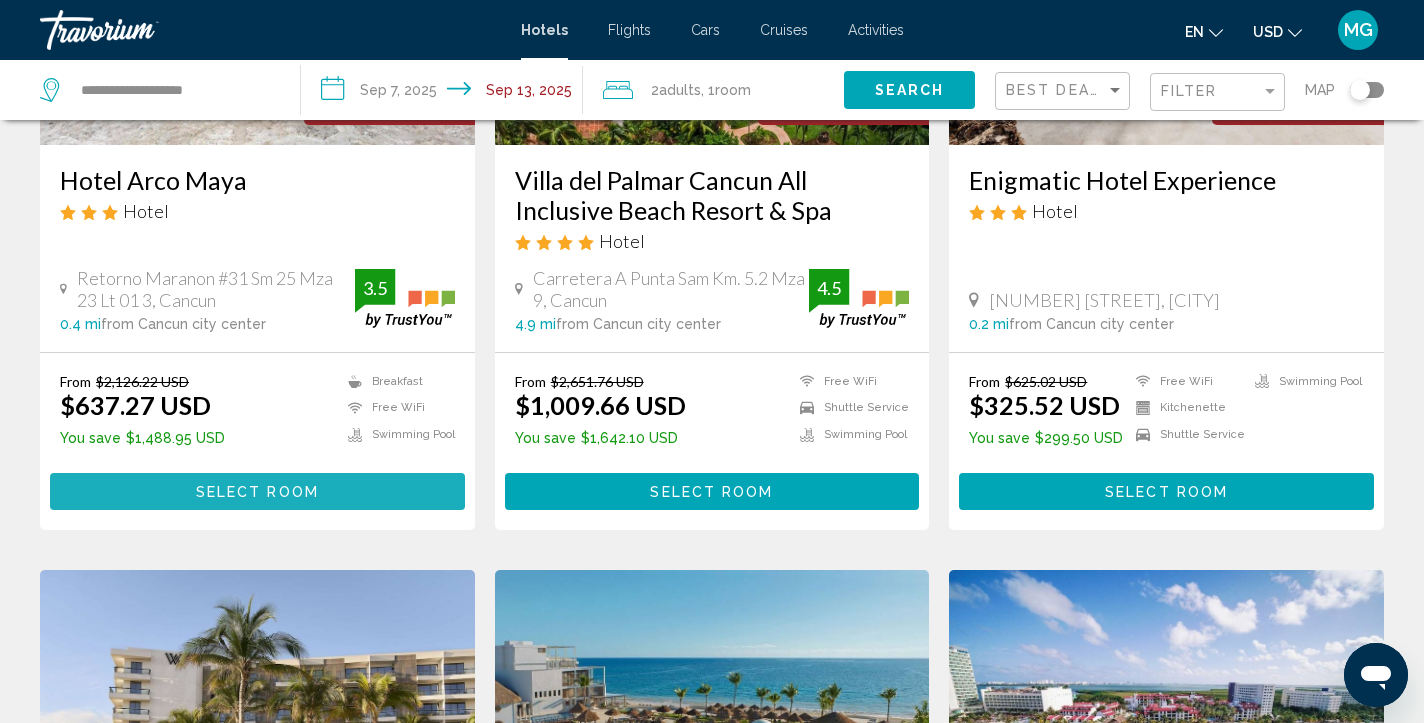 click on "Select Room" at bounding box center [257, 491] 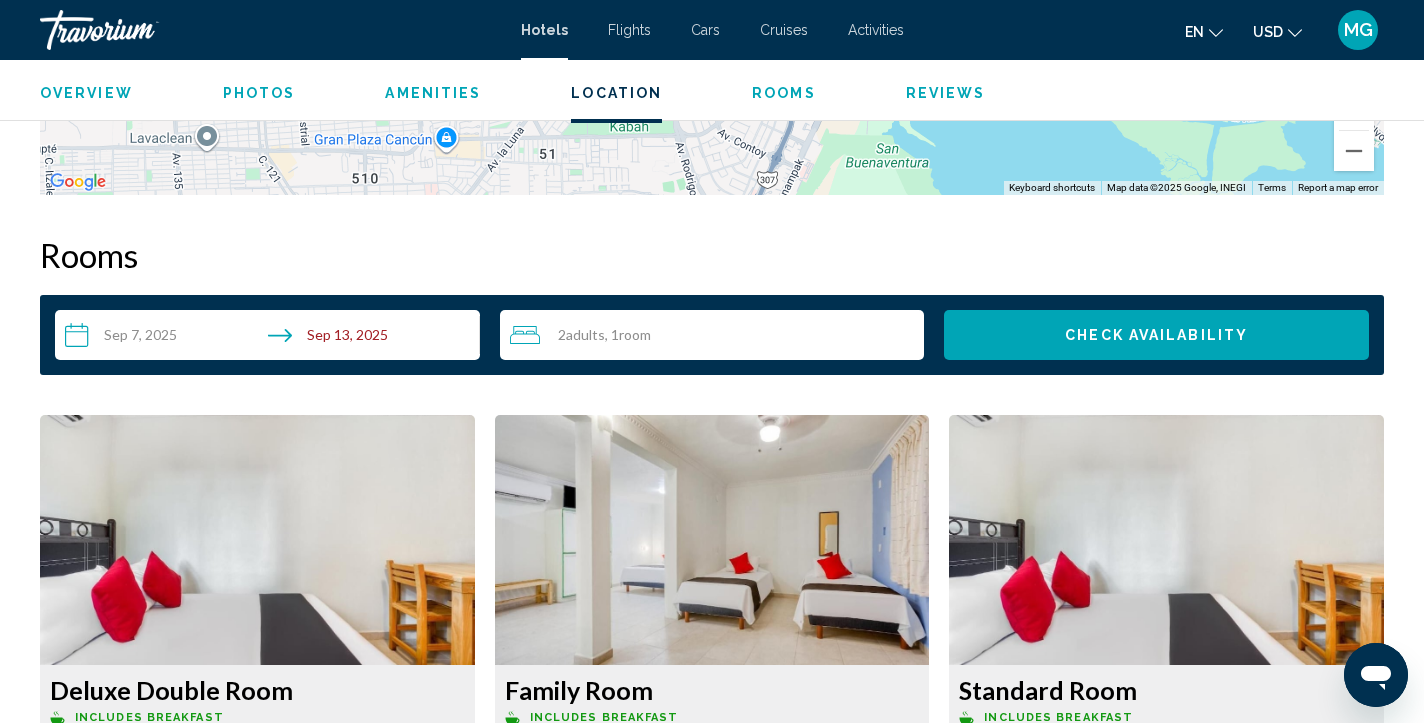 scroll, scrollTop: 2413, scrollLeft: 0, axis: vertical 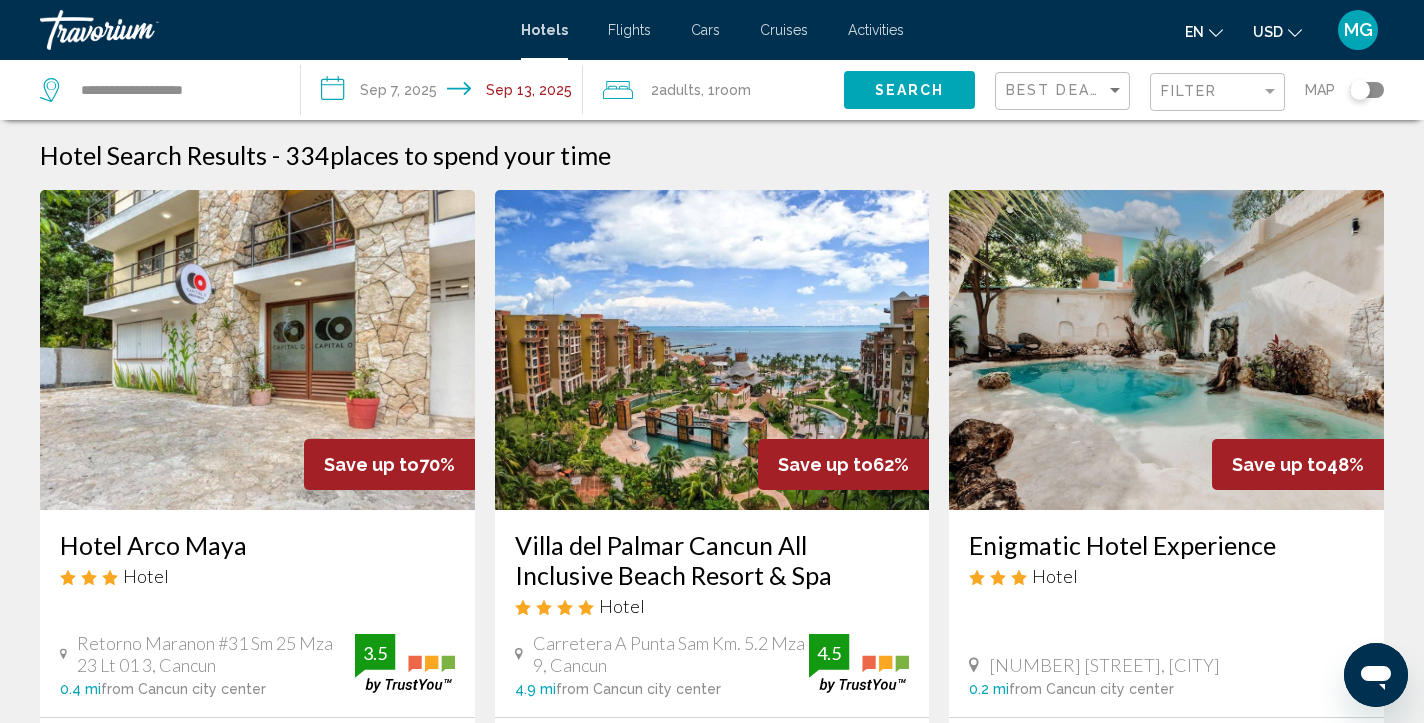 click on "Adults" 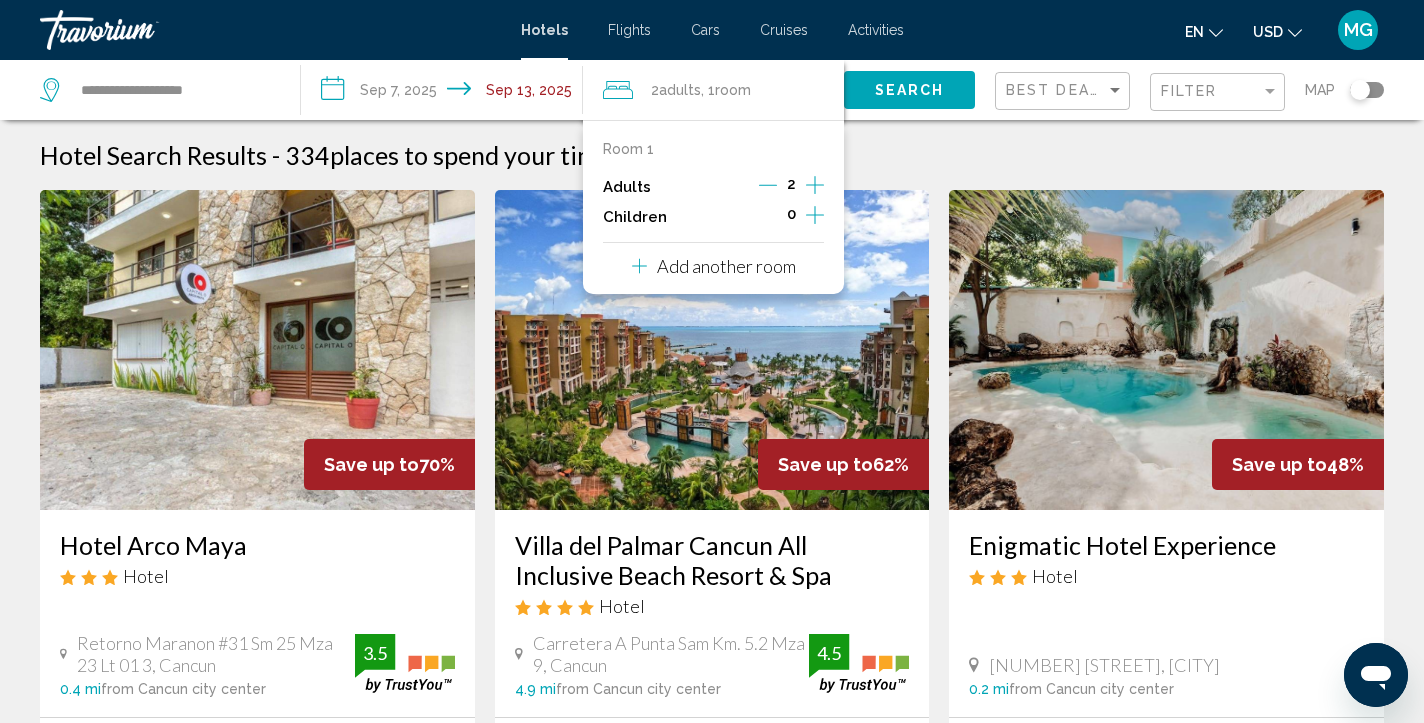 click on "Add another room" at bounding box center [726, 266] 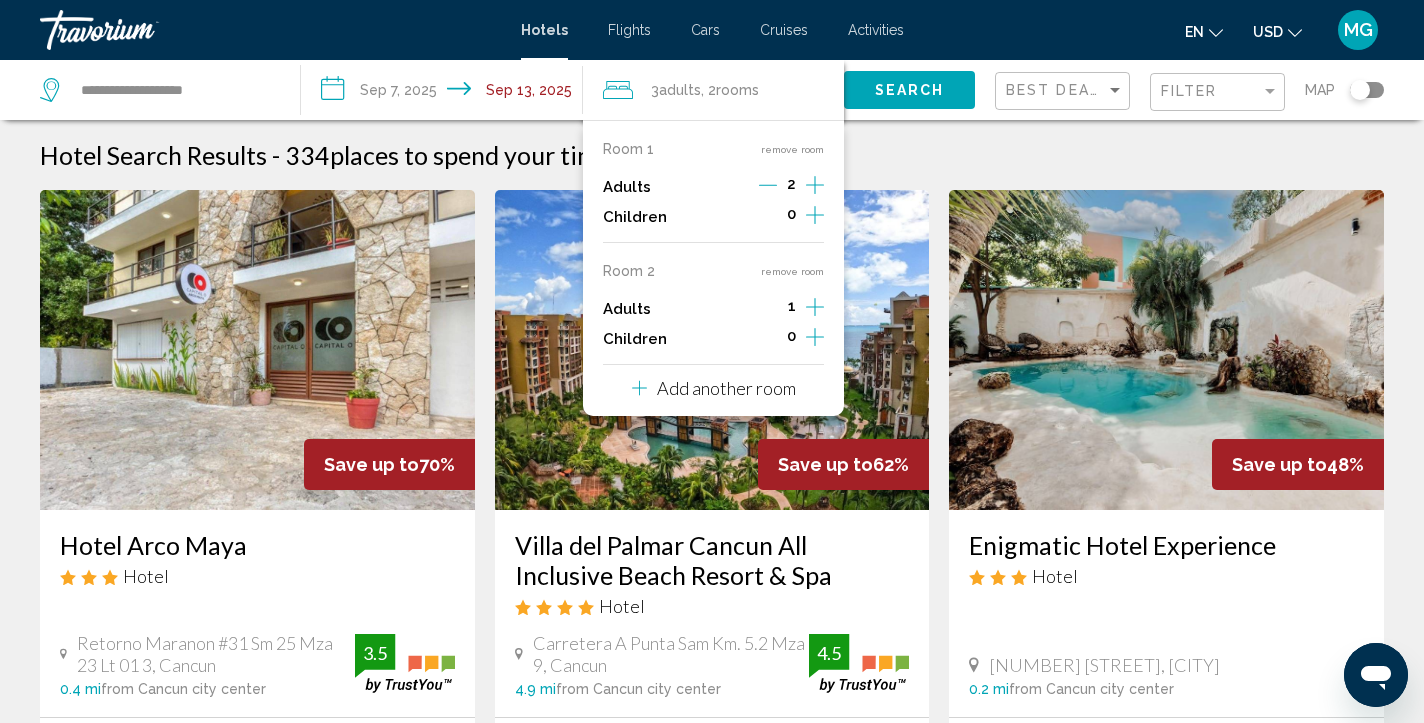 click 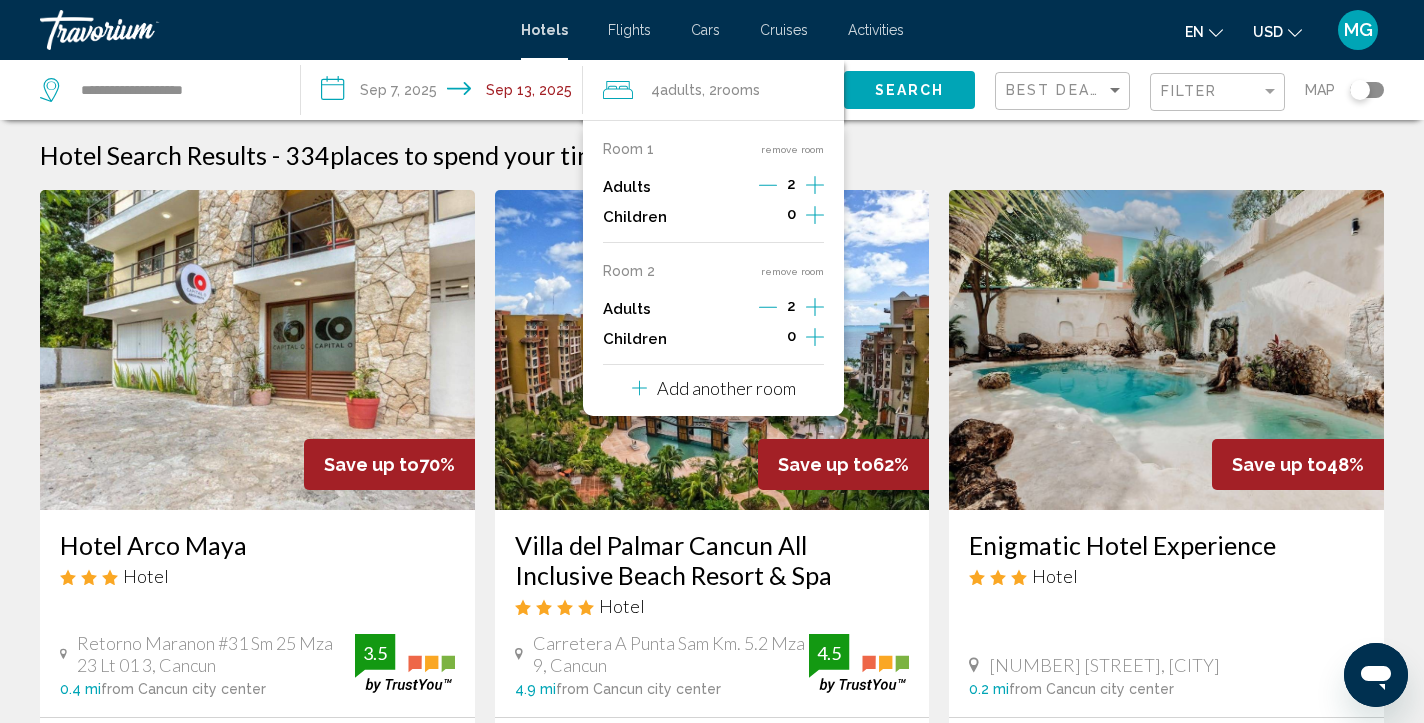 click on "Add another room" at bounding box center [726, 388] 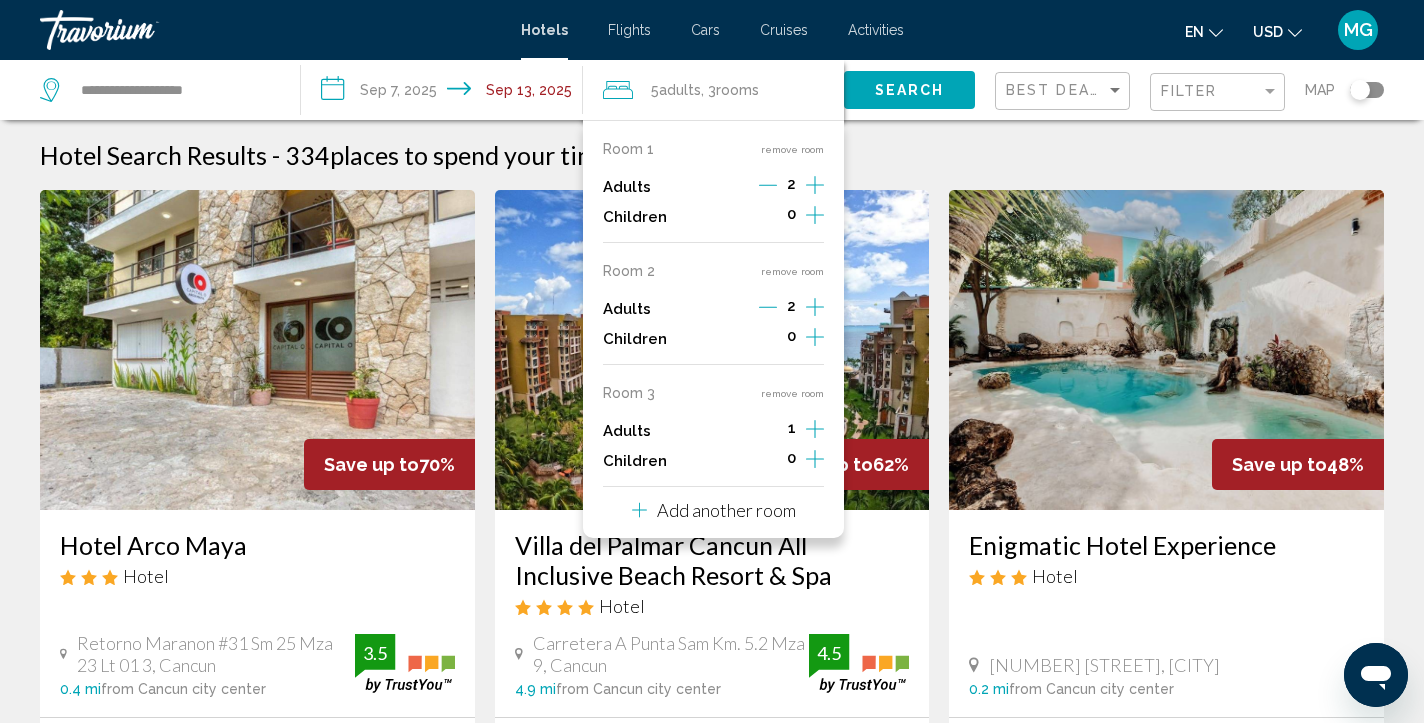 click 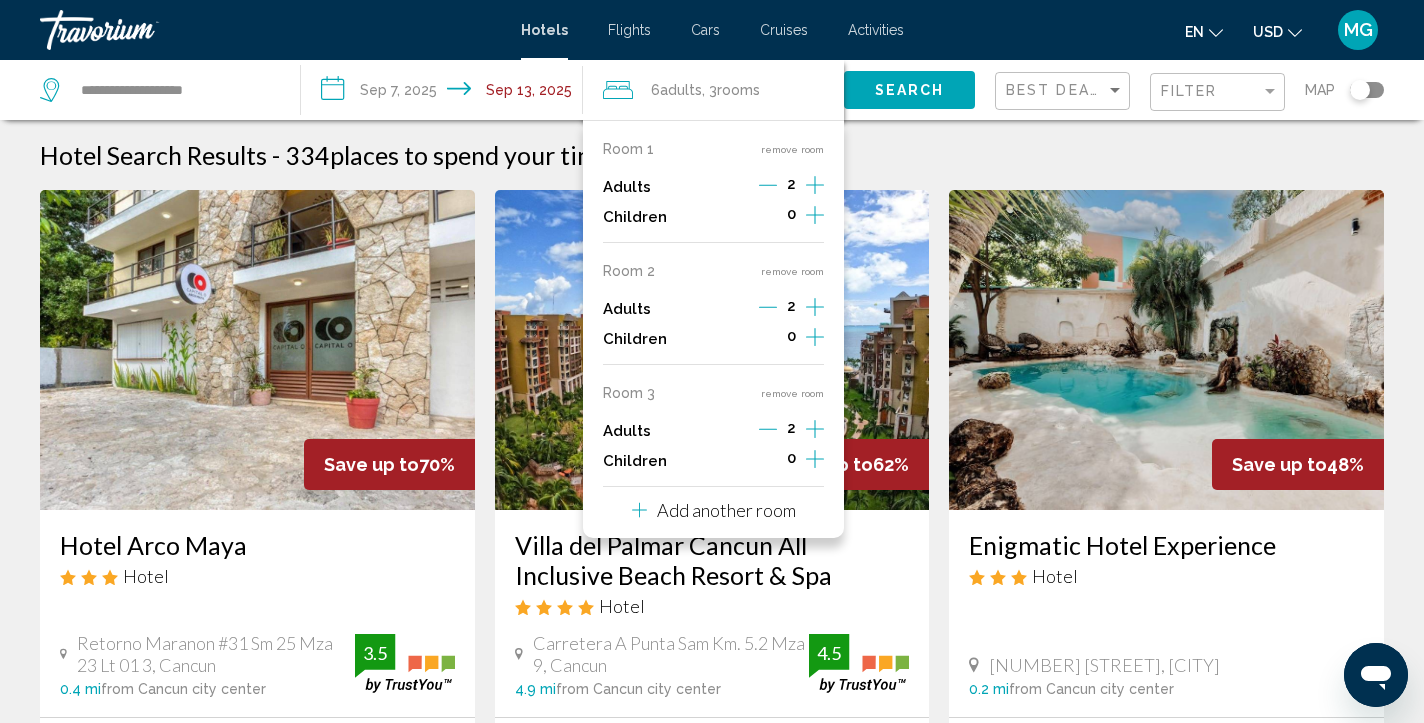 click on "Add another room" at bounding box center (726, 510) 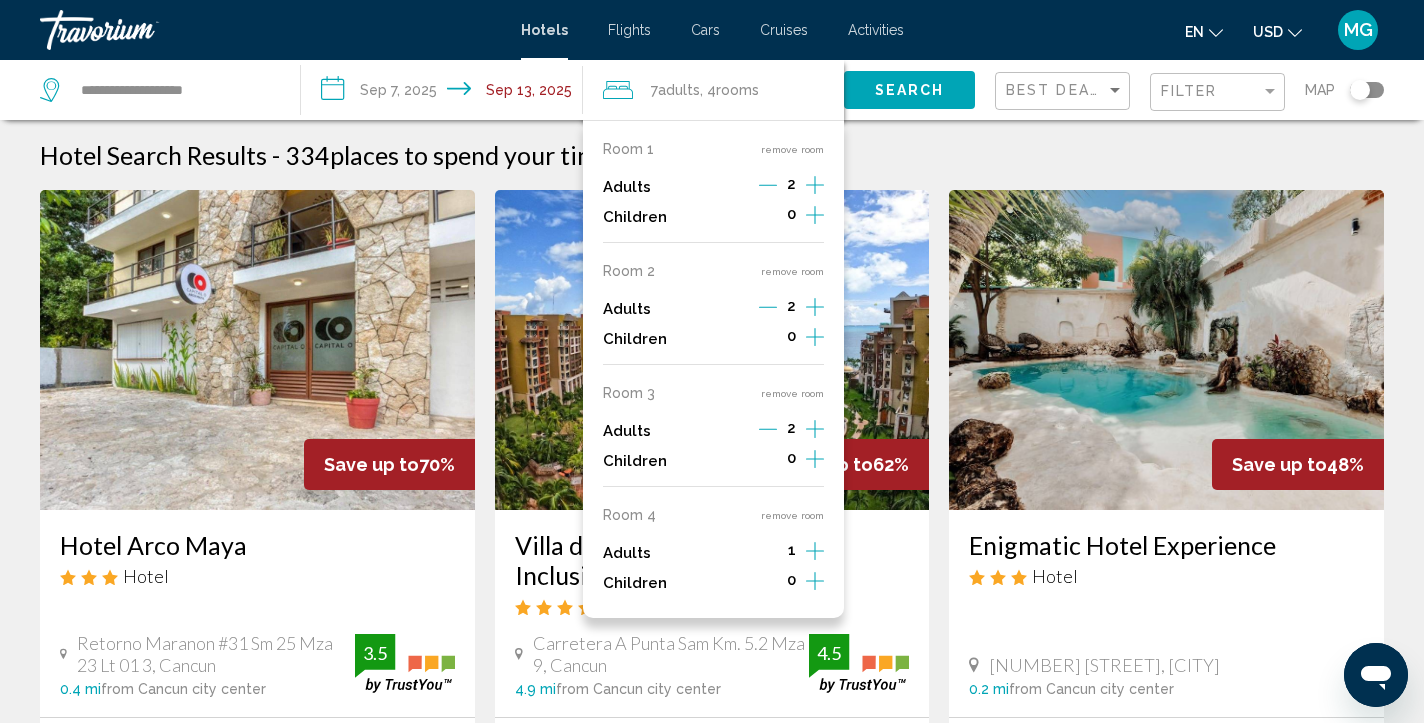 click 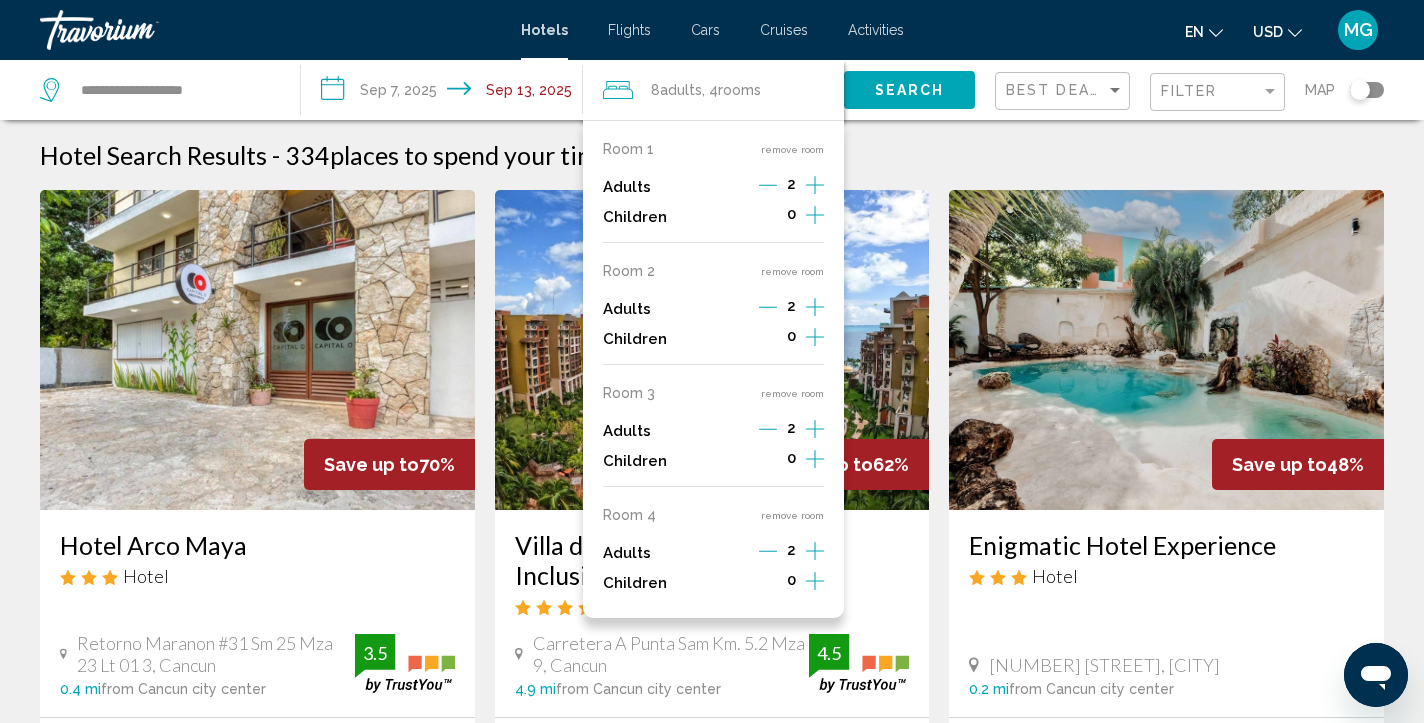 click on "Search" 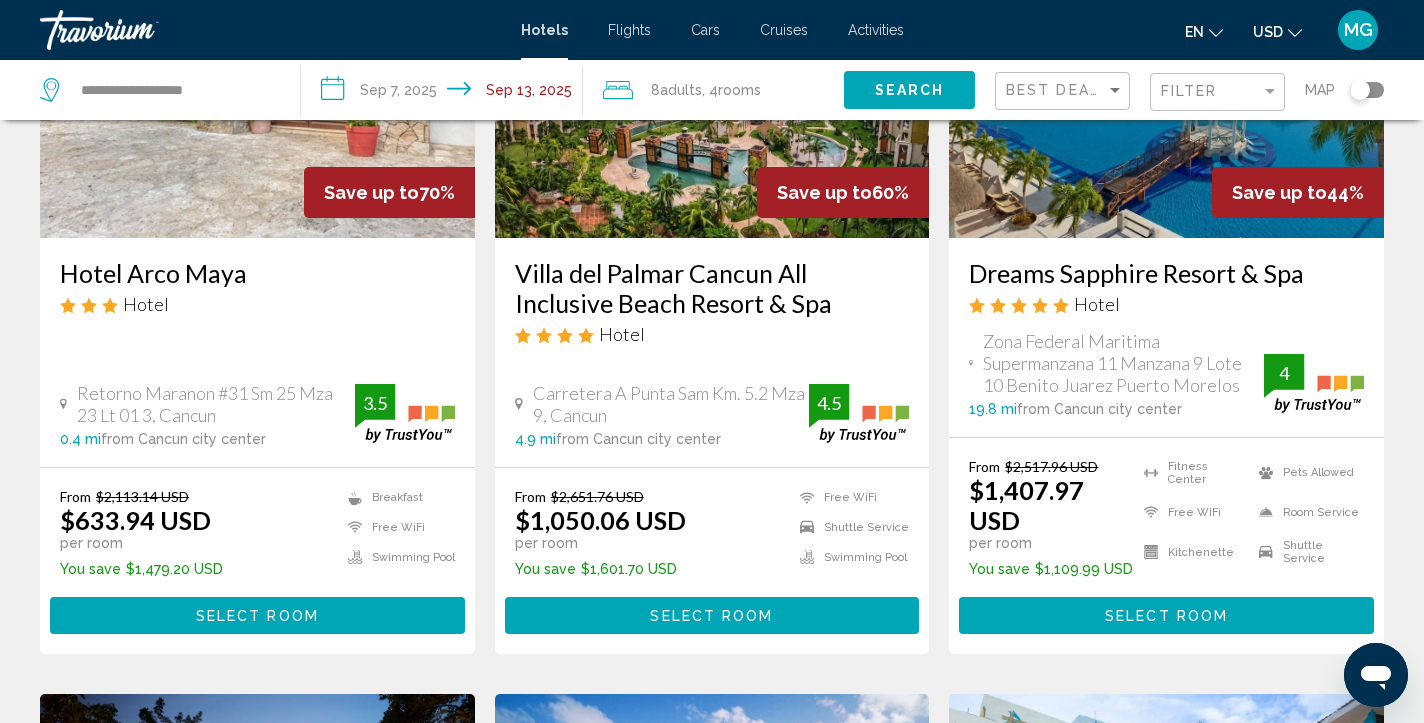 scroll, scrollTop: 273, scrollLeft: 0, axis: vertical 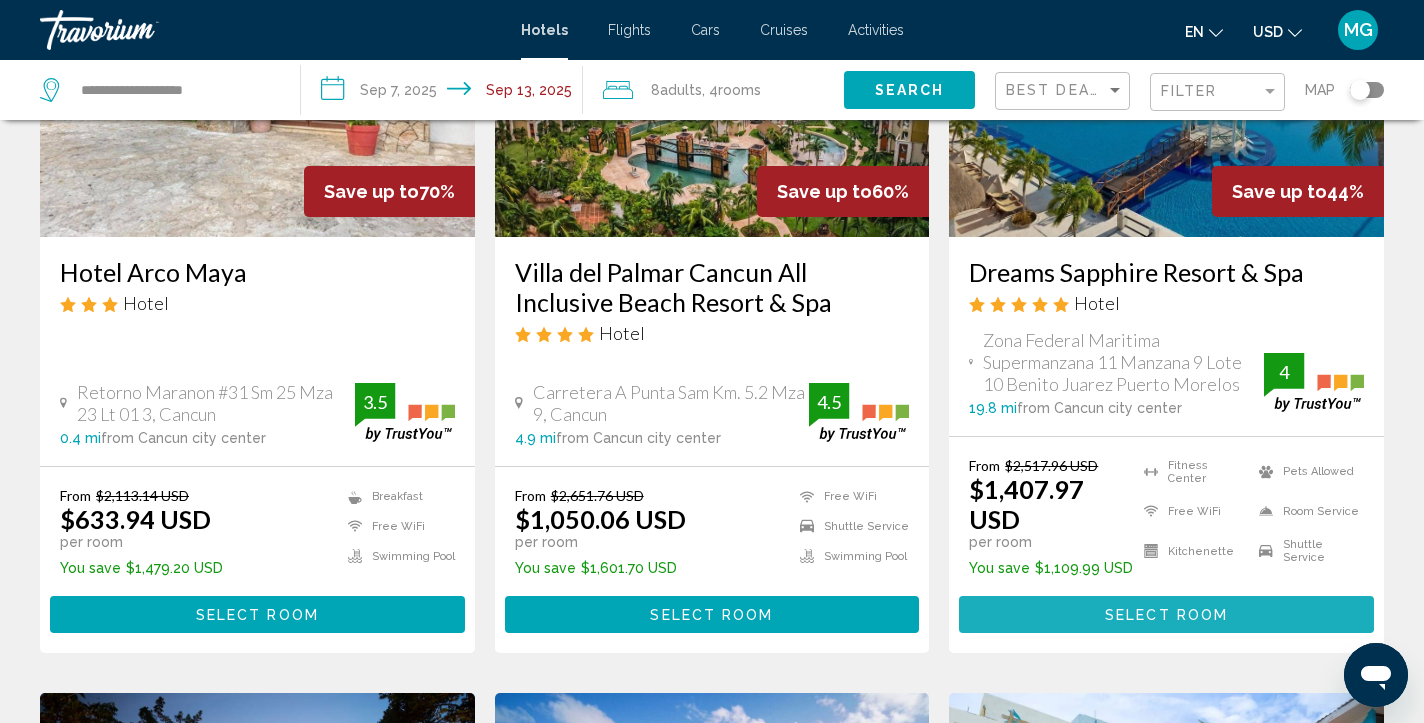click on "Select Room" at bounding box center (1166, 614) 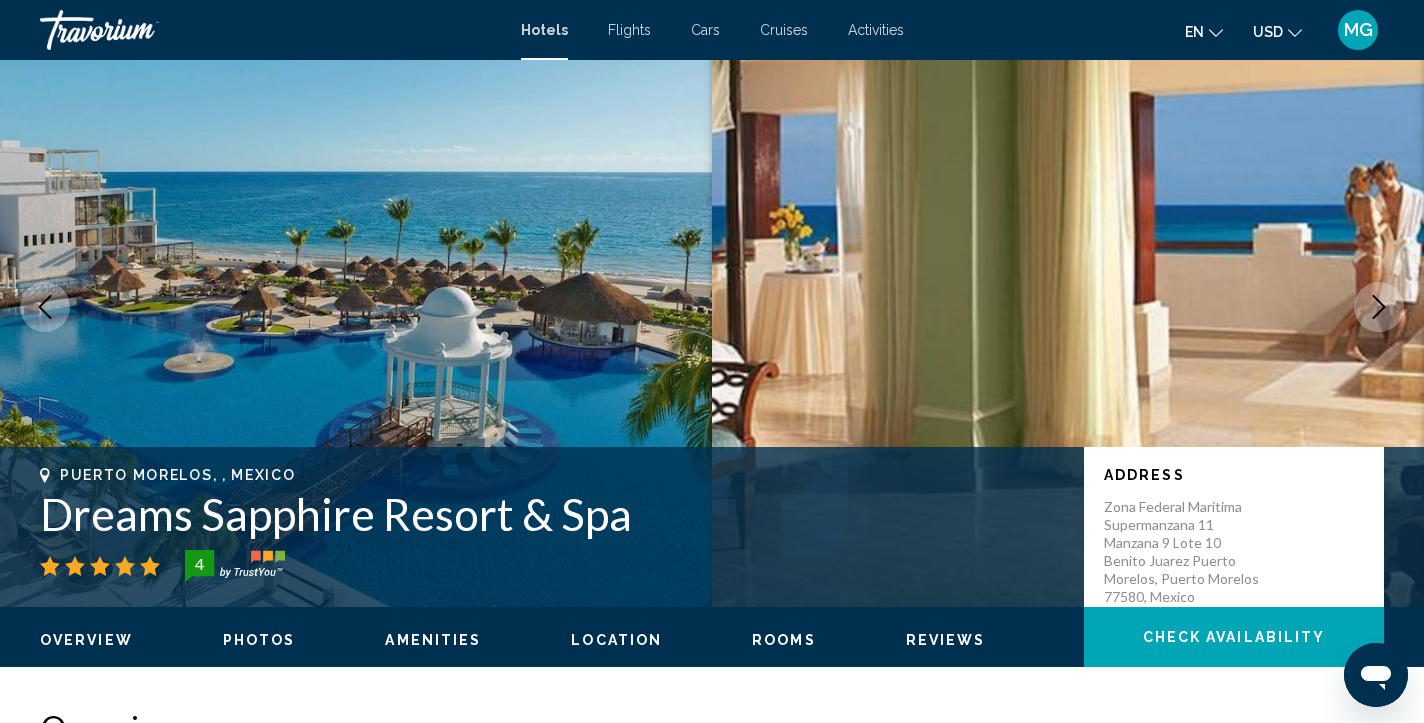 scroll, scrollTop: 0, scrollLeft: 0, axis: both 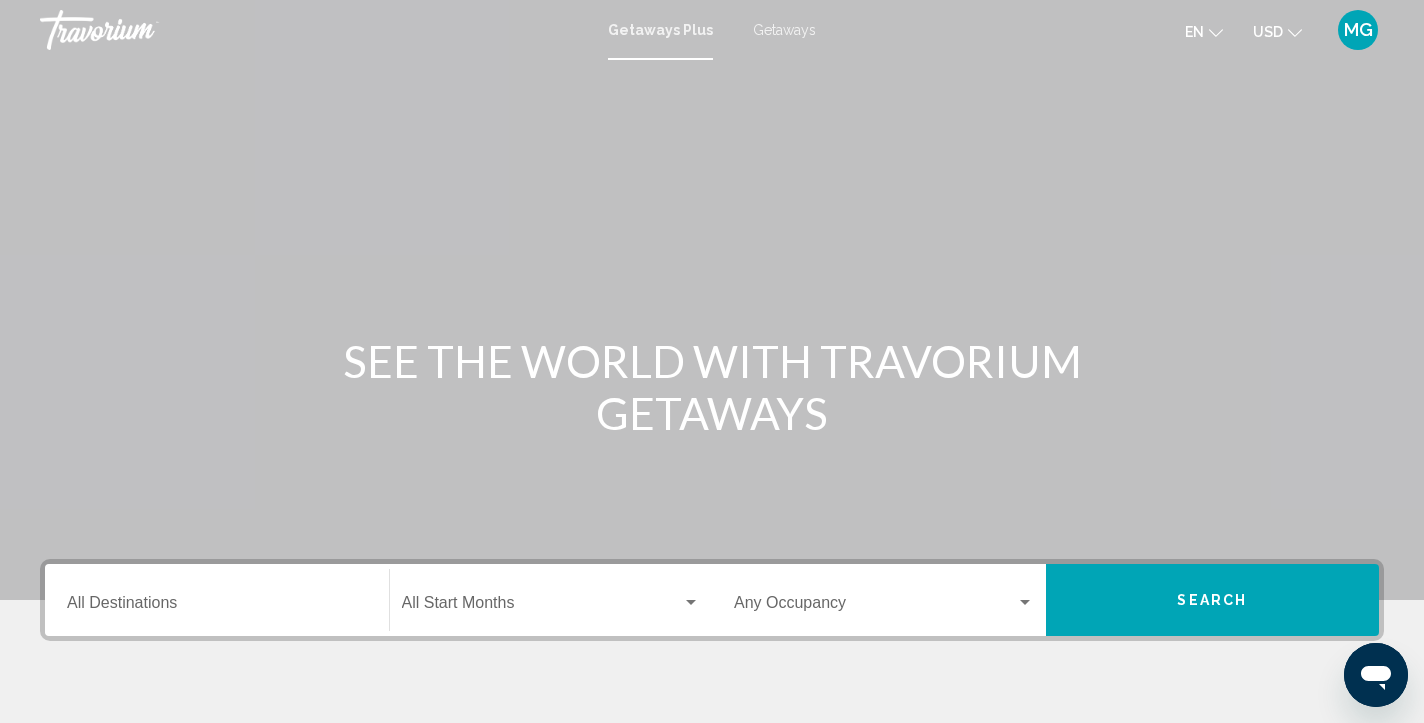 click on "Getaways" at bounding box center (784, 30) 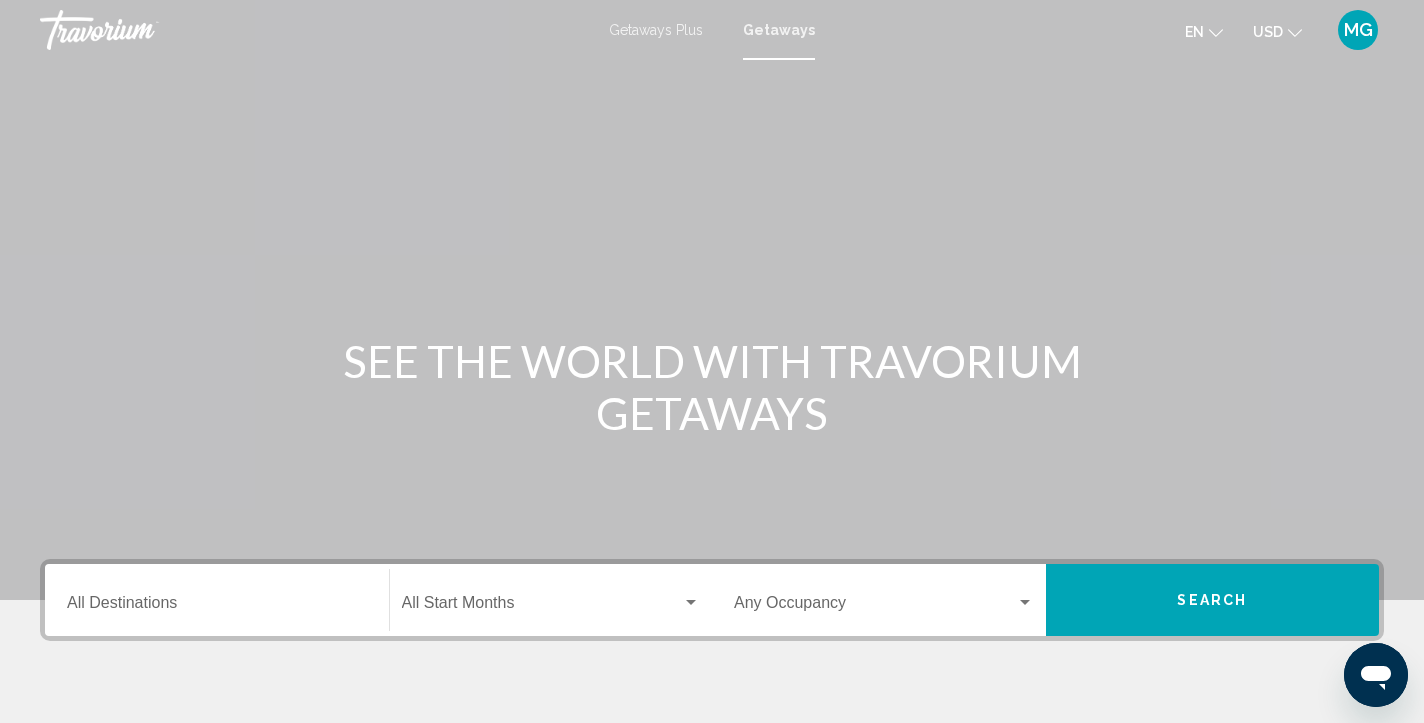 click on "Destination All Destinations" at bounding box center (217, 607) 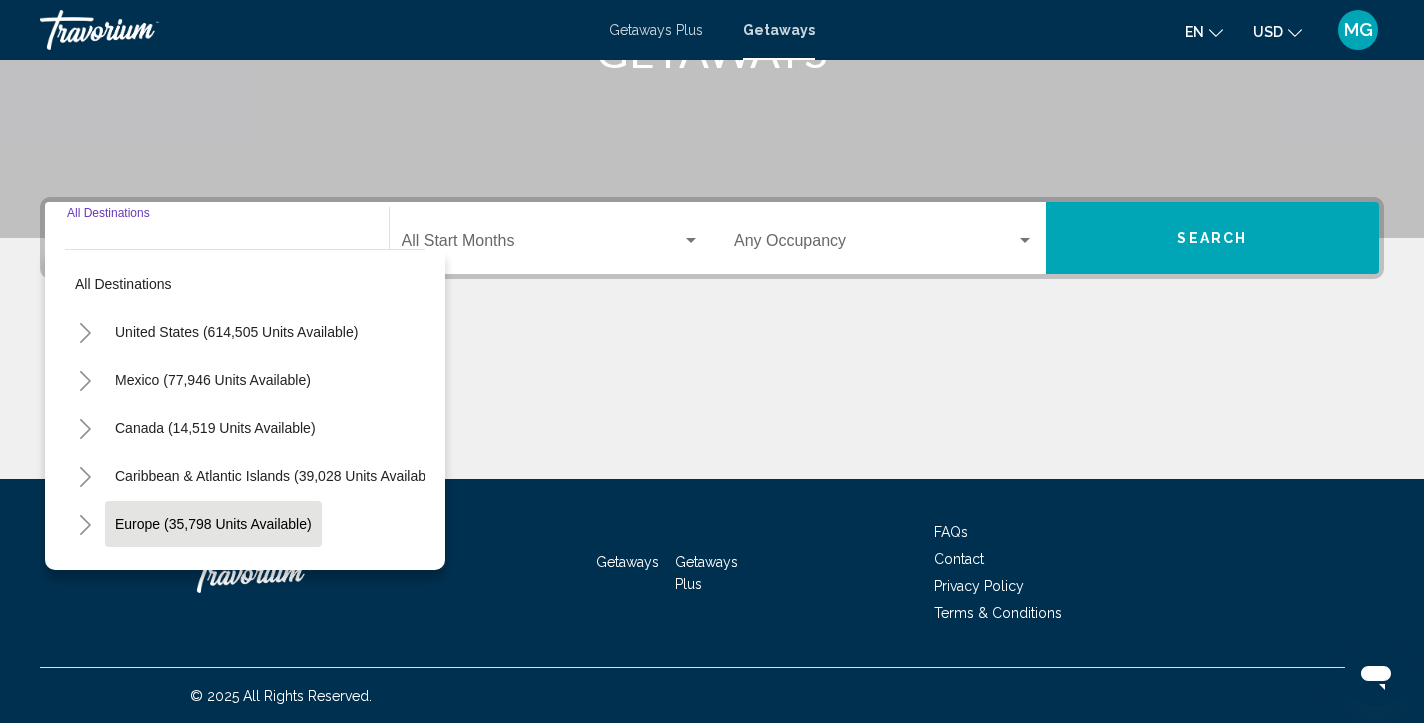 scroll, scrollTop: 363, scrollLeft: 0, axis: vertical 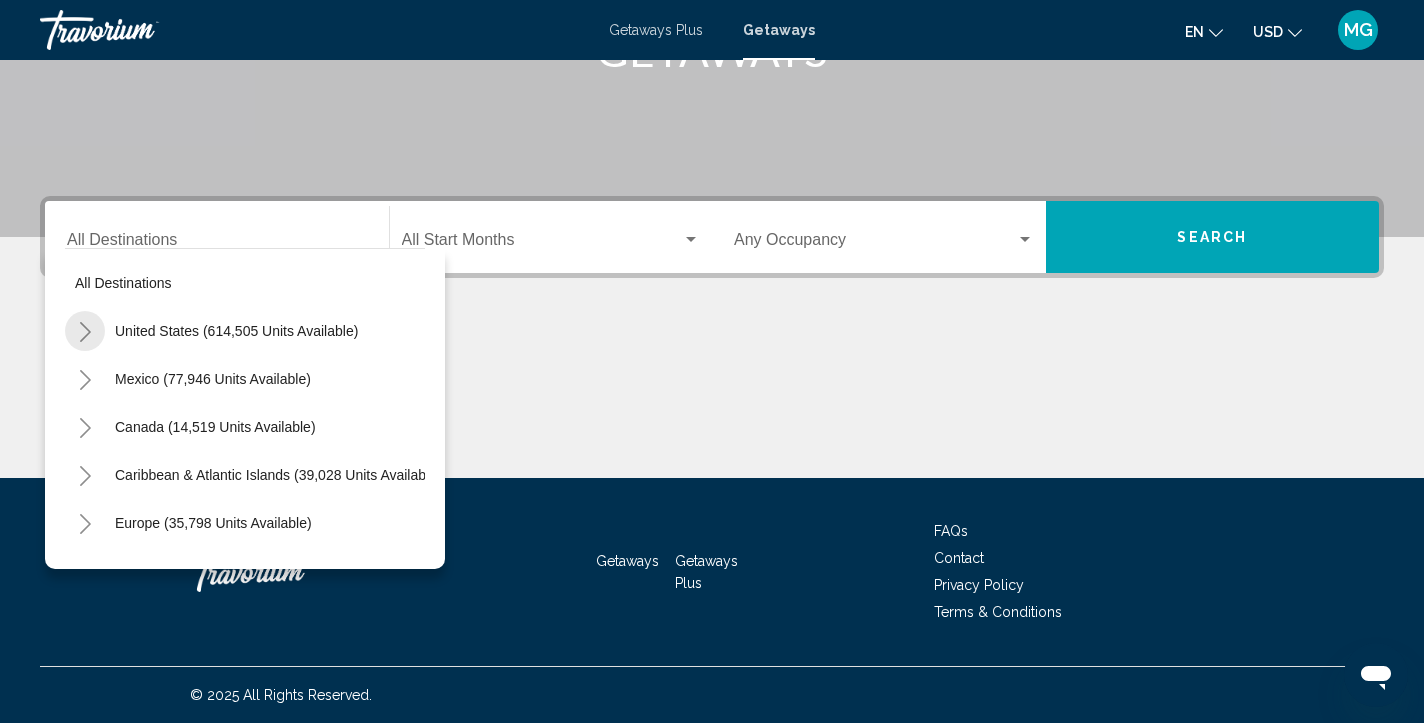 click 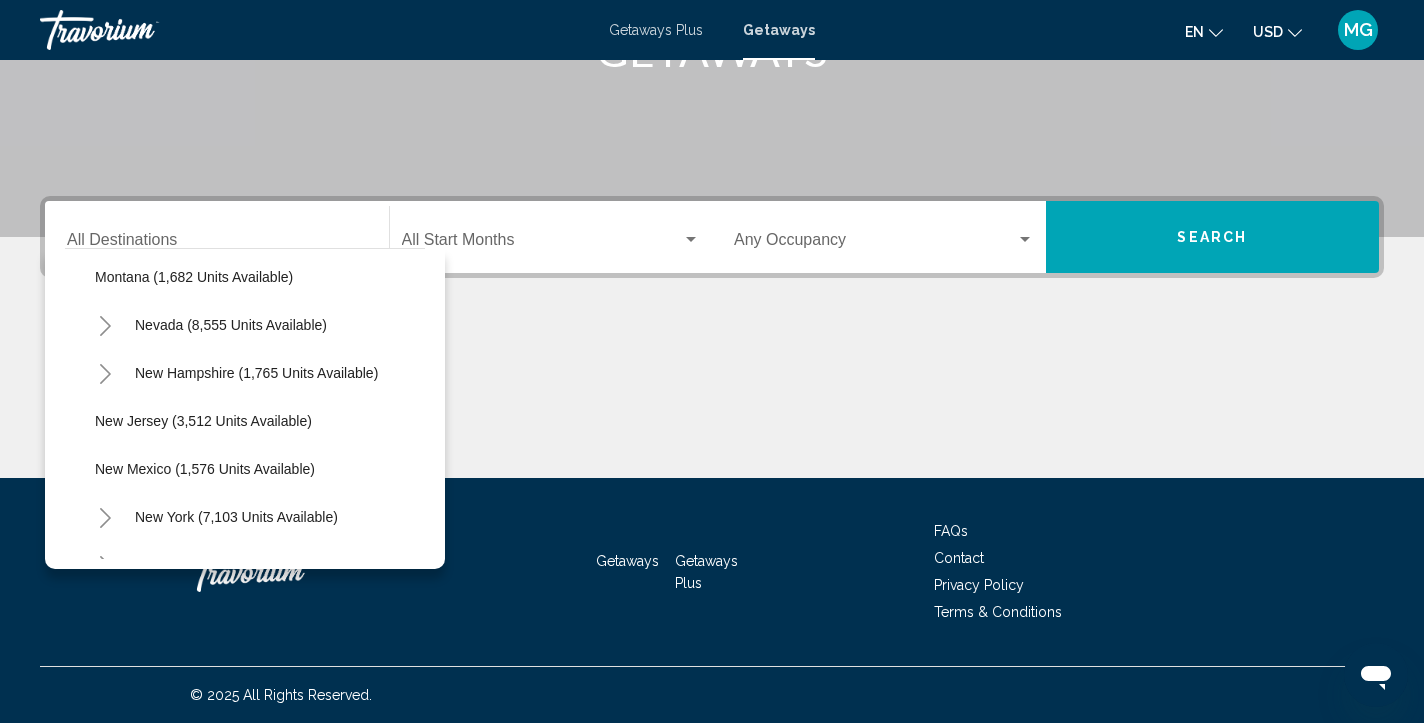 scroll, scrollTop: 1211, scrollLeft: 0, axis: vertical 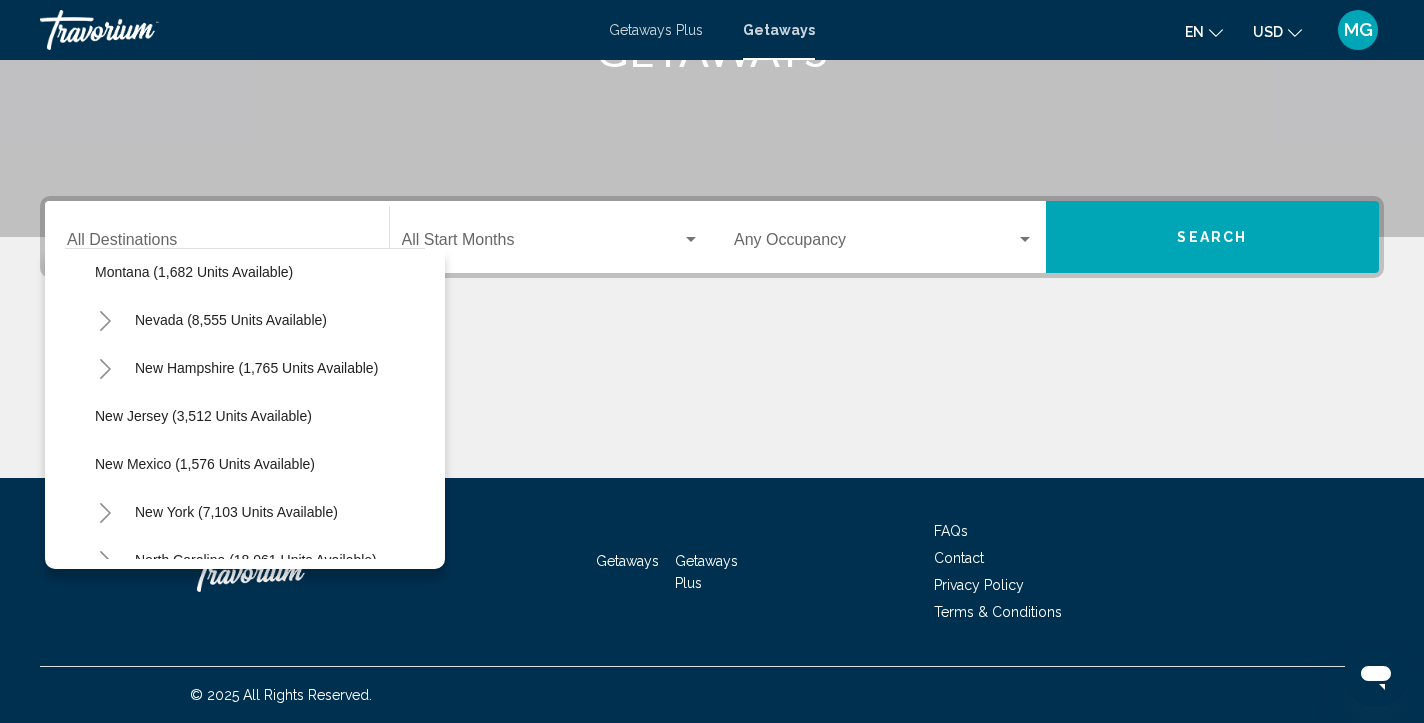click 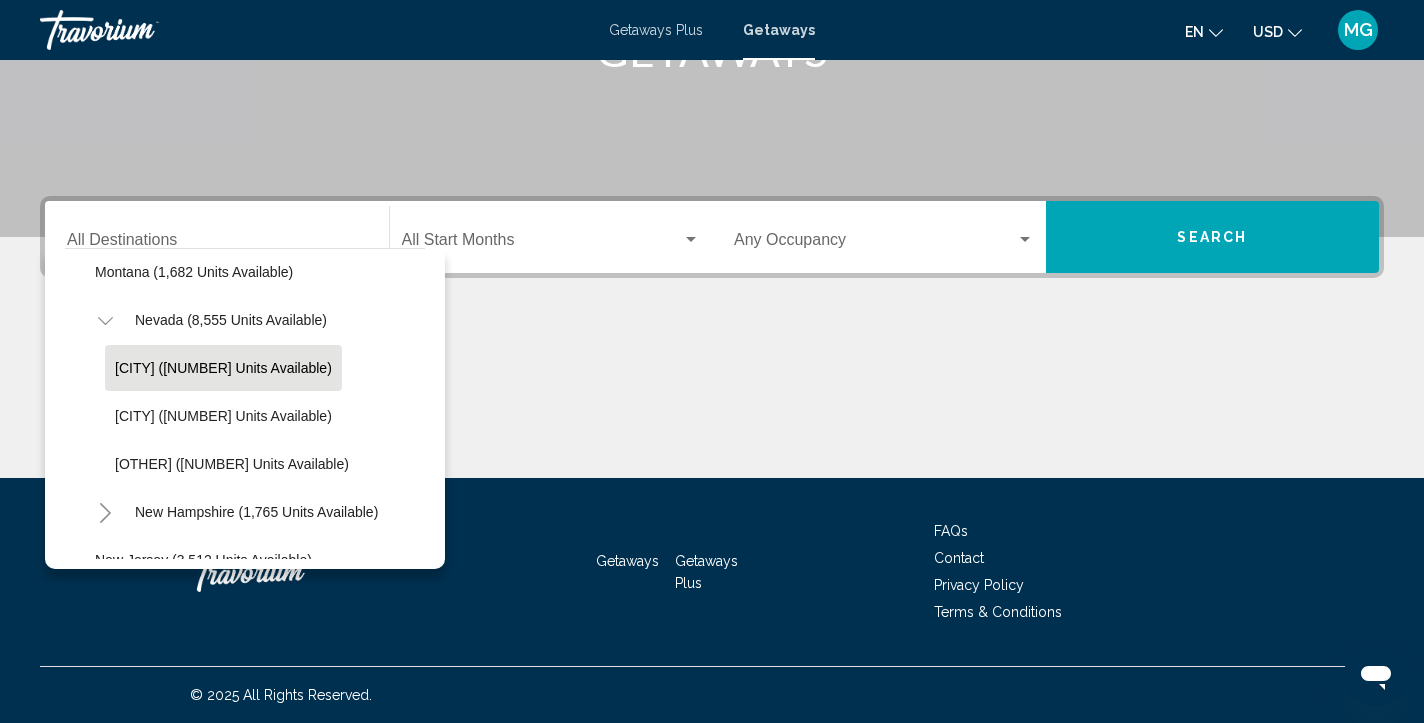 click on "[CITY] ([NUMBER] units available)" 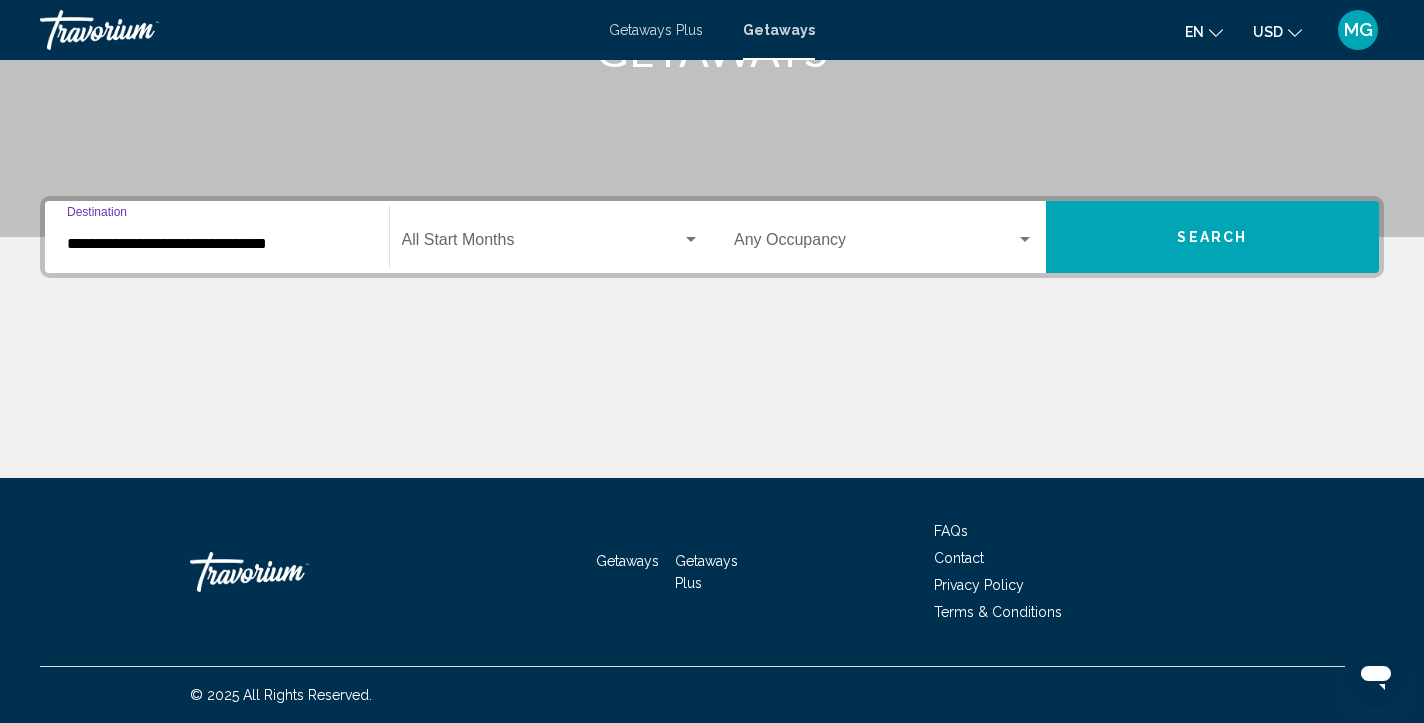 click on "Start Month All Start Months" 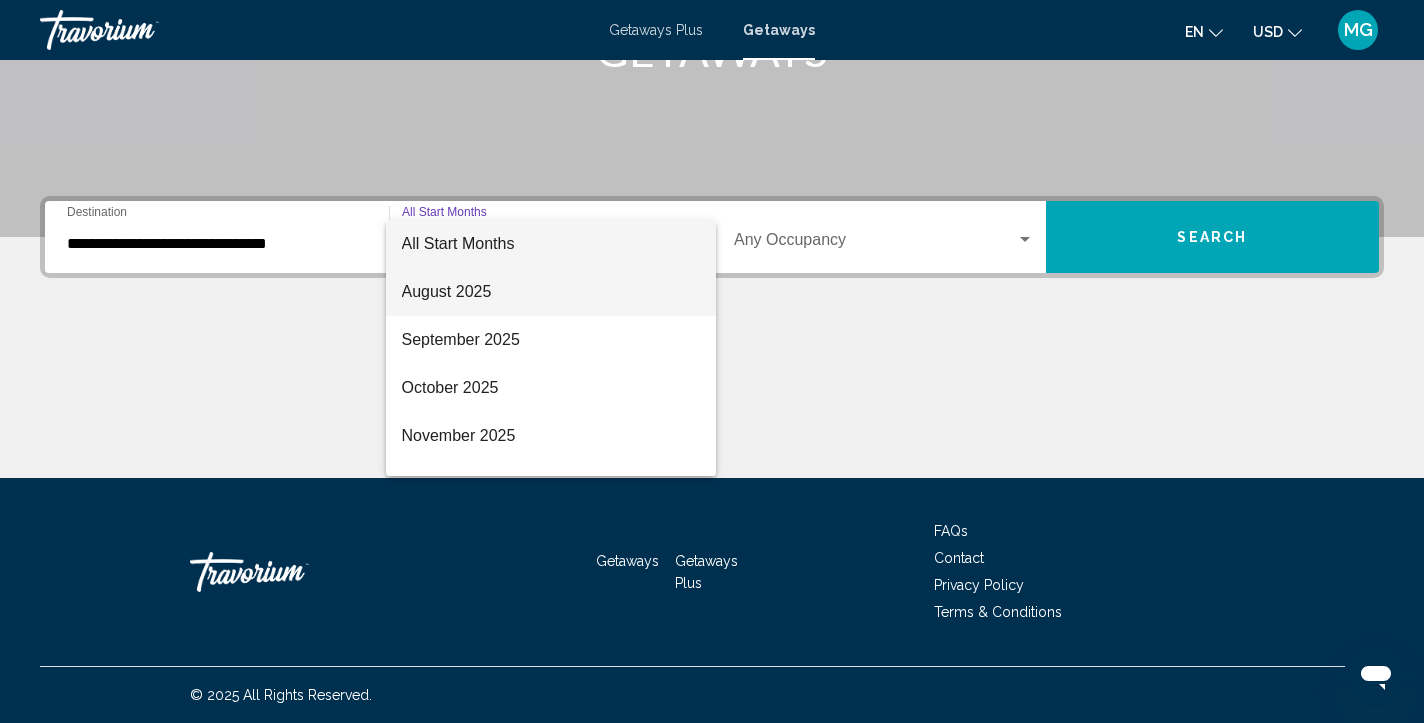 click on "August 2025" at bounding box center [551, 292] 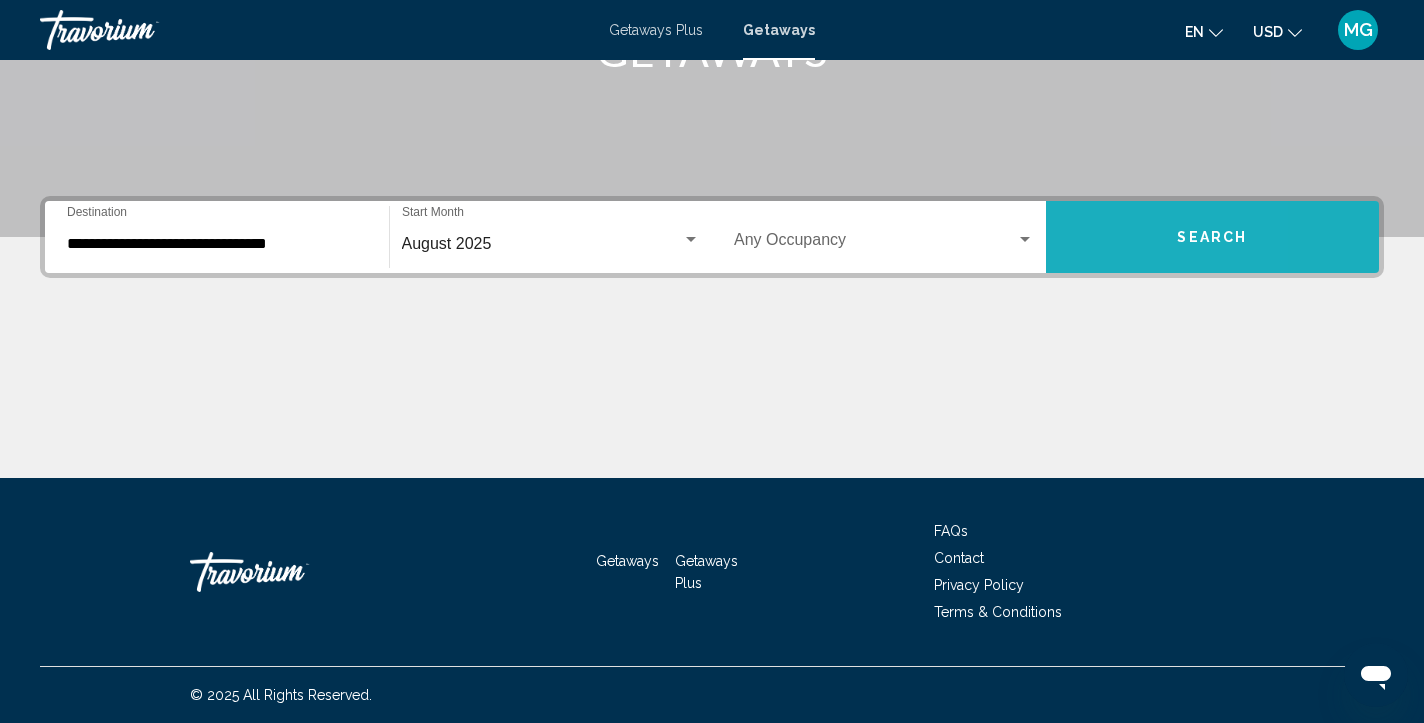 click on "Search" at bounding box center (1213, 237) 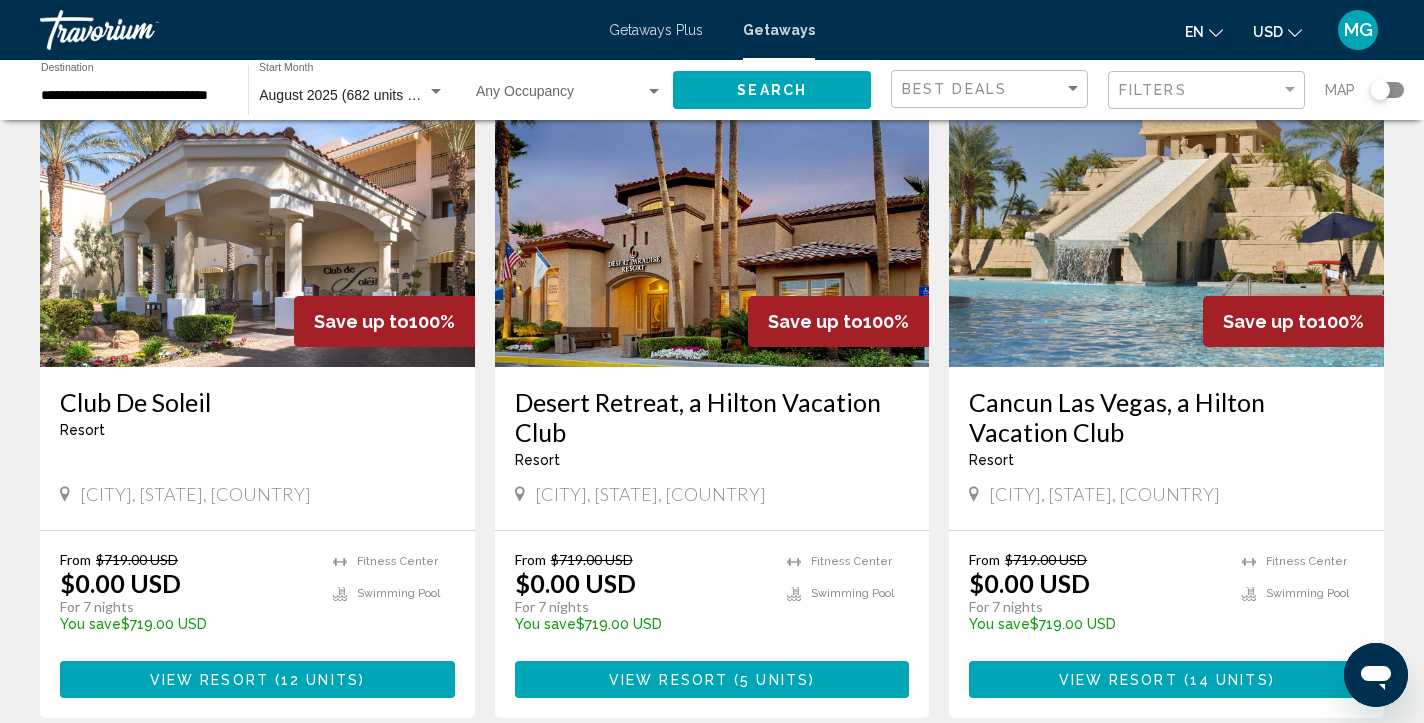 scroll, scrollTop: 2315, scrollLeft: 0, axis: vertical 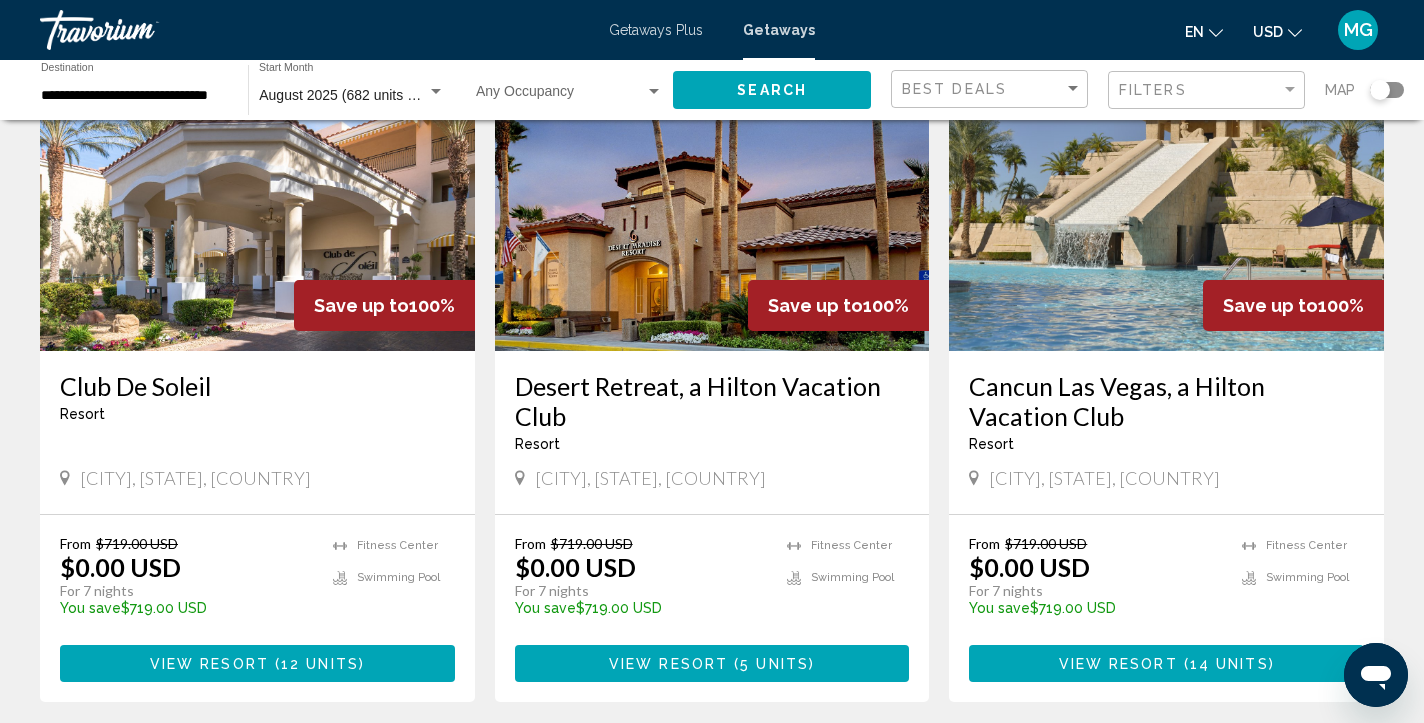 click on "View Resort" at bounding box center [1118, 664] 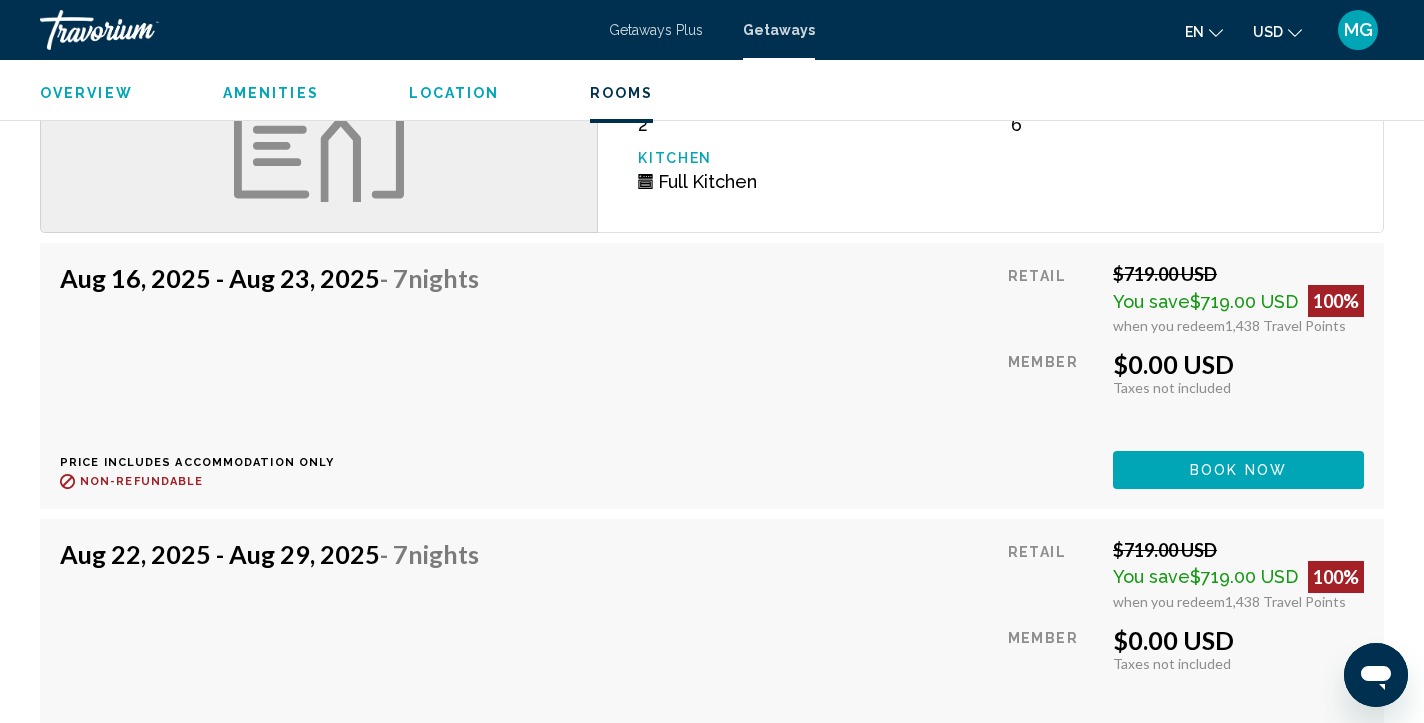 scroll, scrollTop: 3830, scrollLeft: 0, axis: vertical 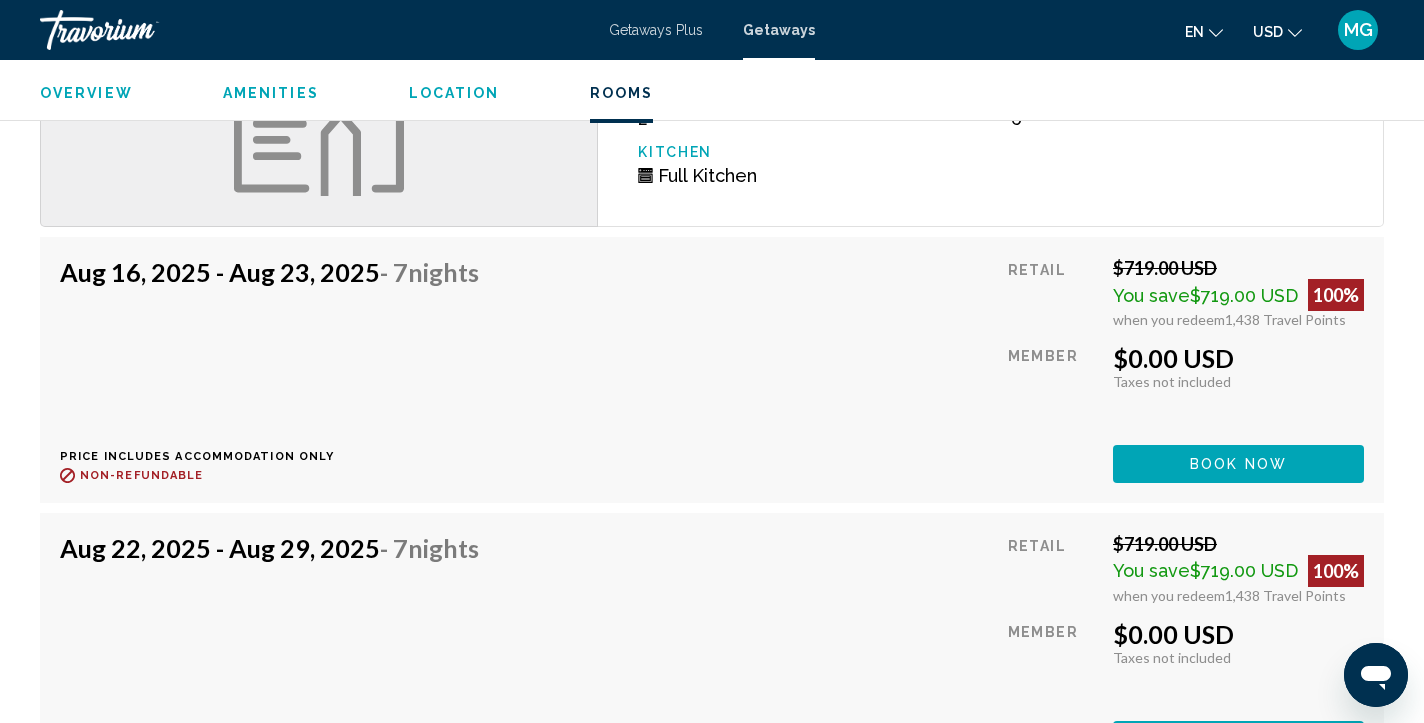 click on "Book now" at bounding box center (1238, -900) 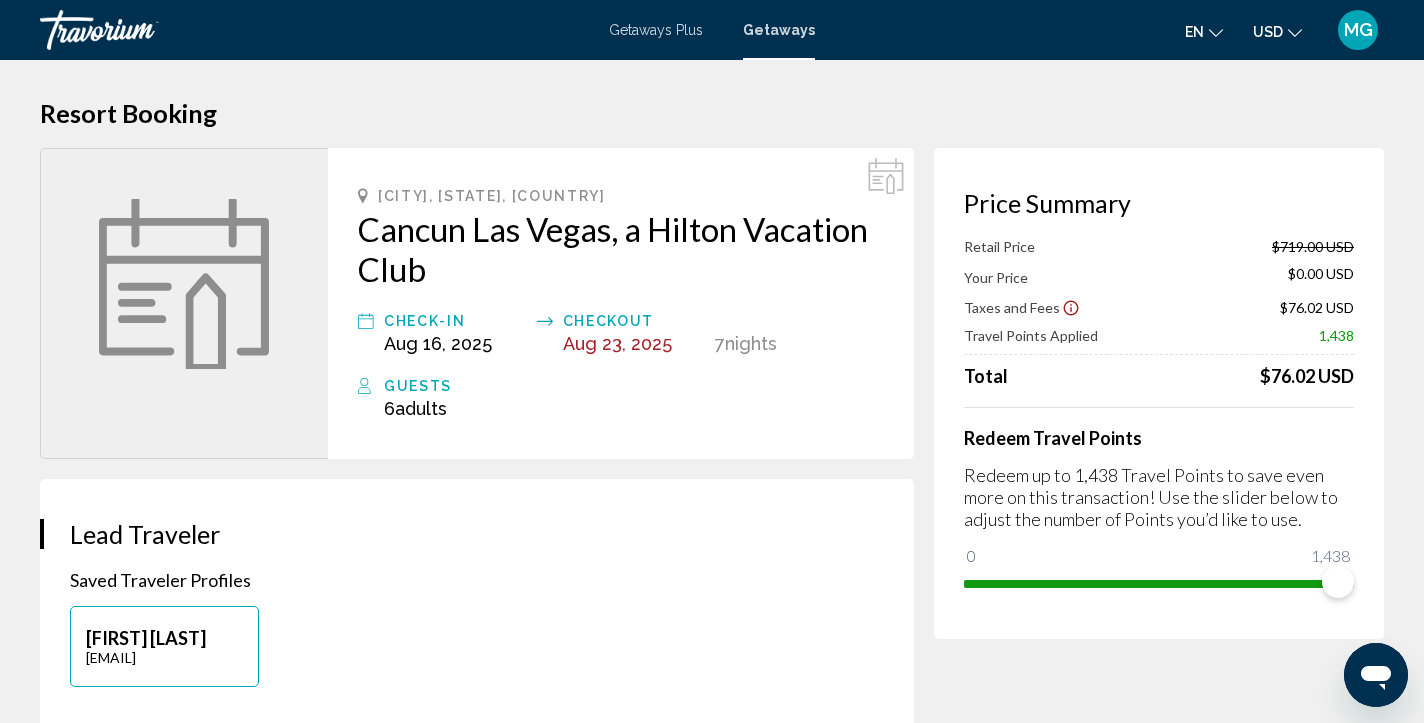 scroll, scrollTop: 0, scrollLeft: 0, axis: both 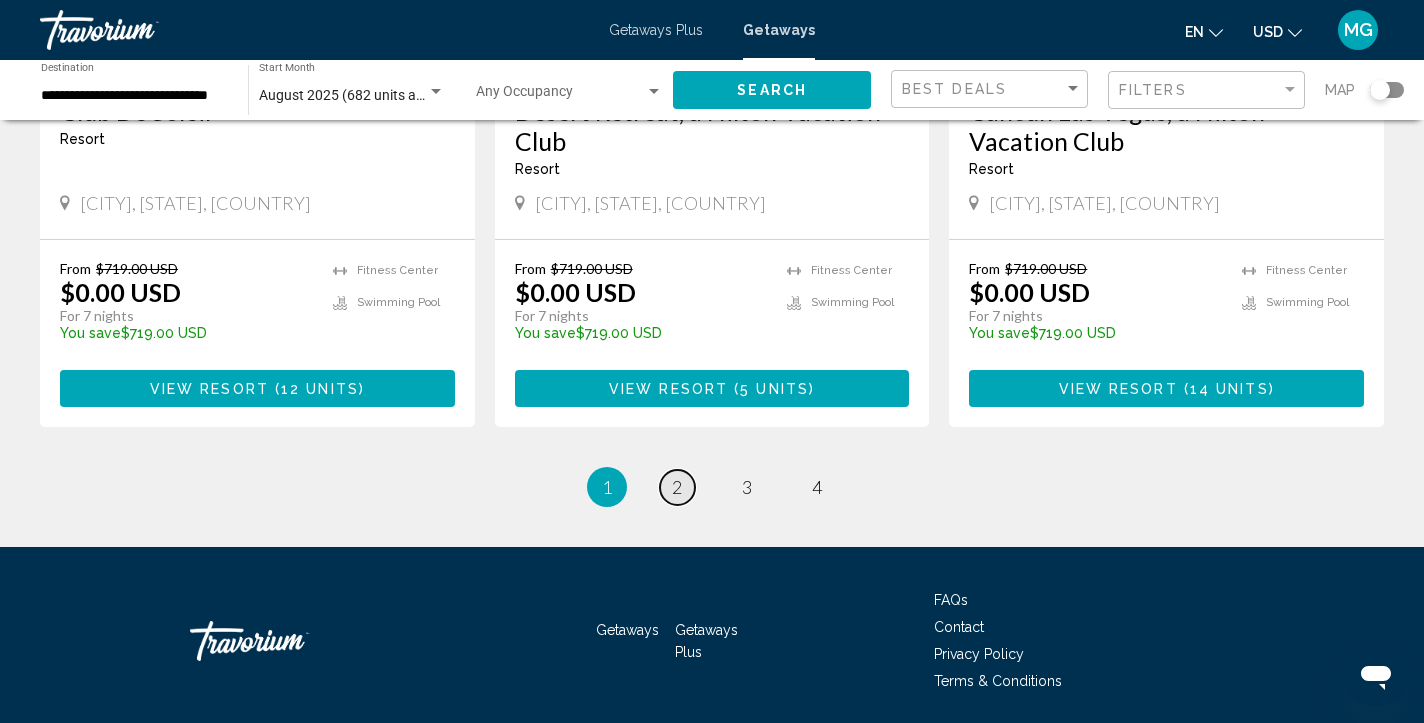 click on "page  2" at bounding box center [677, 487] 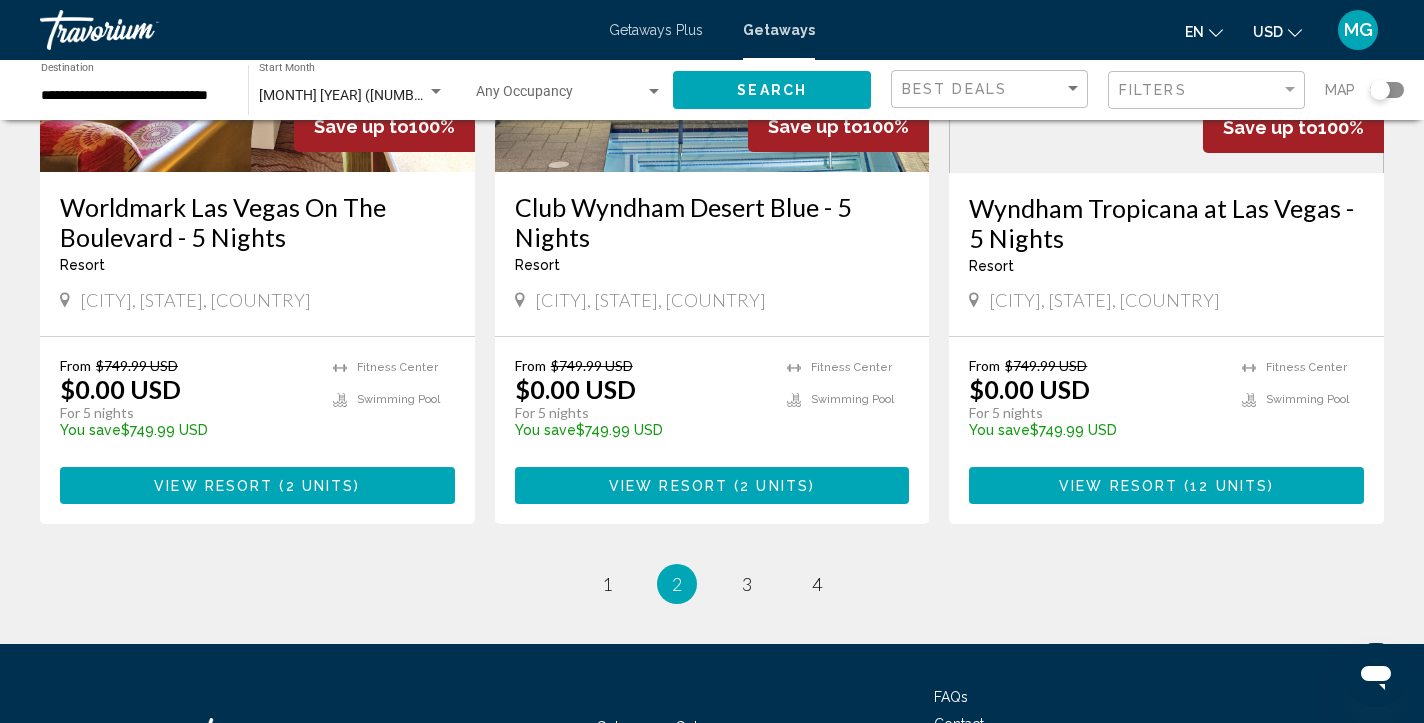 scroll, scrollTop: 2494, scrollLeft: 0, axis: vertical 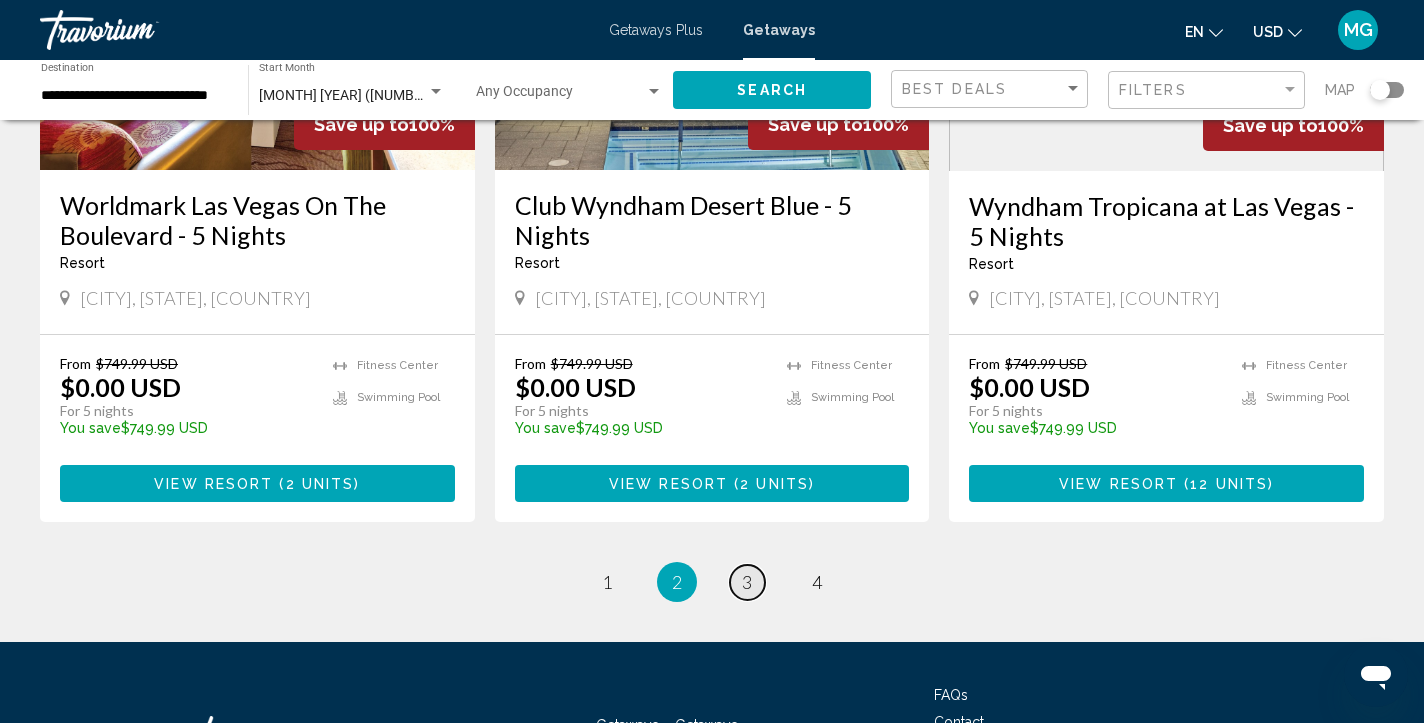 click on "3" at bounding box center (747, 582) 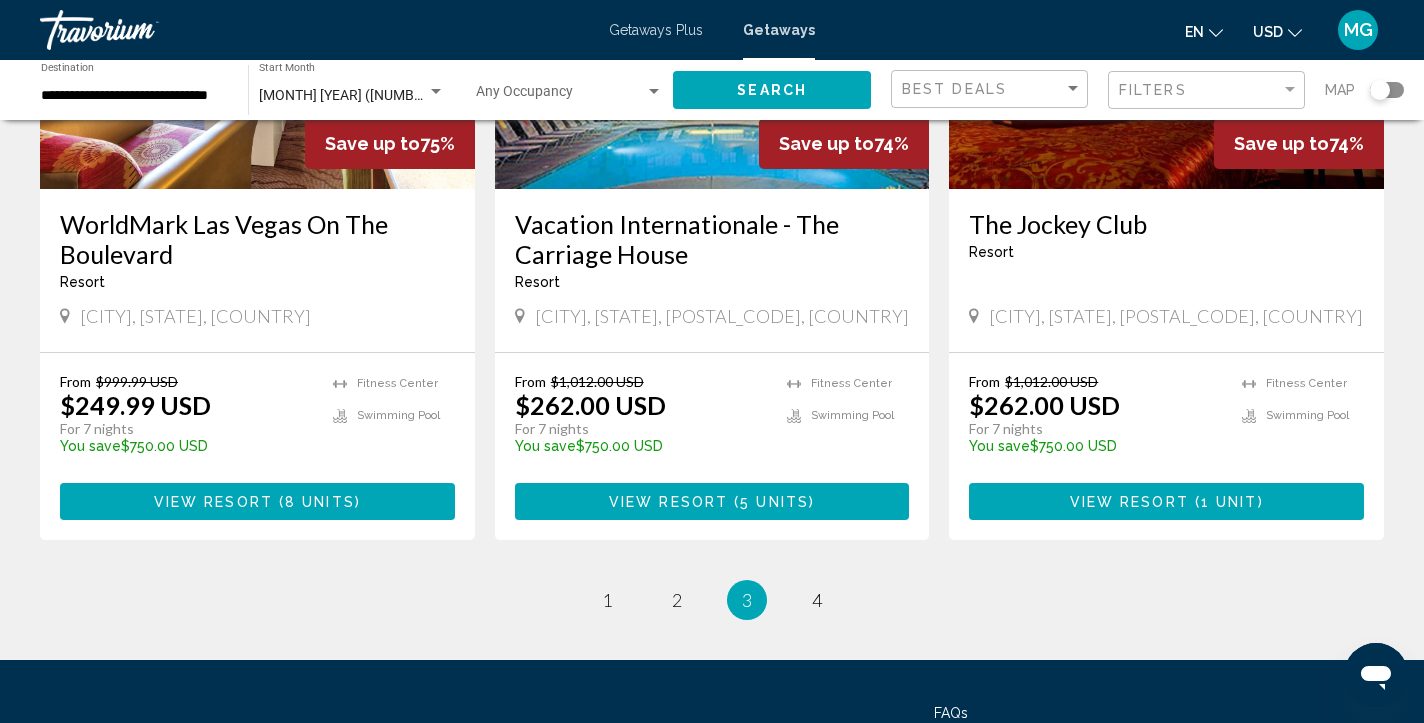 scroll, scrollTop: 2452, scrollLeft: 0, axis: vertical 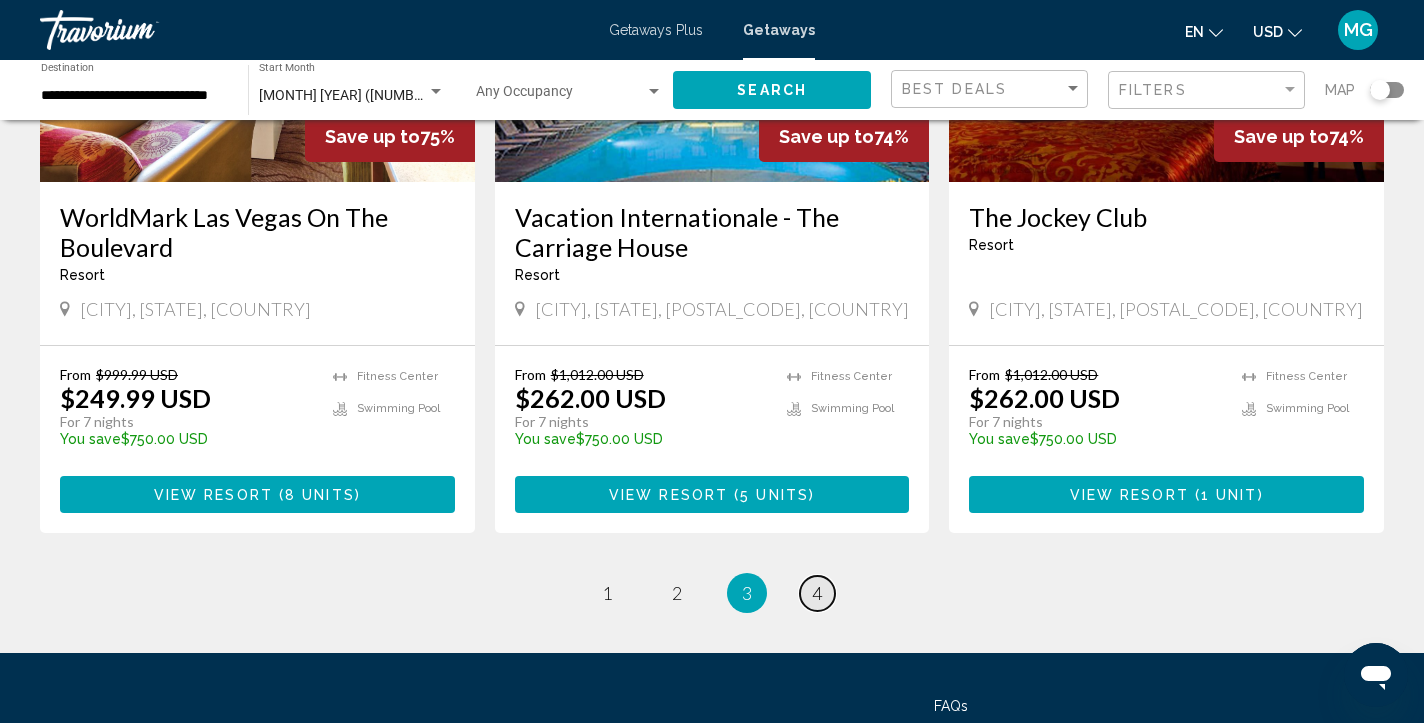 click on "4" at bounding box center (817, 593) 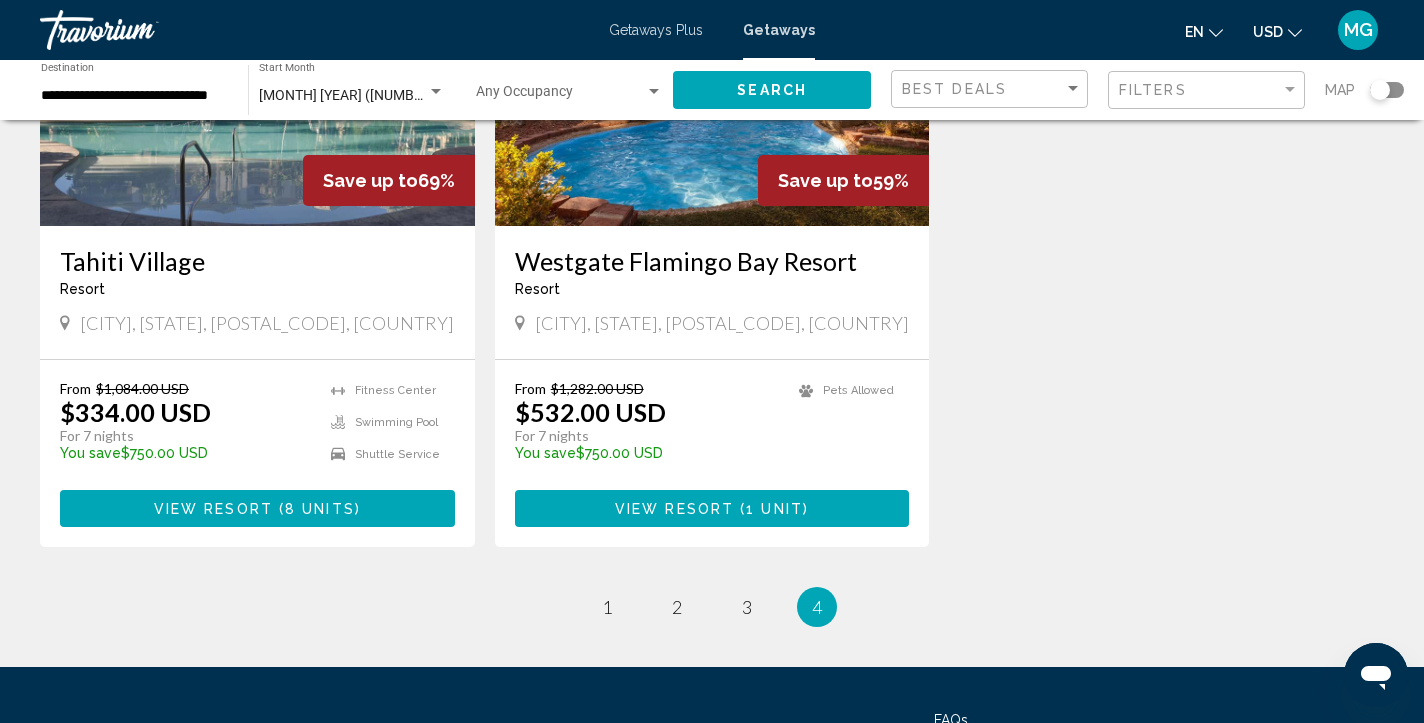 scroll, scrollTop: 311, scrollLeft: 0, axis: vertical 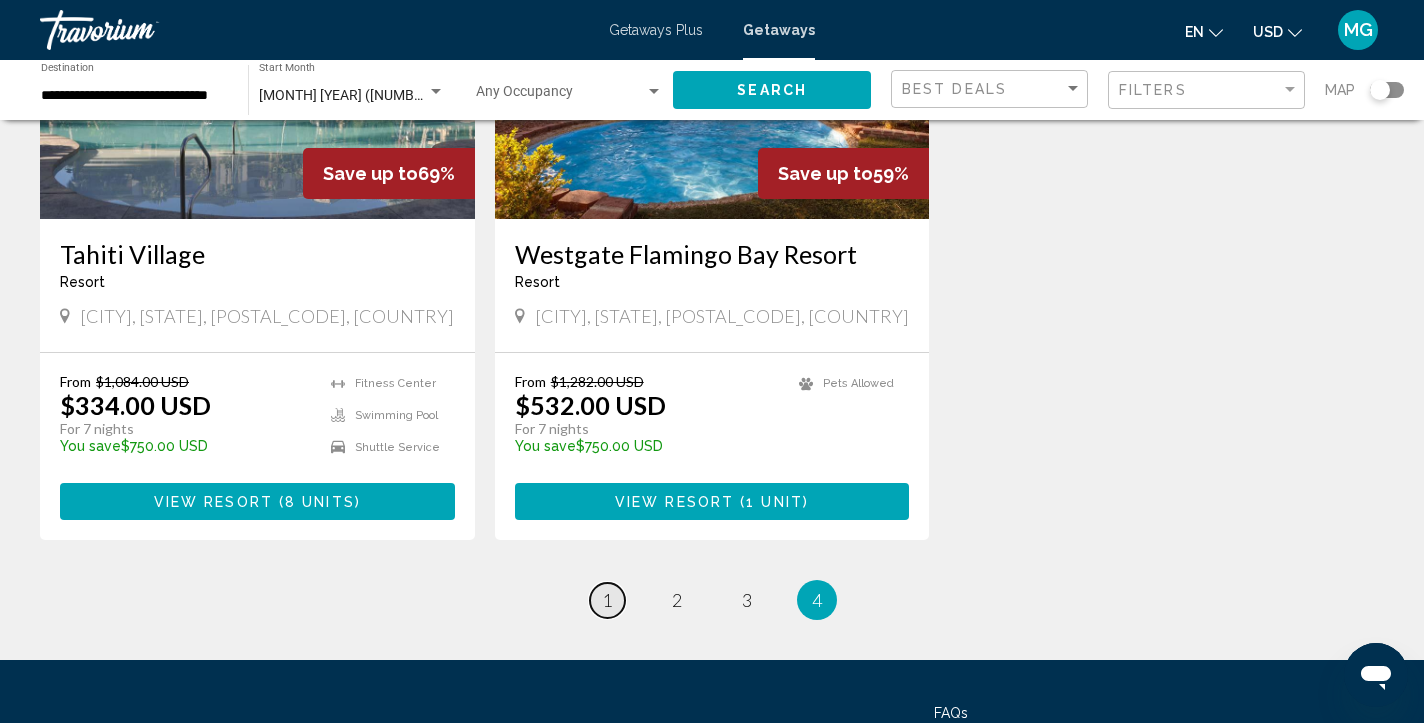 click on "1" at bounding box center [607, 600] 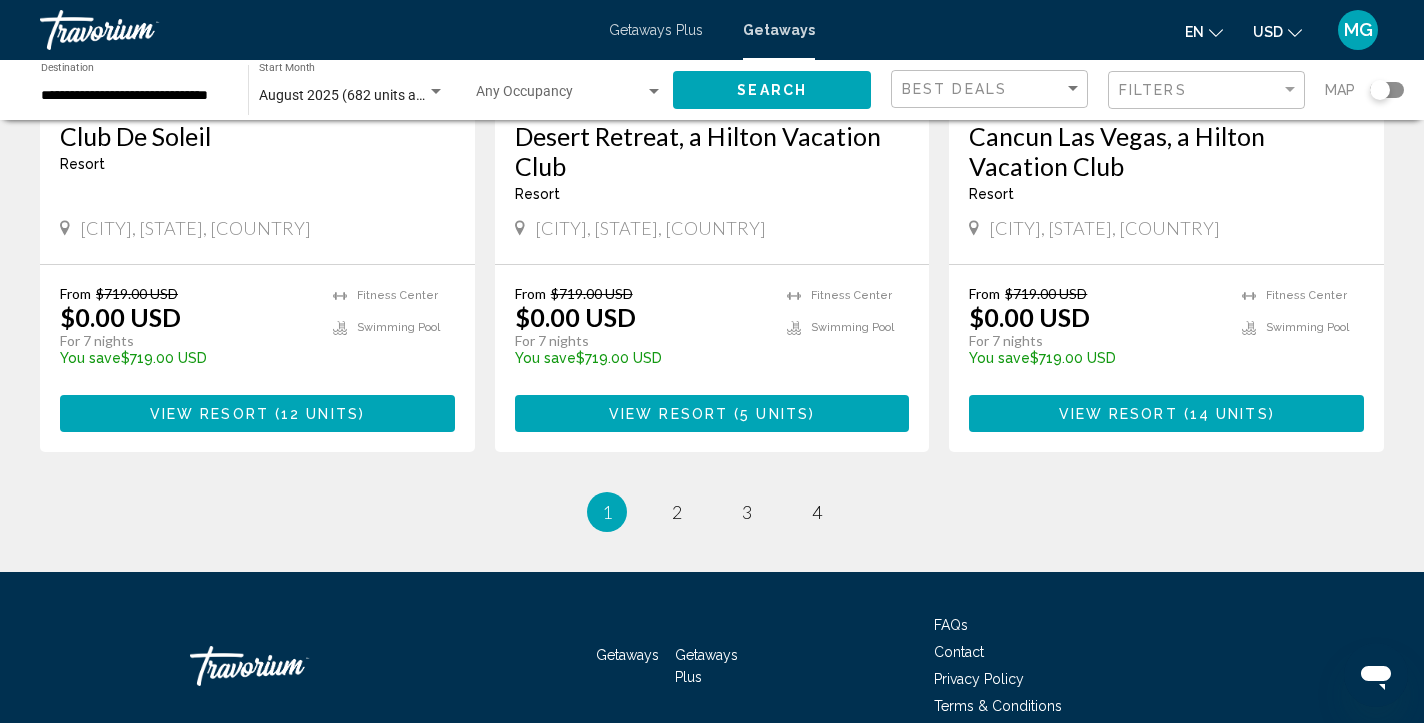 scroll, scrollTop: 2569, scrollLeft: 0, axis: vertical 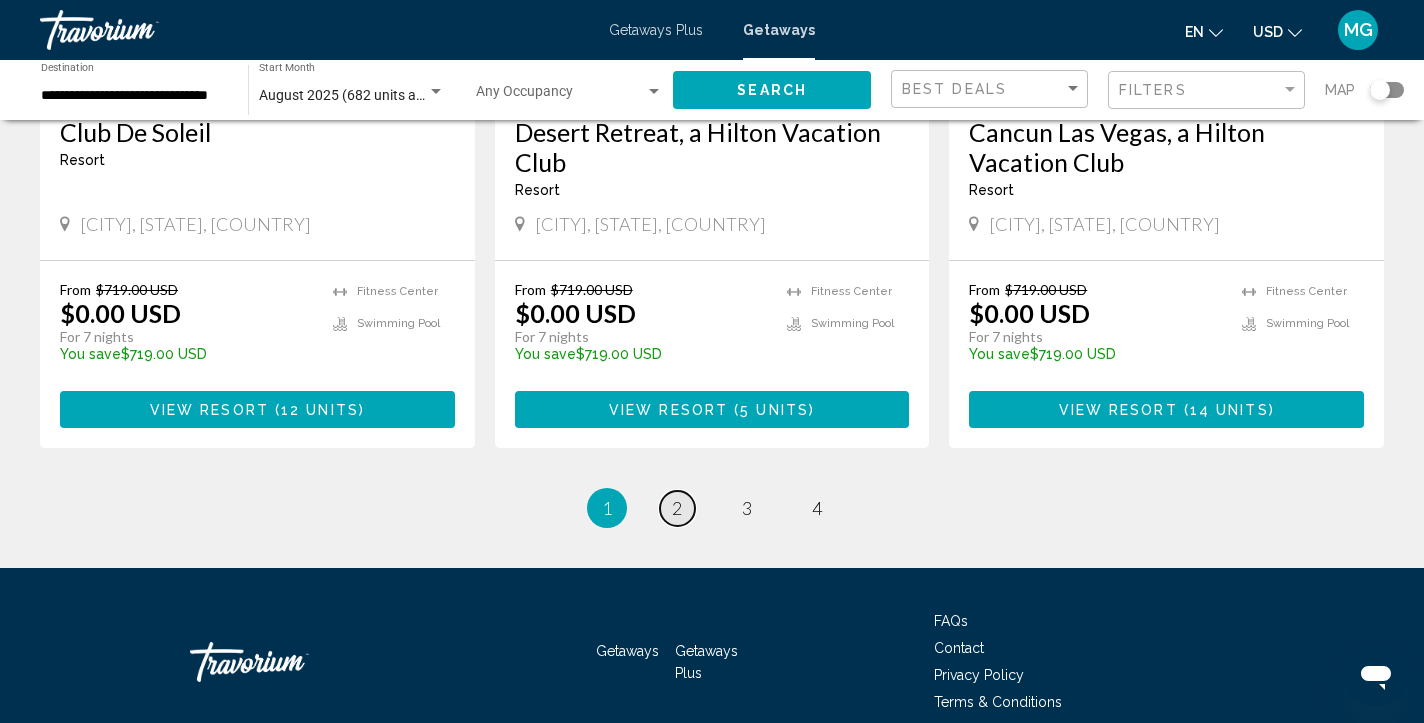 click on "2" at bounding box center [677, 508] 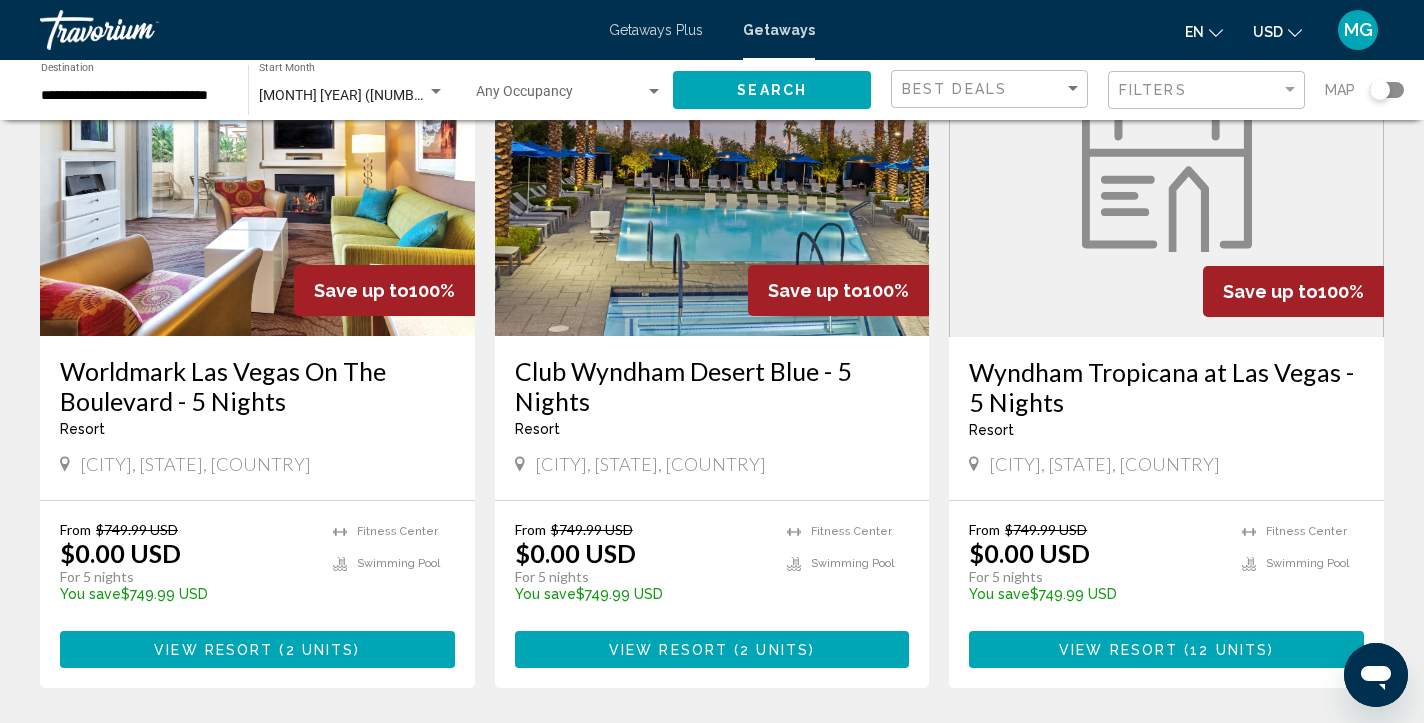 scroll, scrollTop: 2334, scrollLeft: 0, axis: vertical 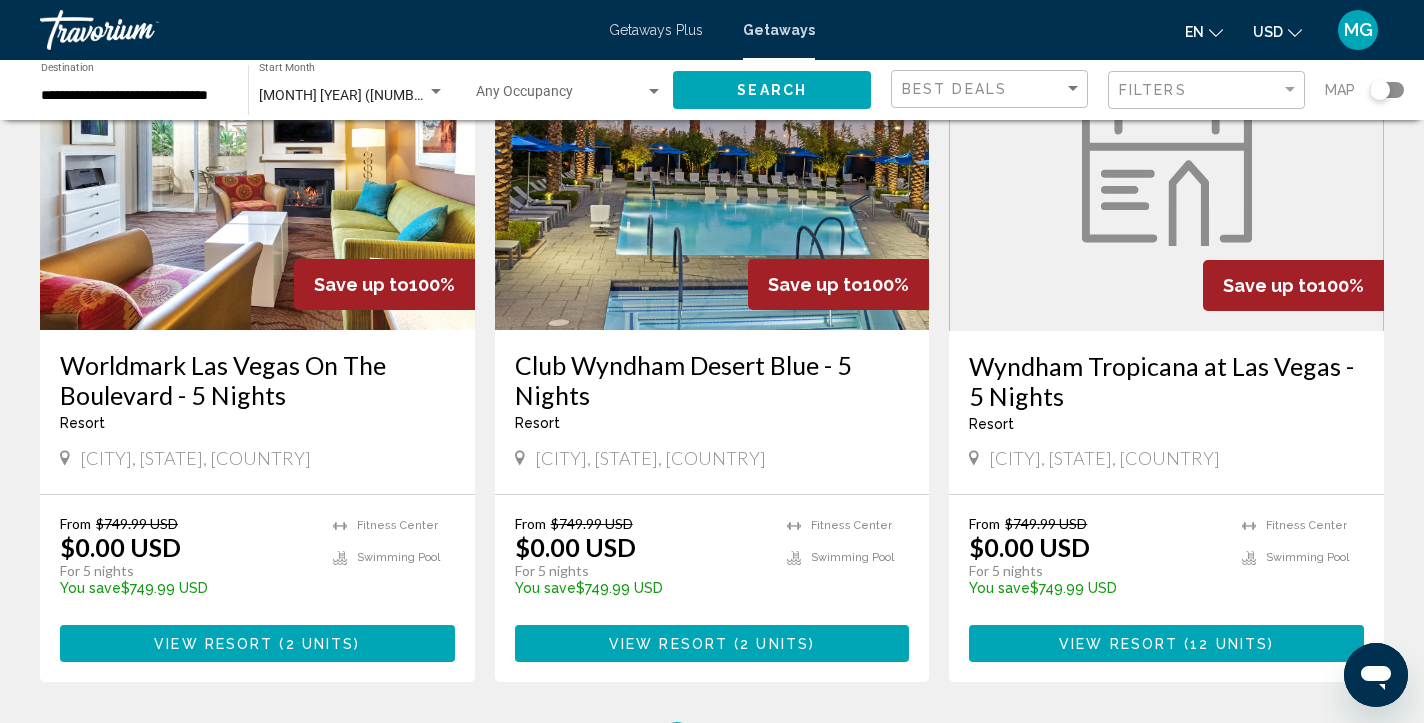 click on "View Resort" at bounding box center (213, 644) 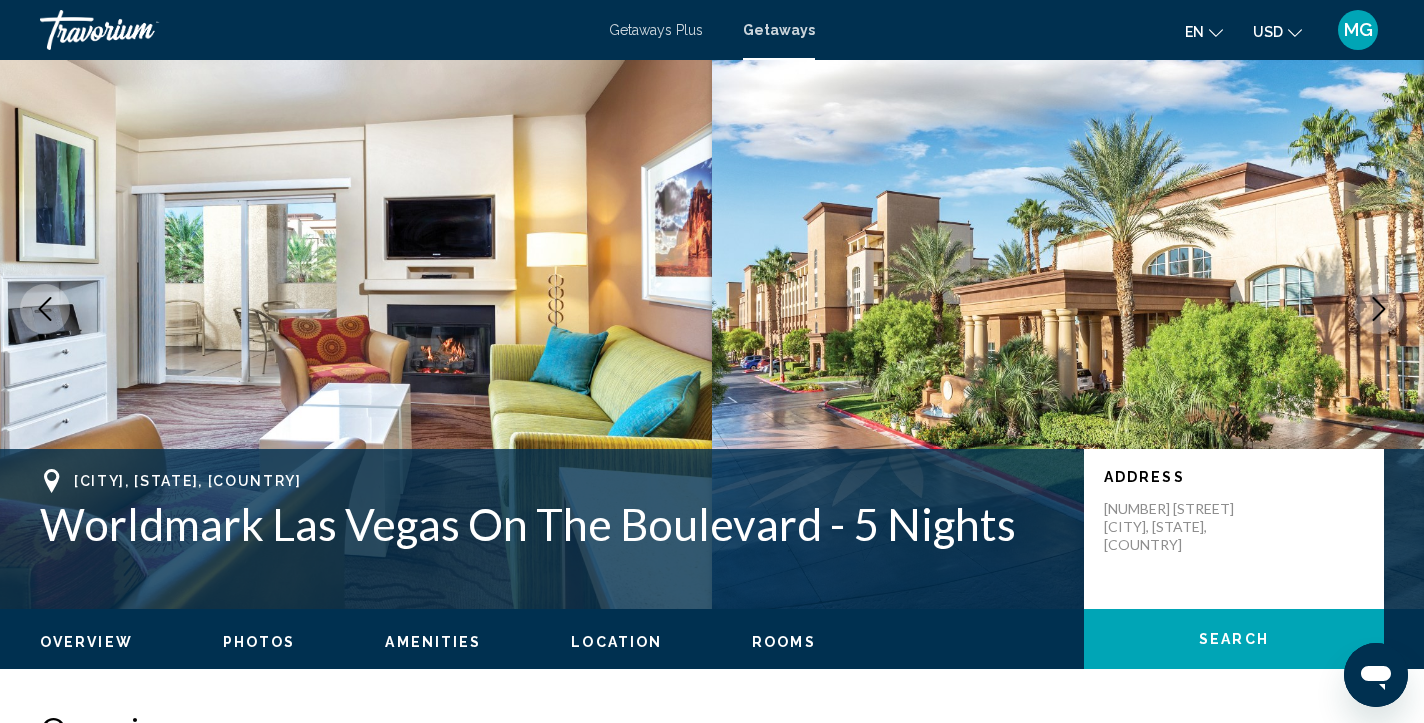 scroll, scrollTop: 0, scrollLeft: 0, axis: both 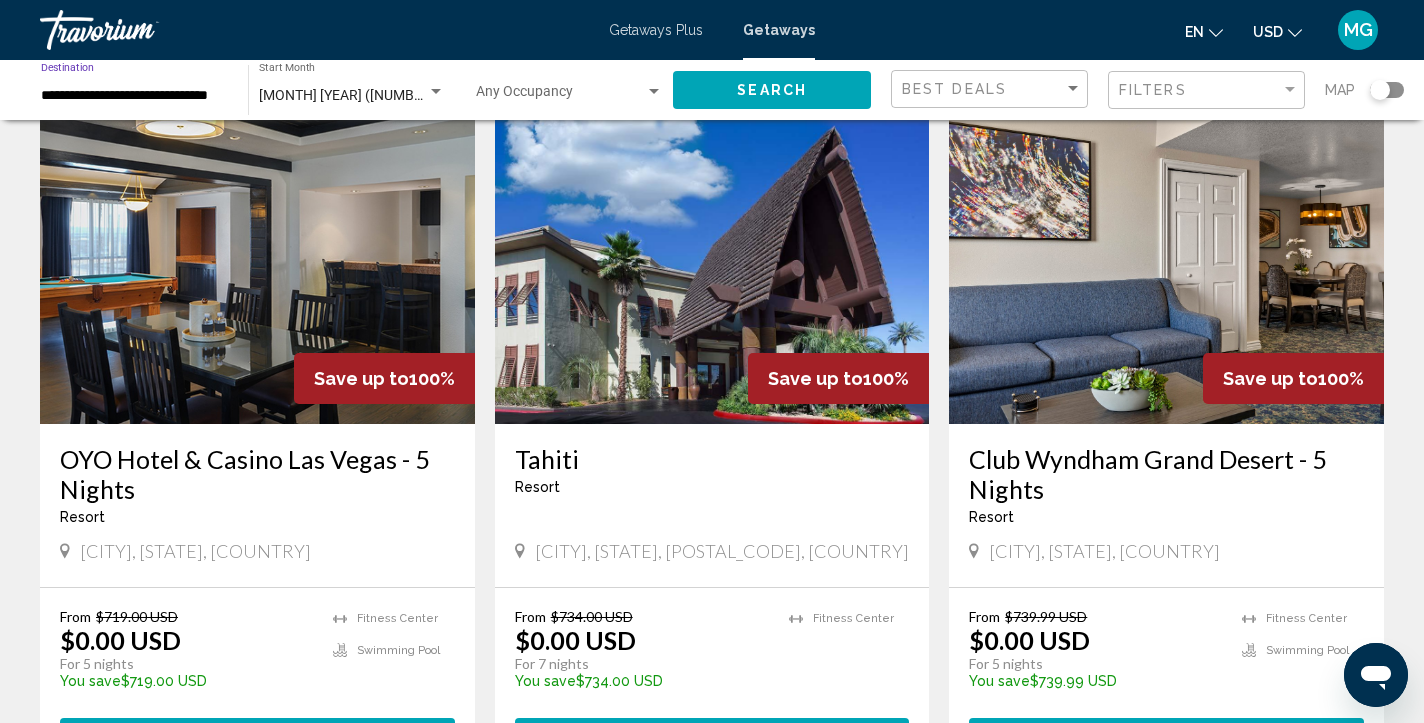 click on "**********" at bounding box center [134, 96] 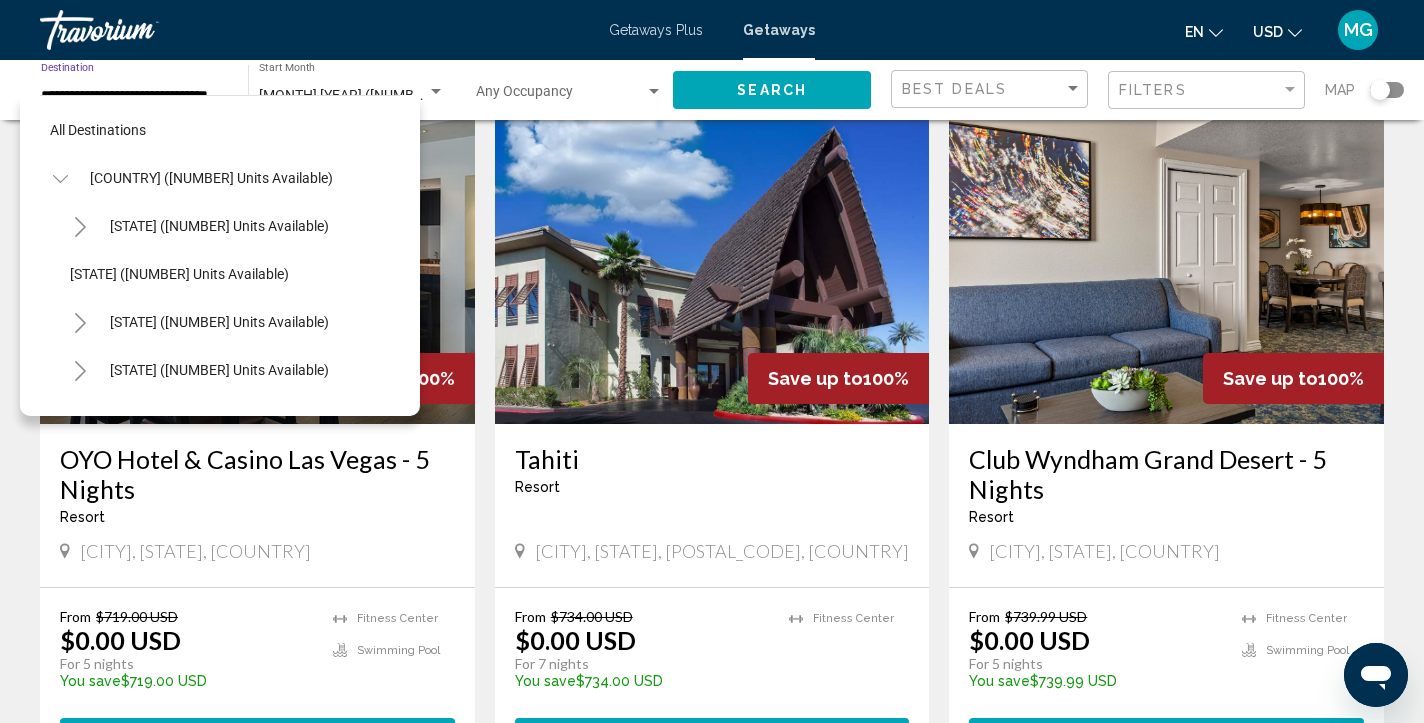 scroll, scrollTop: 1127, scrollLeft: 0, axis: vertical 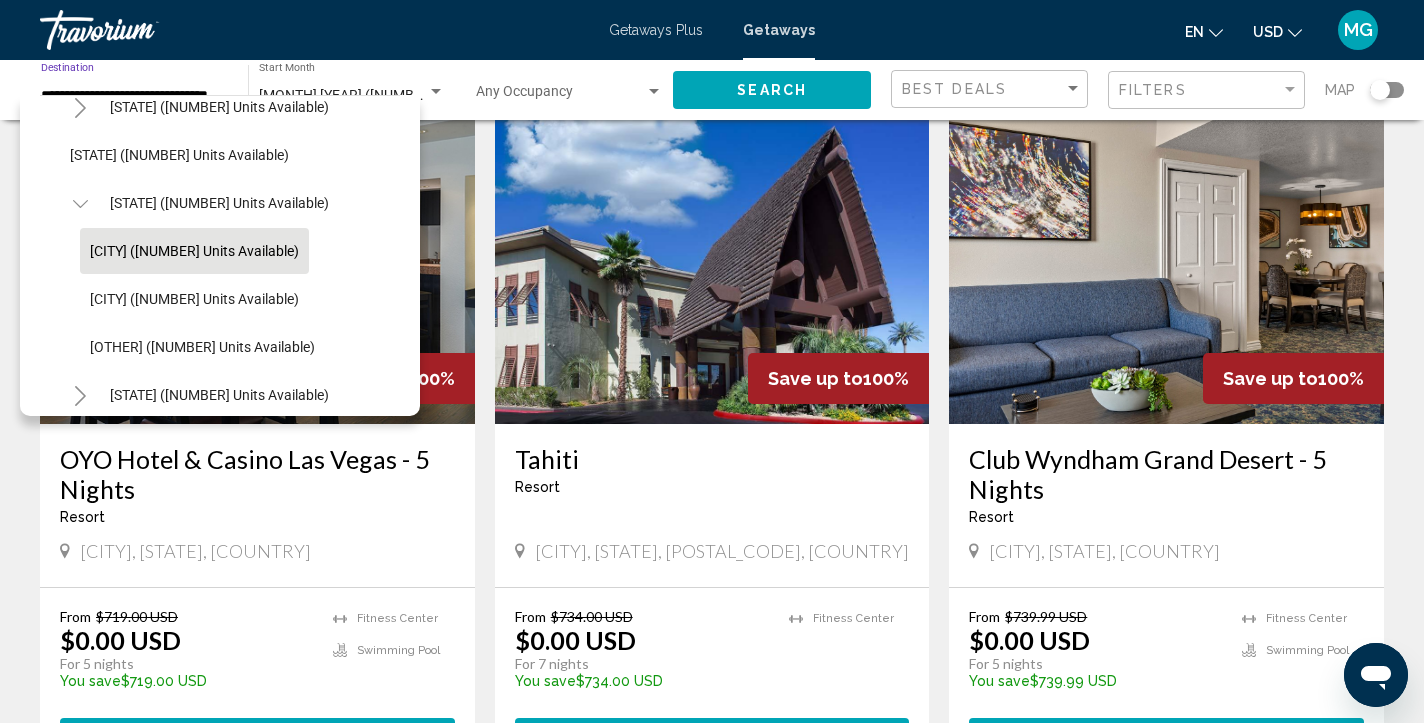click 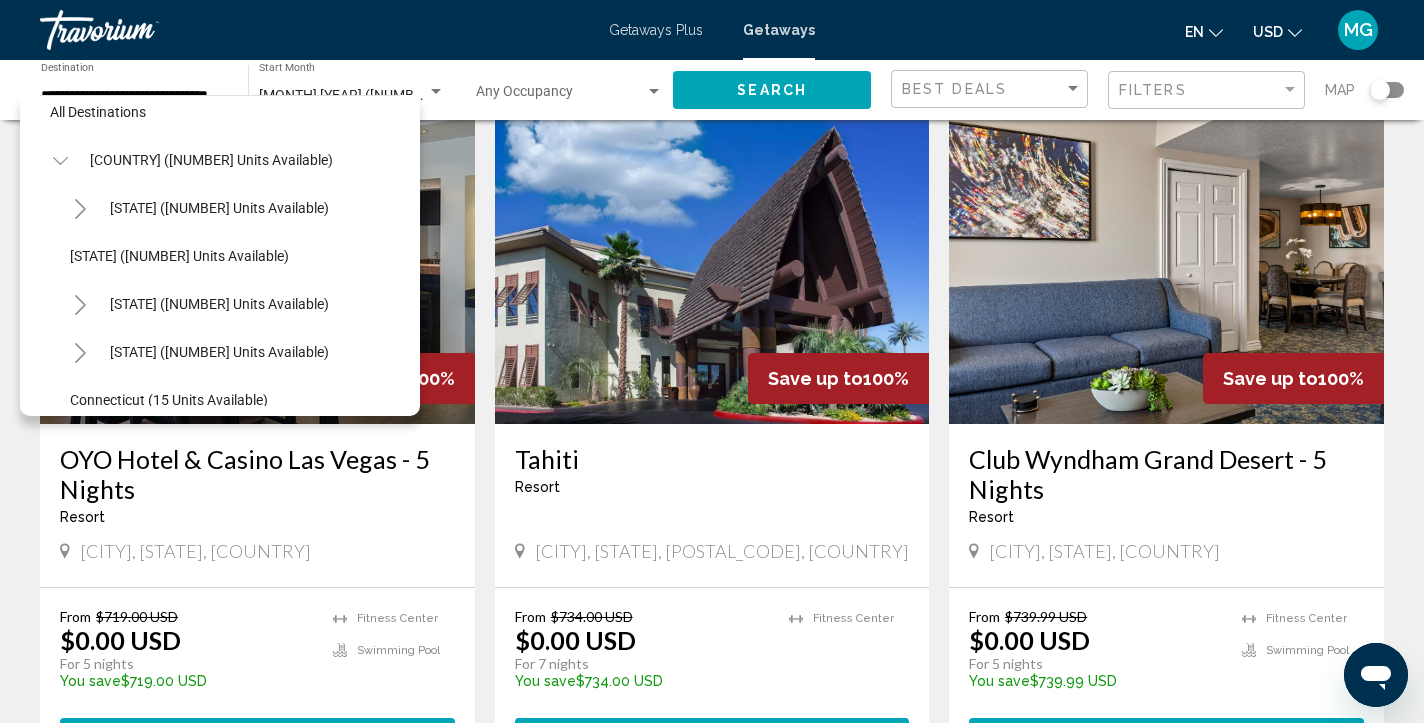 scroll, scrollTop: 0, scrollLeft: 0, axis: both 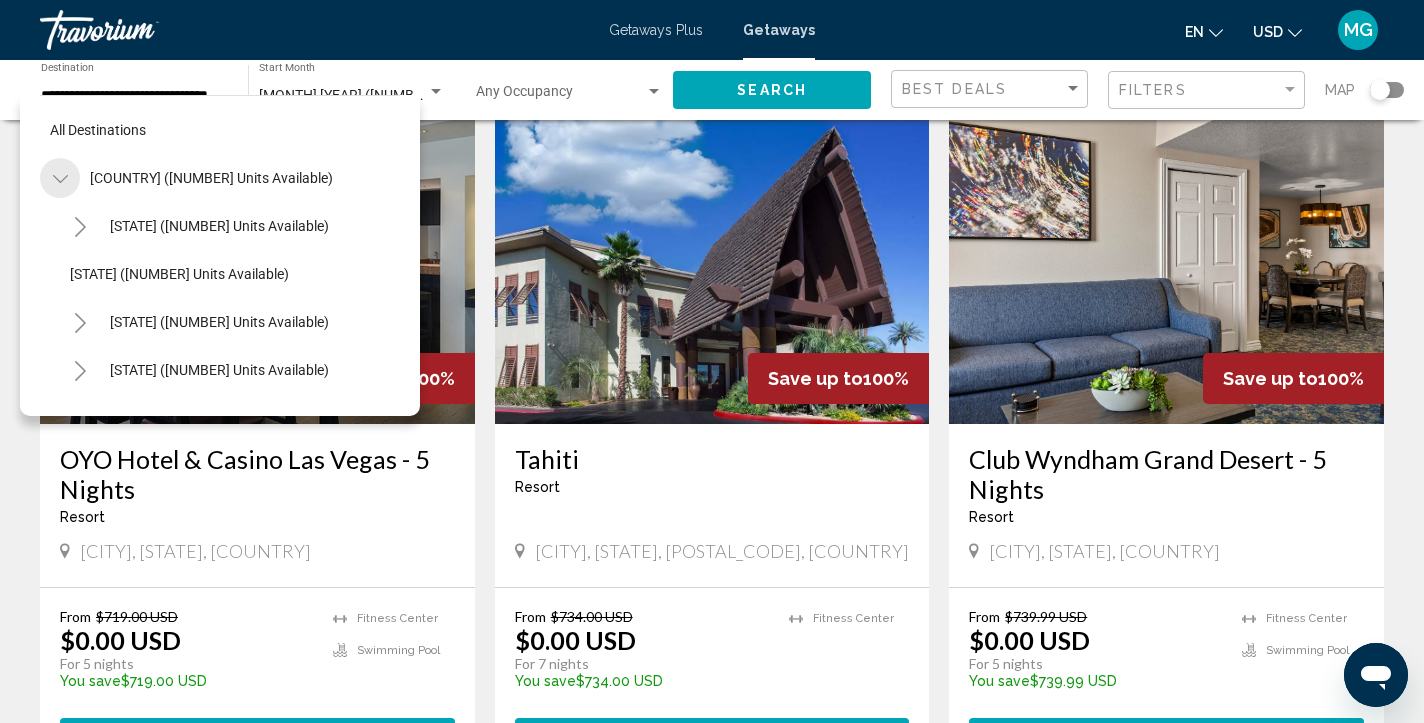click 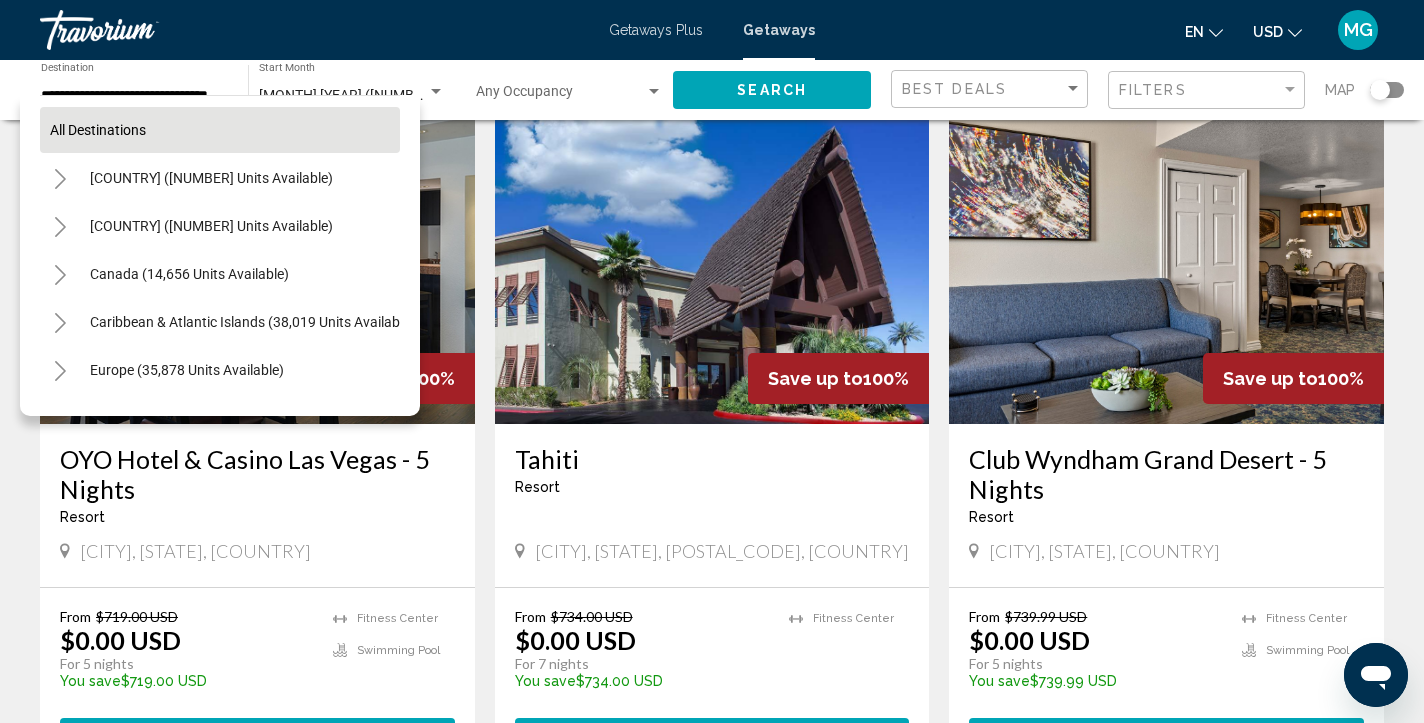 click on "All destinations" at bounding box center (98, 130) 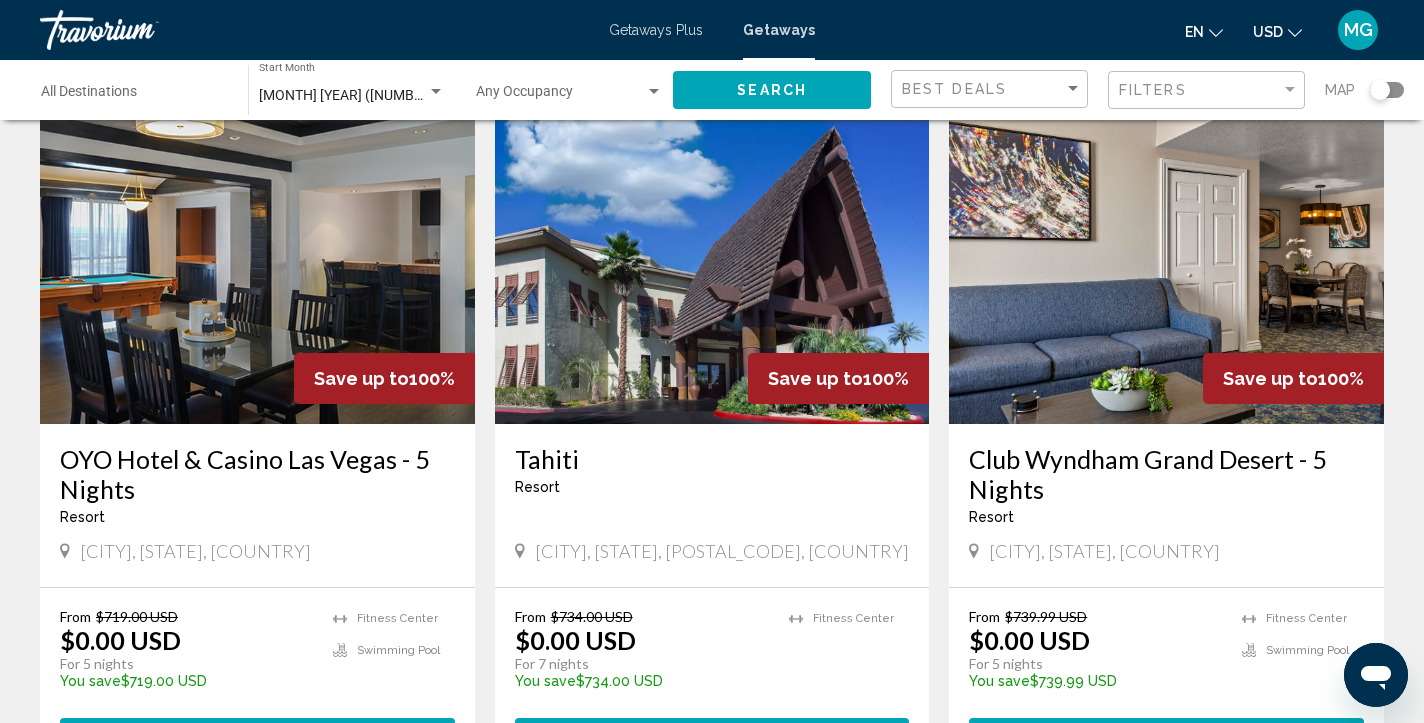 click on "Destination All Destinations" at bounding box center (134, 96) 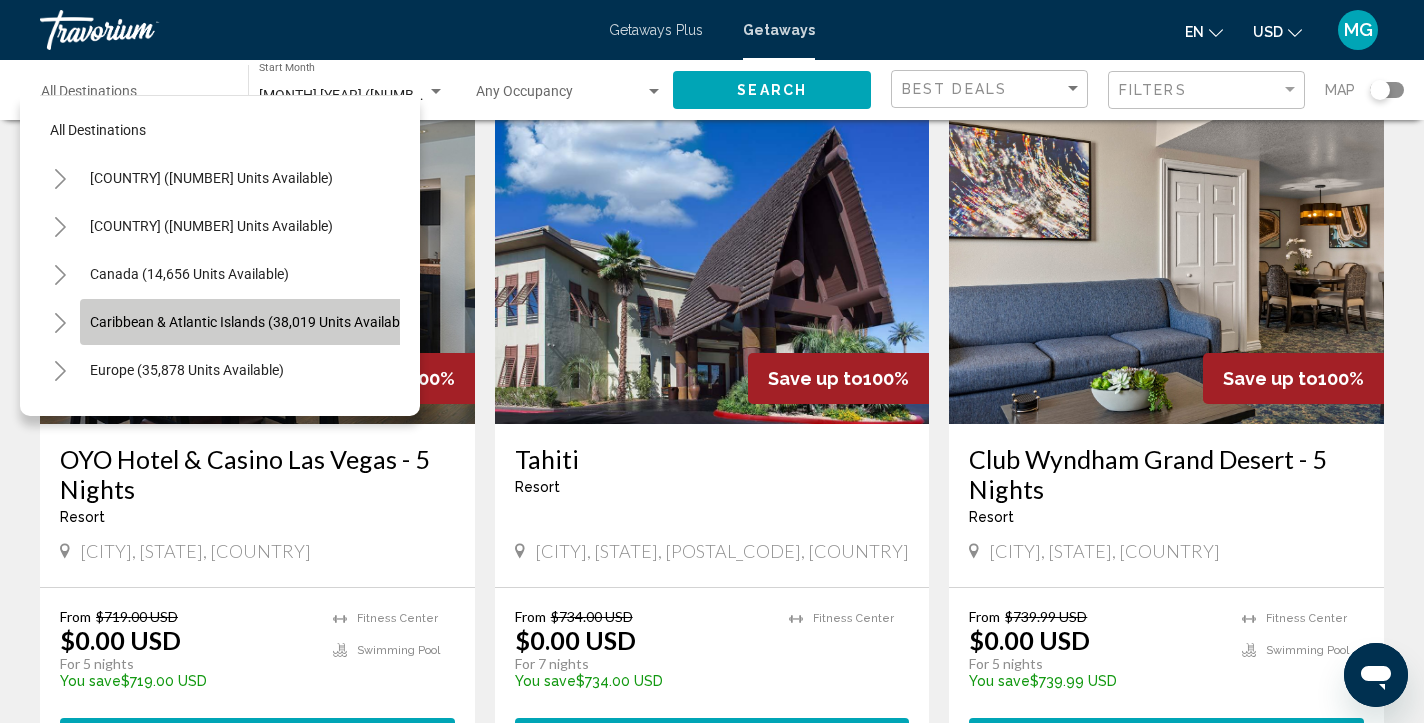 click on "Caribbean & Atlantic Islands (38,019 units available)" 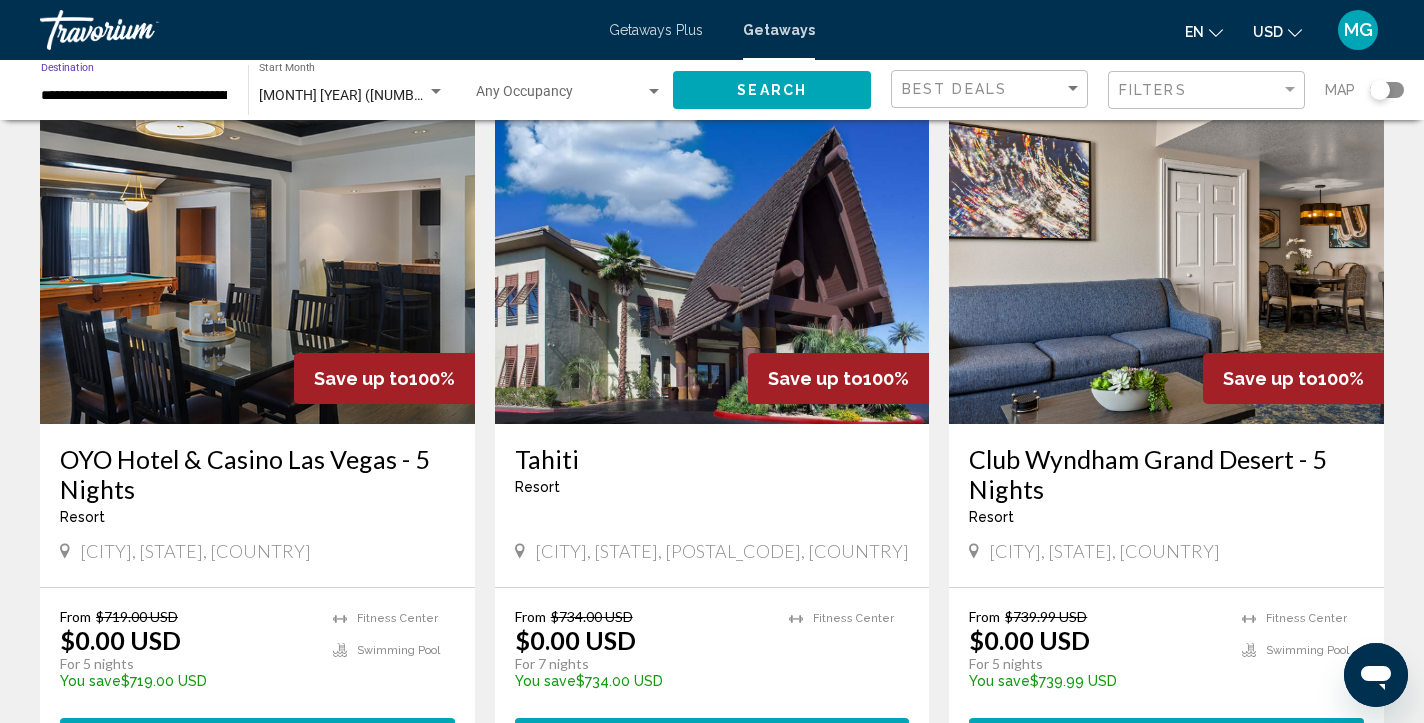 click on "[MONTH] [YEAR] ([NUMBER] units available) [MONTH] [MONTH]" 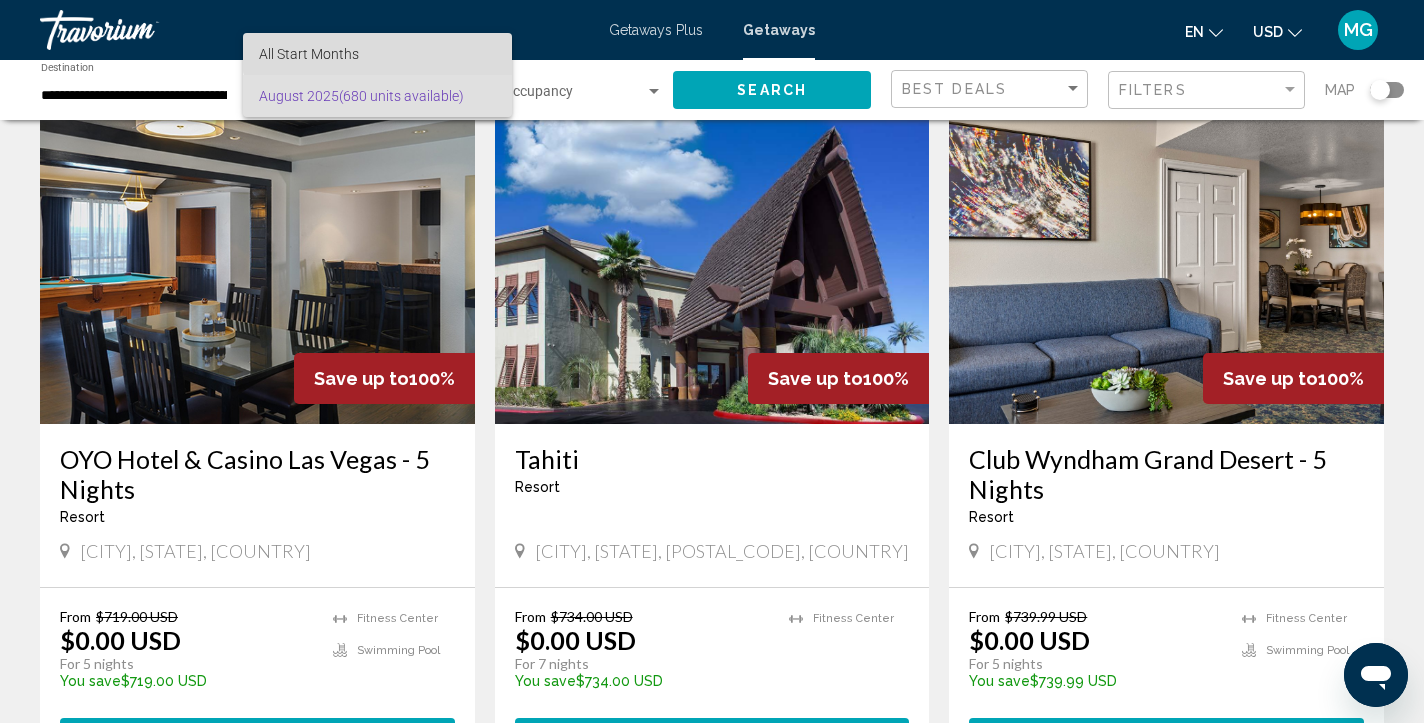 click on "All Start Months" at bounding box center [377, 54] 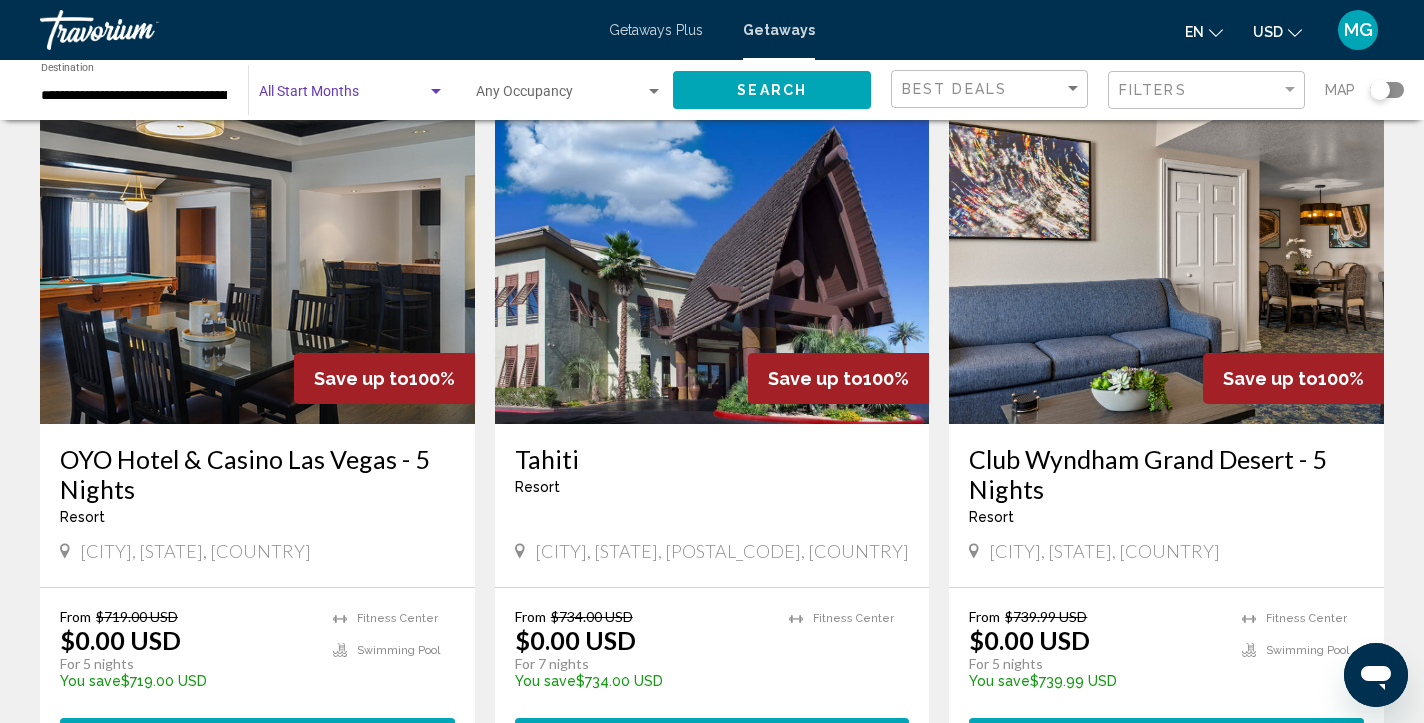 click at bounding box center (436, 92) 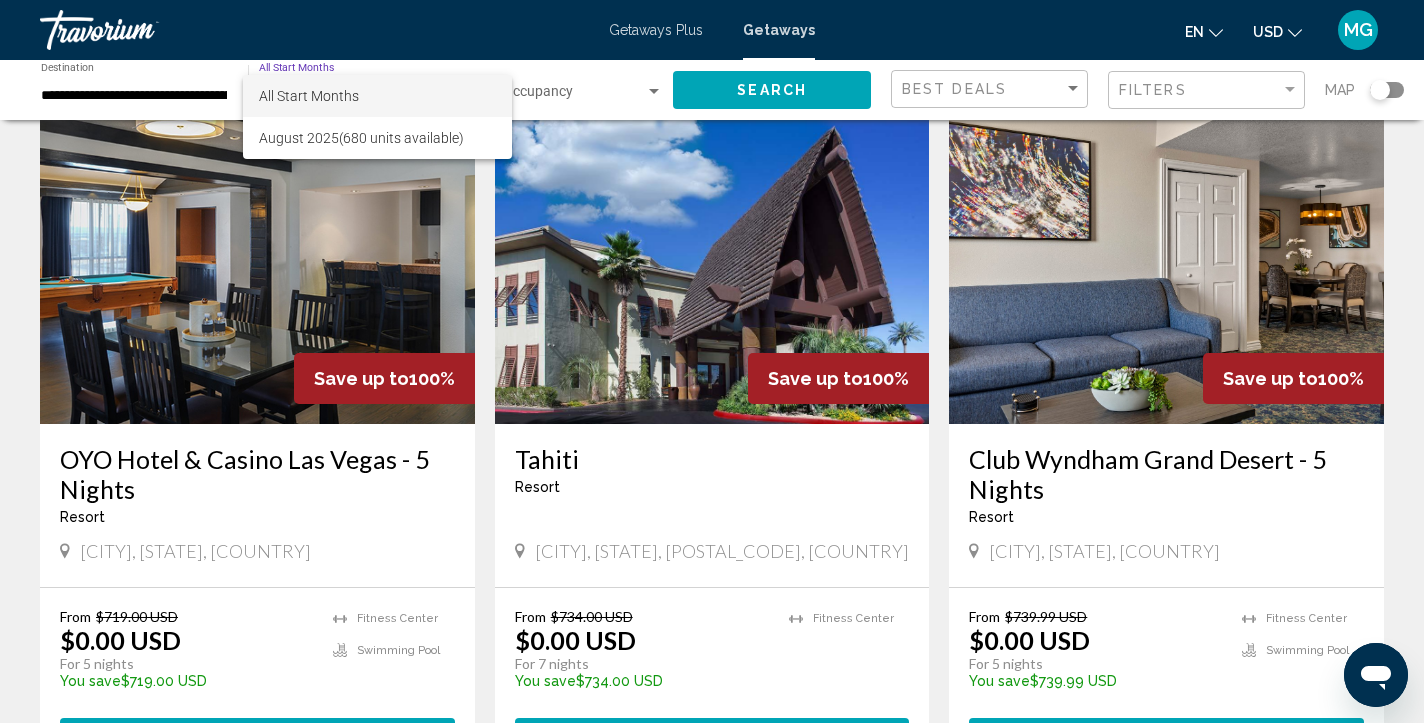 click on "All Start Months" at bounding box center [377, 96] 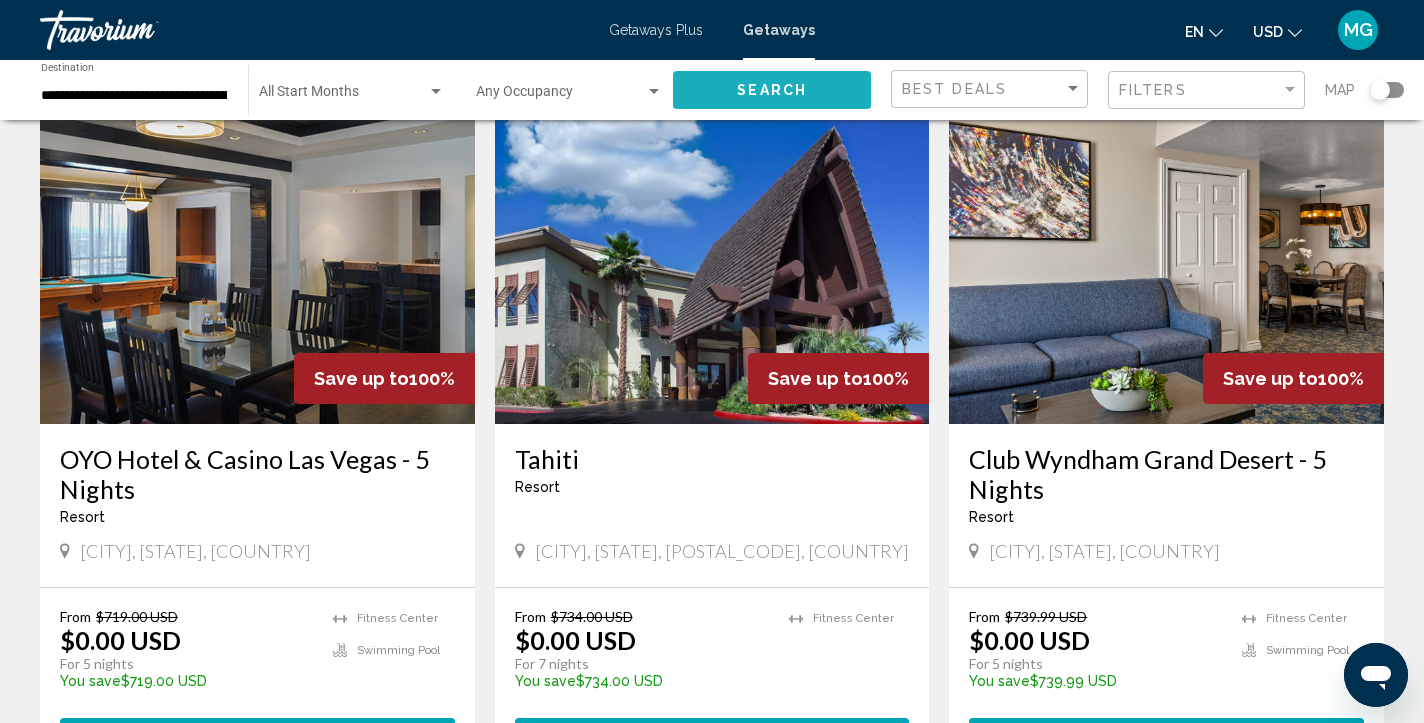 click on "Search" 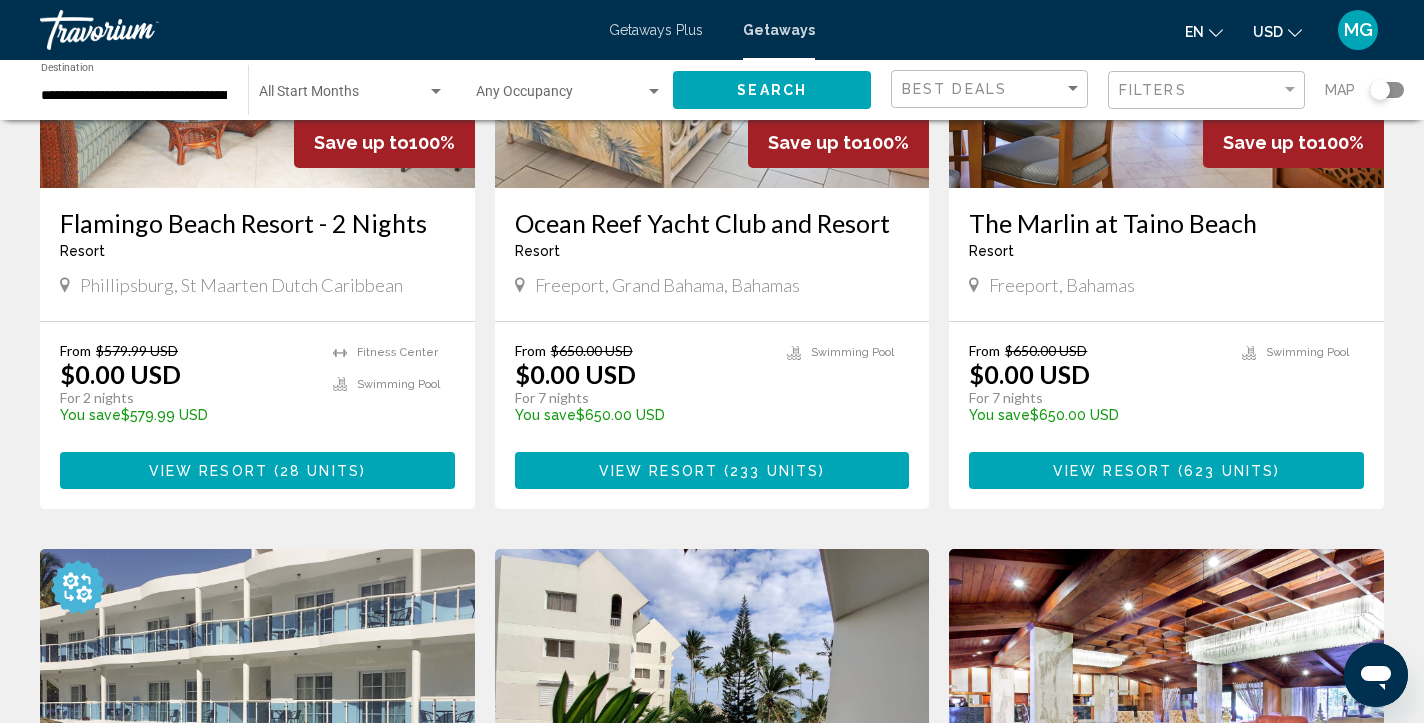 scroll, scrollTop: 355, scrollLeft: 0, axis: vertical 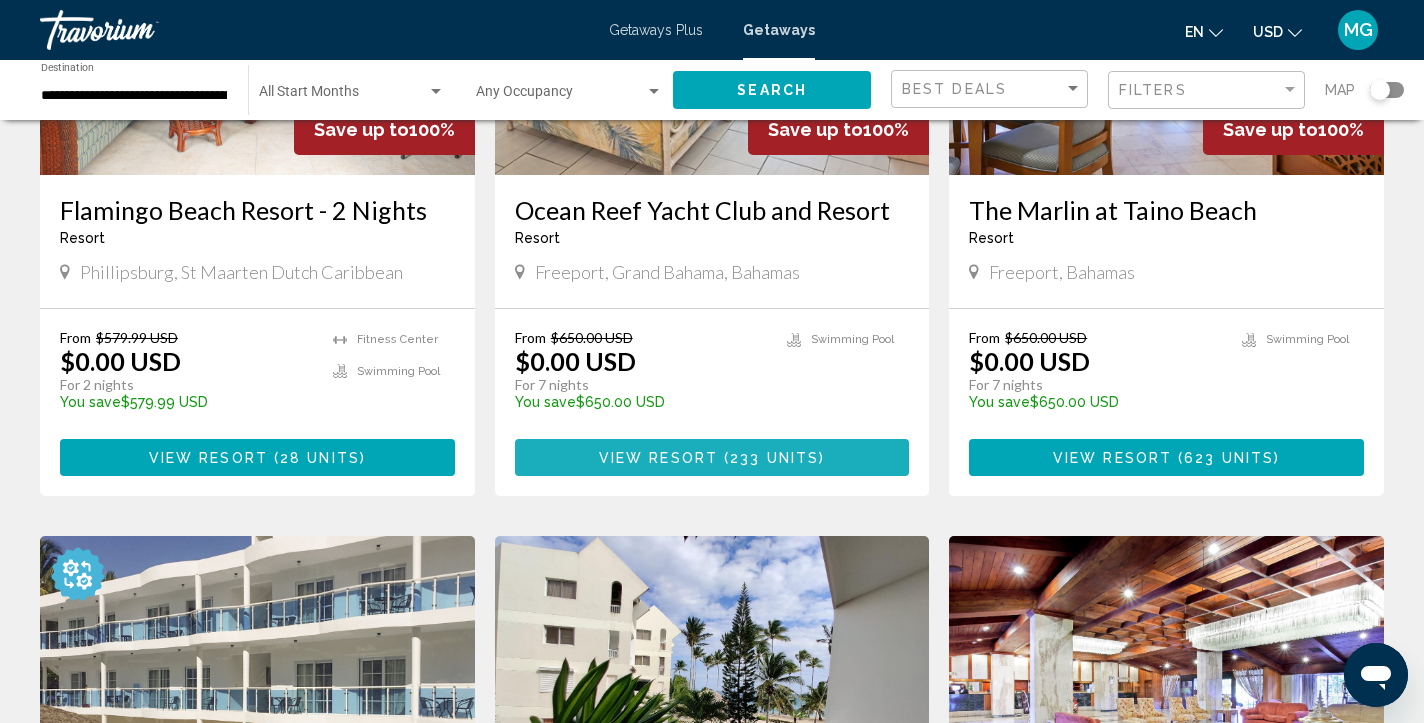 click on "View Resort" at bounding box center [658, 458] 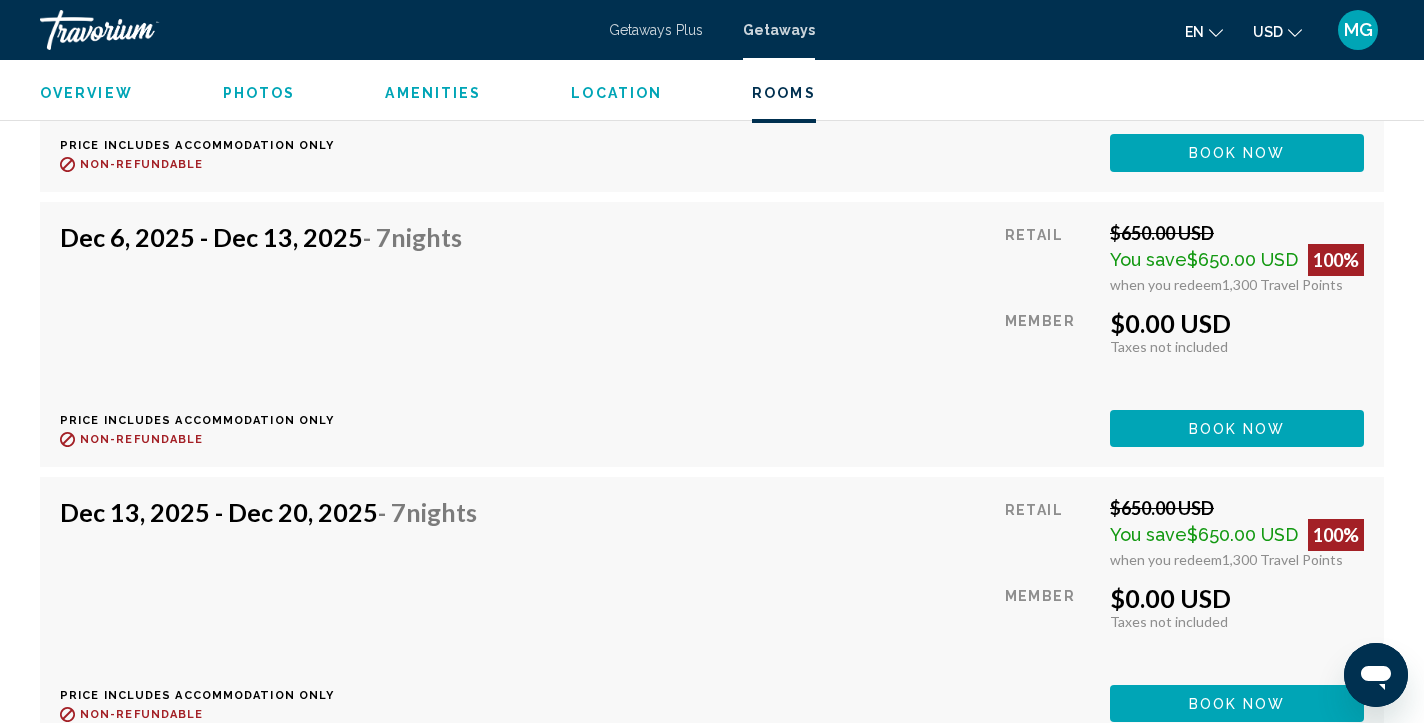 scroll, scrollTop: 8504, scrollLeft: 0, axis: vertical 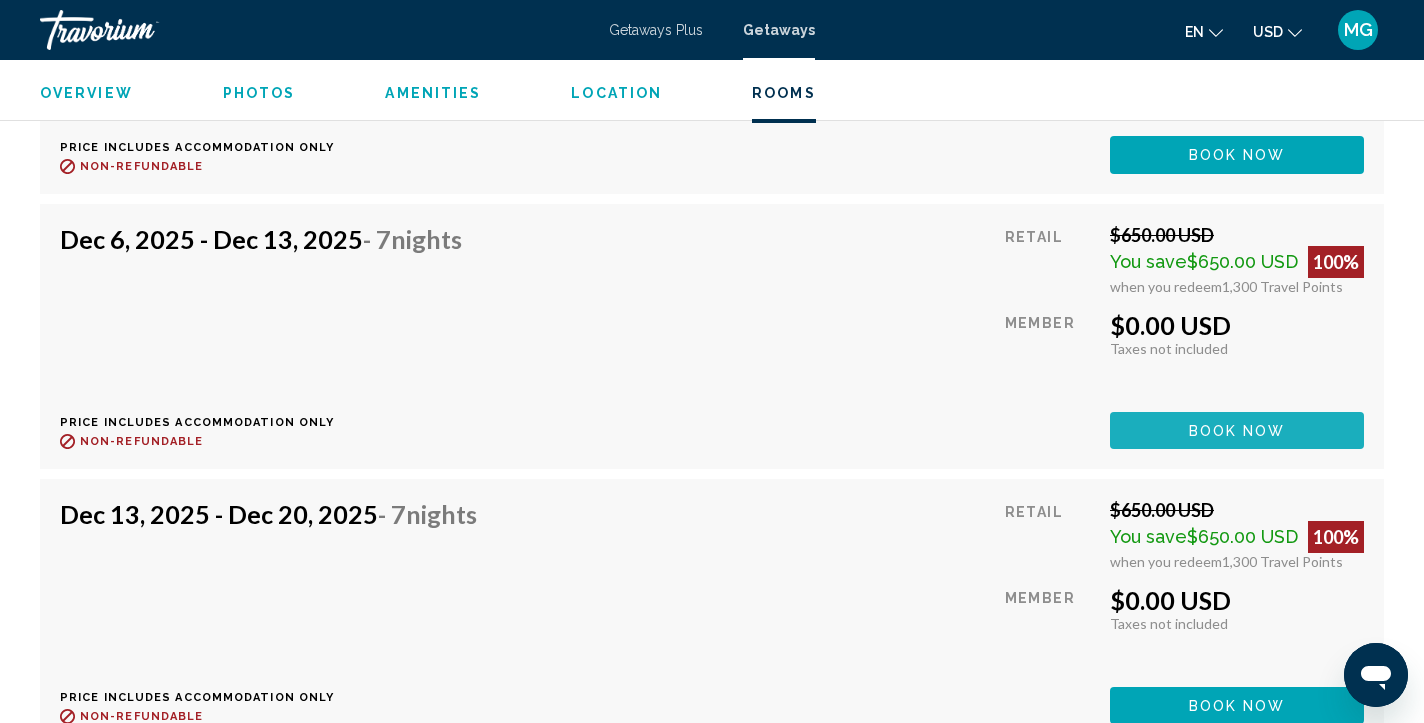 click on "Book now" at bounding box center (1237, 430) 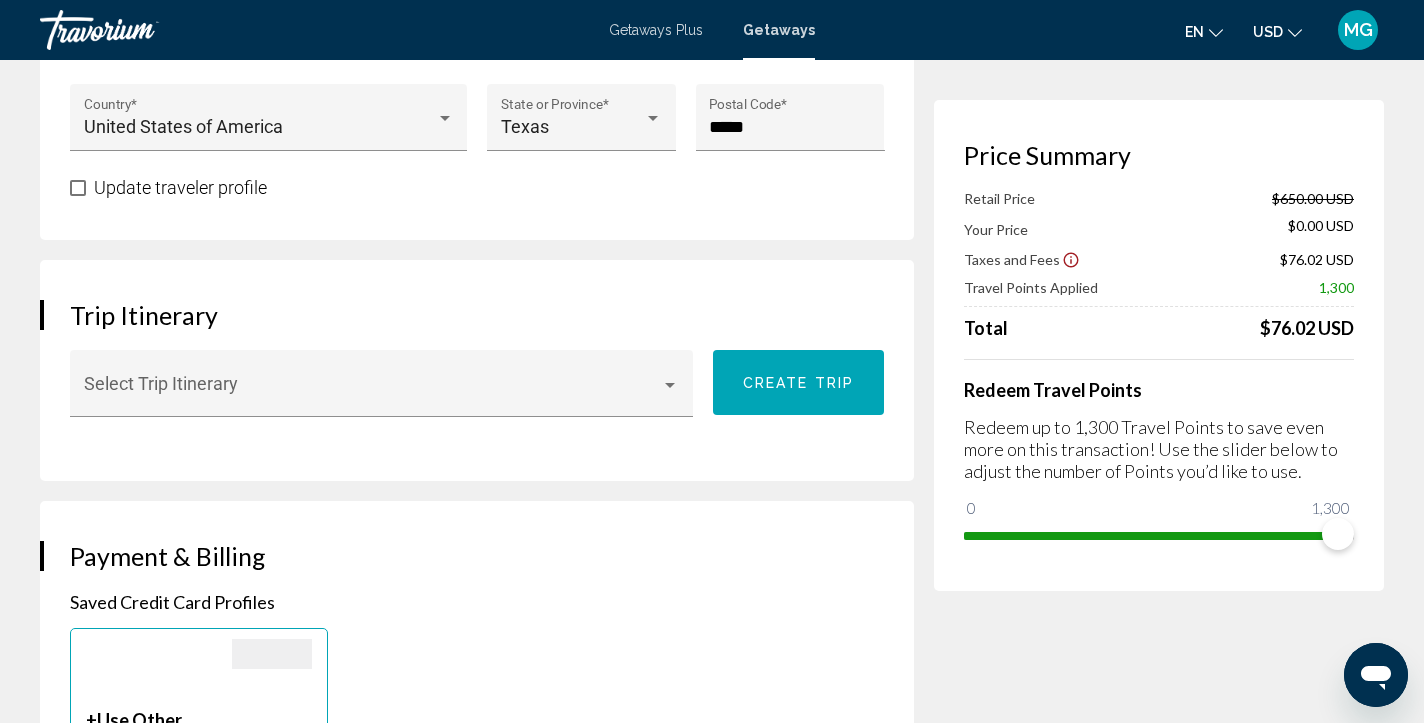 scroll, scrollTop: 945, scrollLeft: 0, axis: vertical 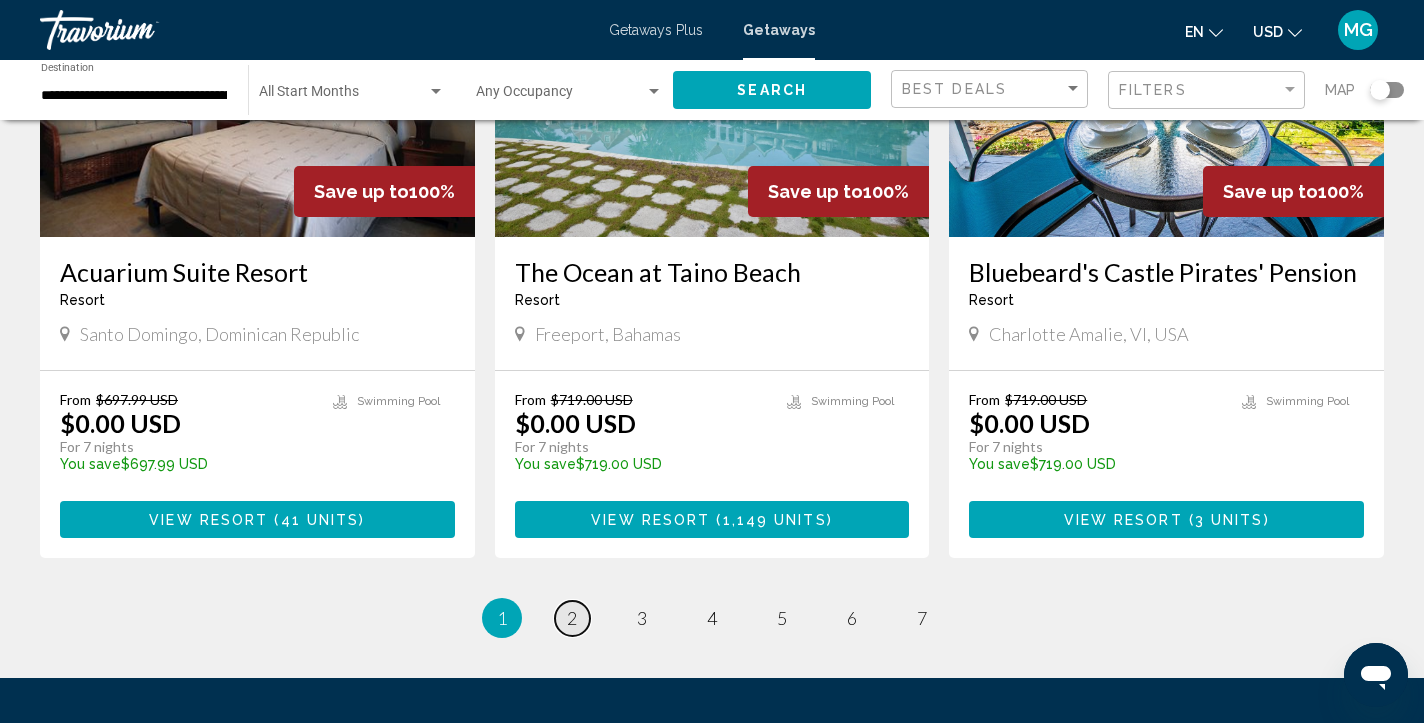 click on "page  2" at bounding box center [572, 618] 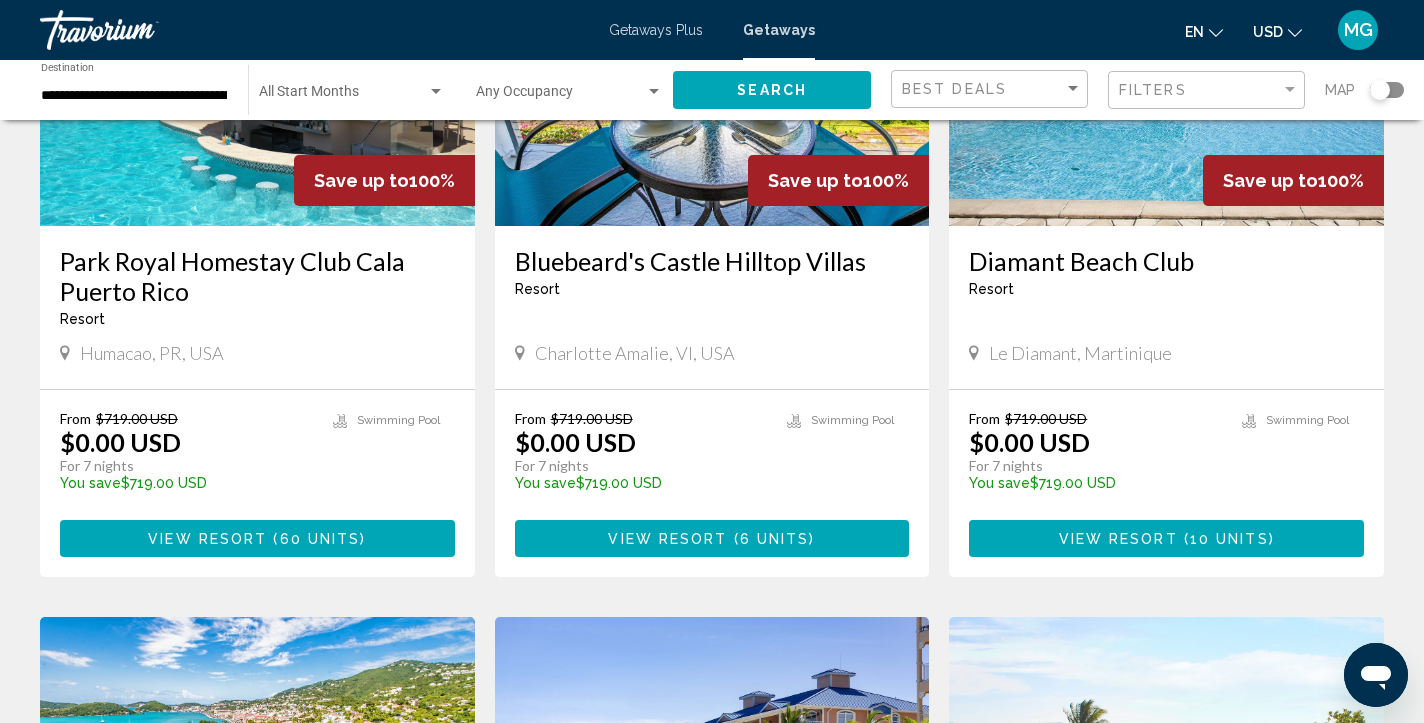 scroll, scrollTop: 0, scrollLeft: 0, axis: both 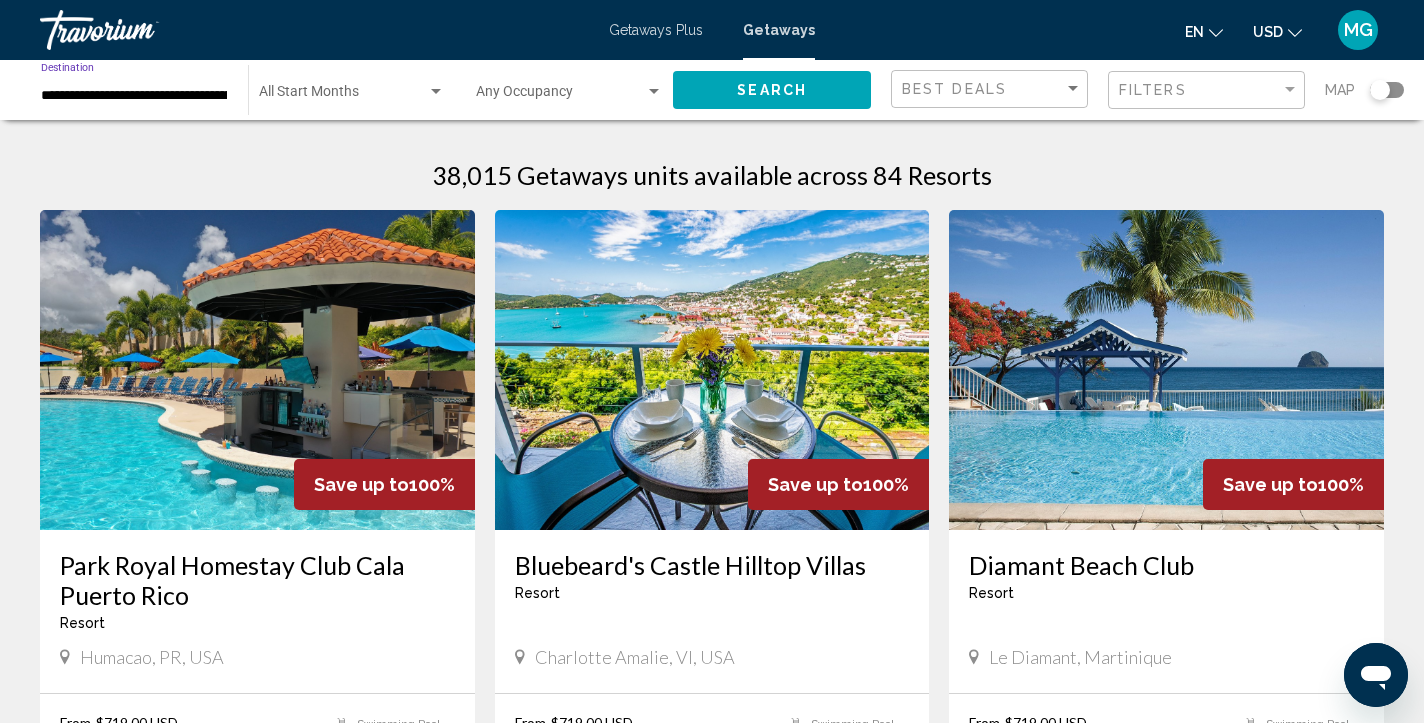 click on "**********" at bounding box center [134, 96] 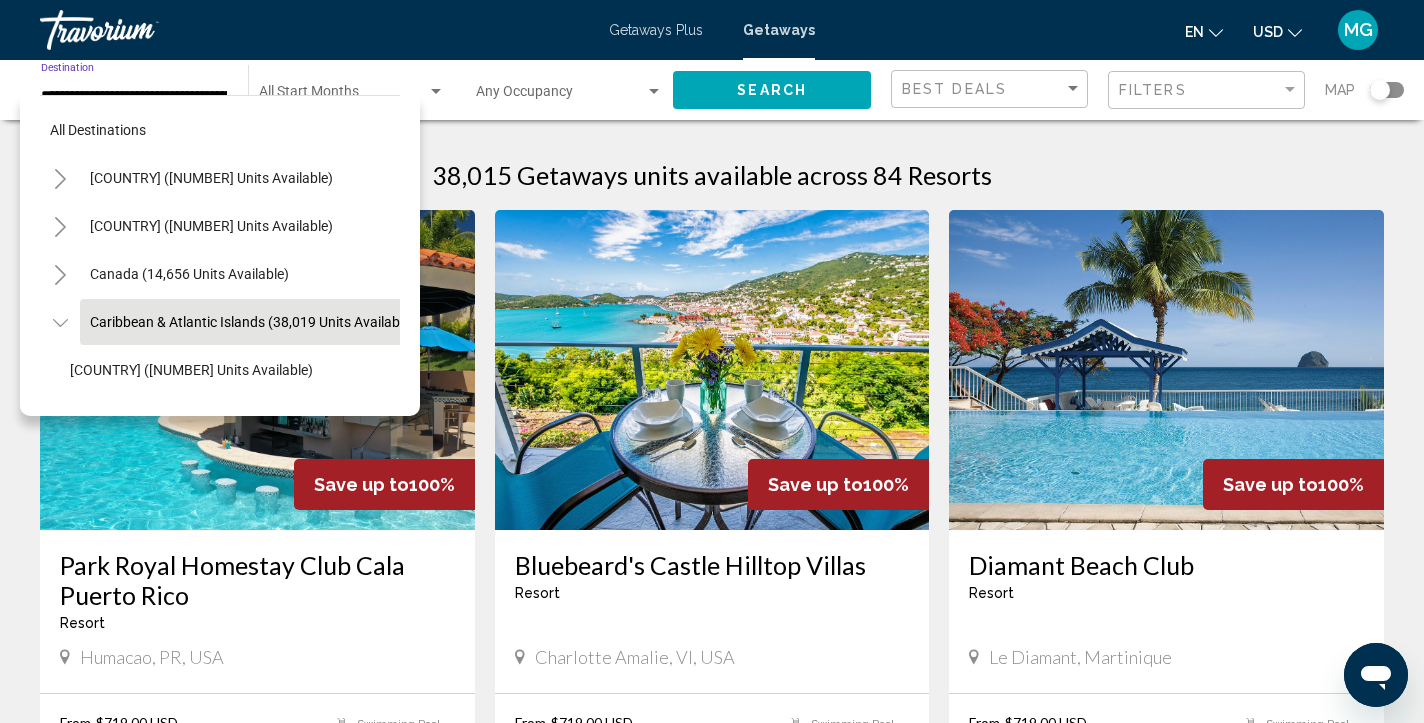 scroll, scrollTop: 71, scrollLeft: 25, axis: both 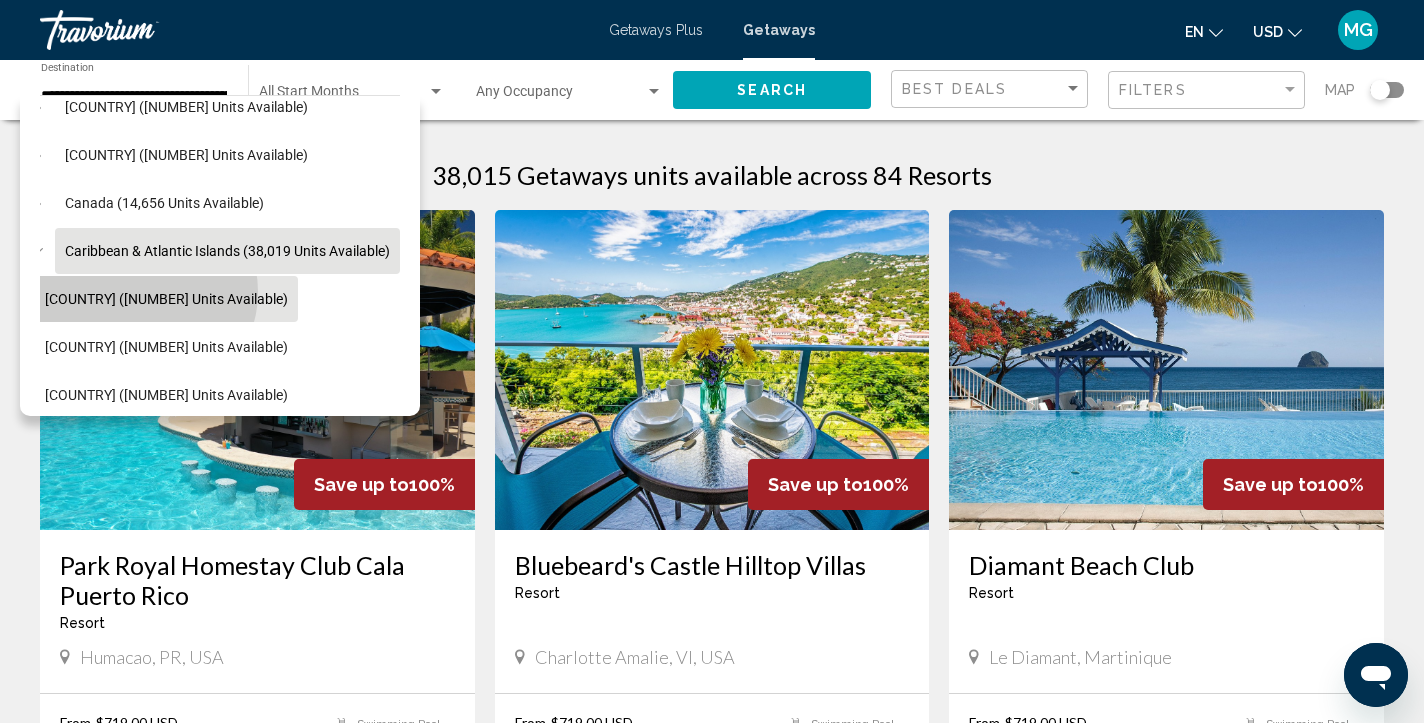 click on "[COUNTRY] ([NUMBER] units available)" 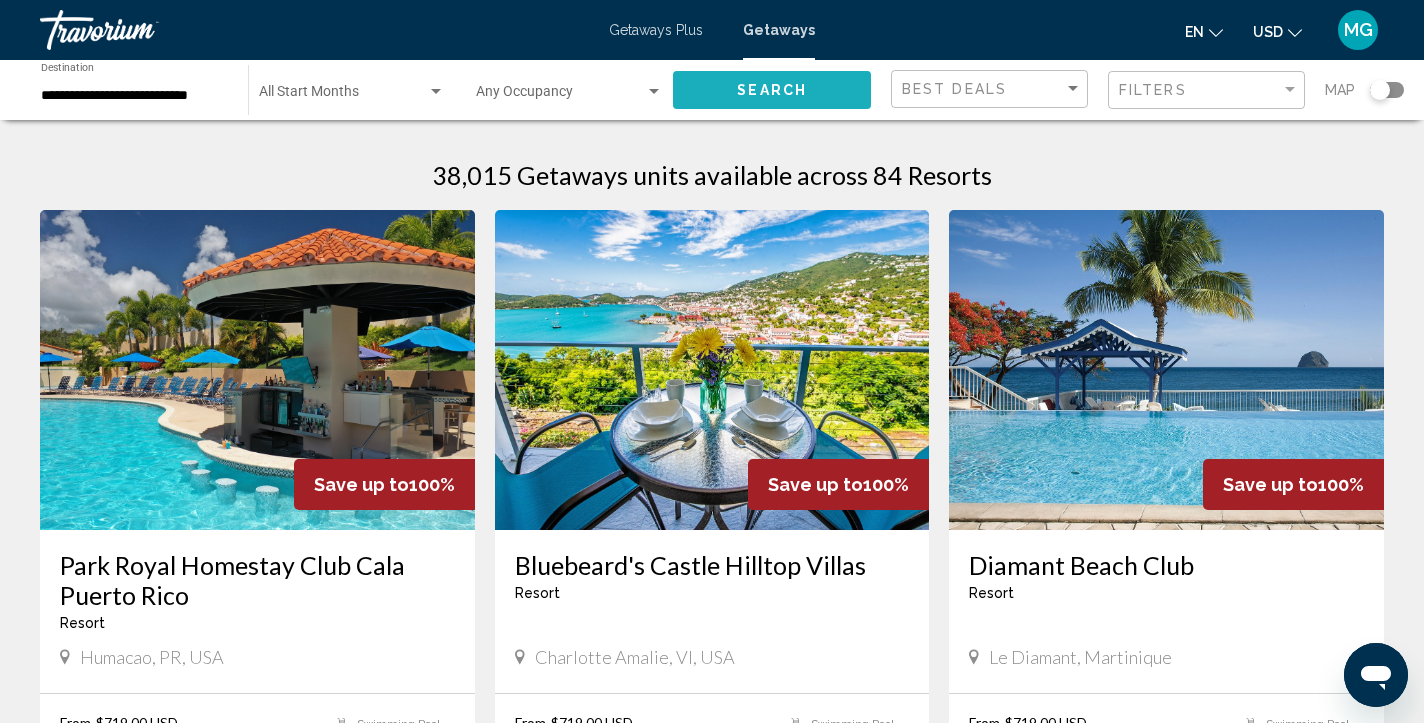 click on "Search" 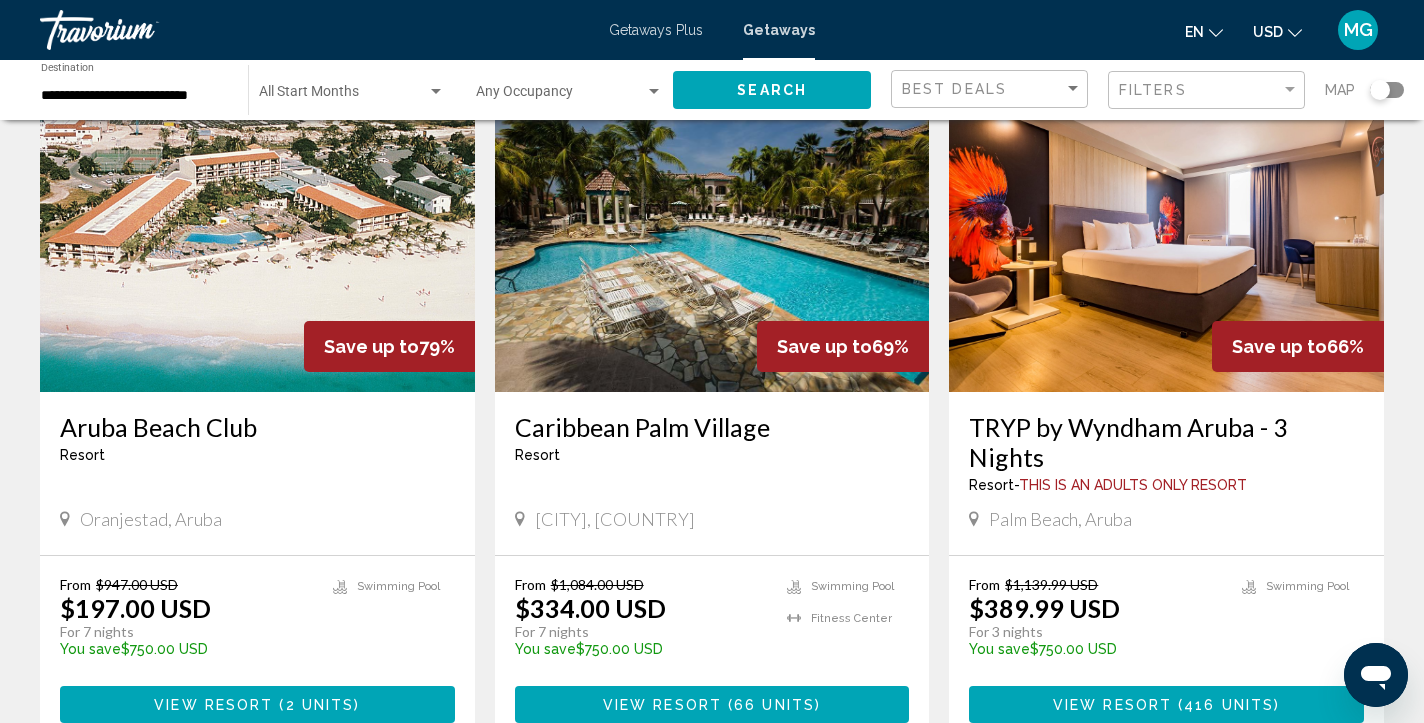 scroll, scrollTop: 0, scrollLeft: 0, axis: both 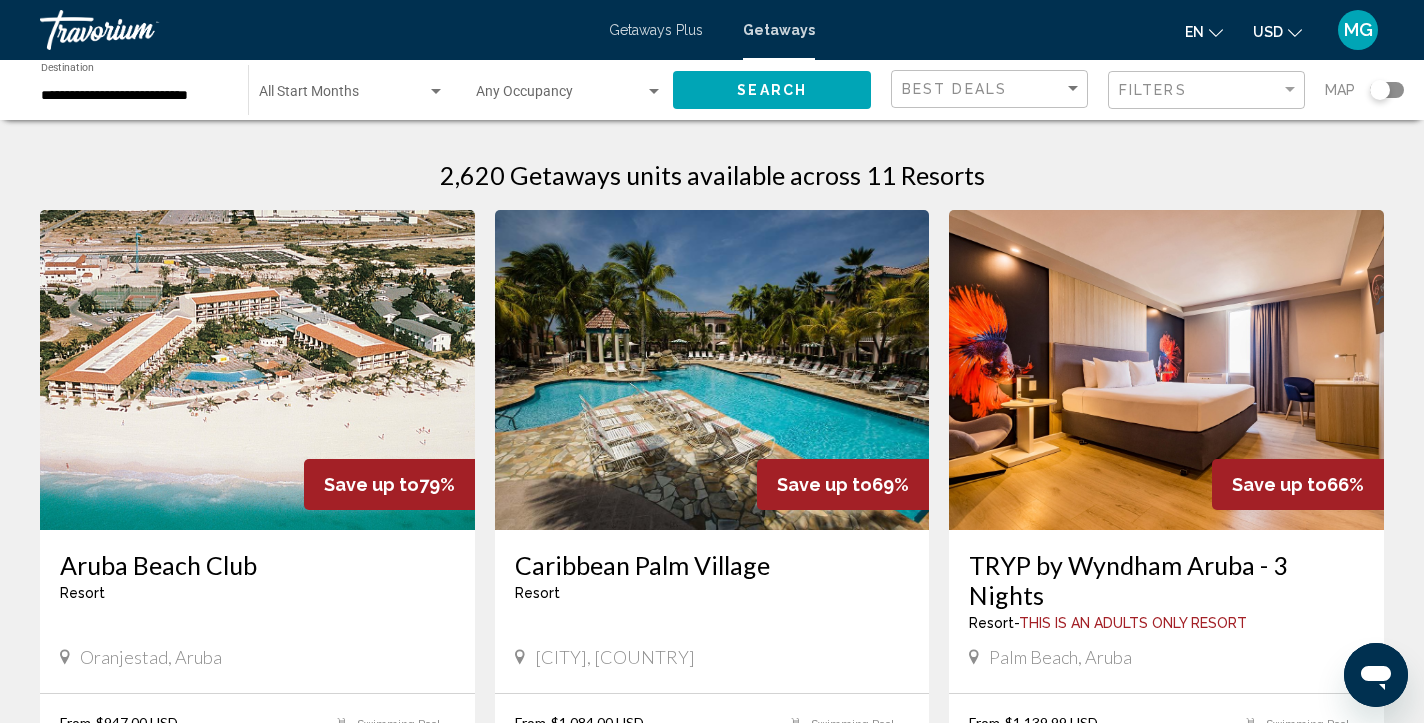 click on "**********" at bounding box center (134, 96) 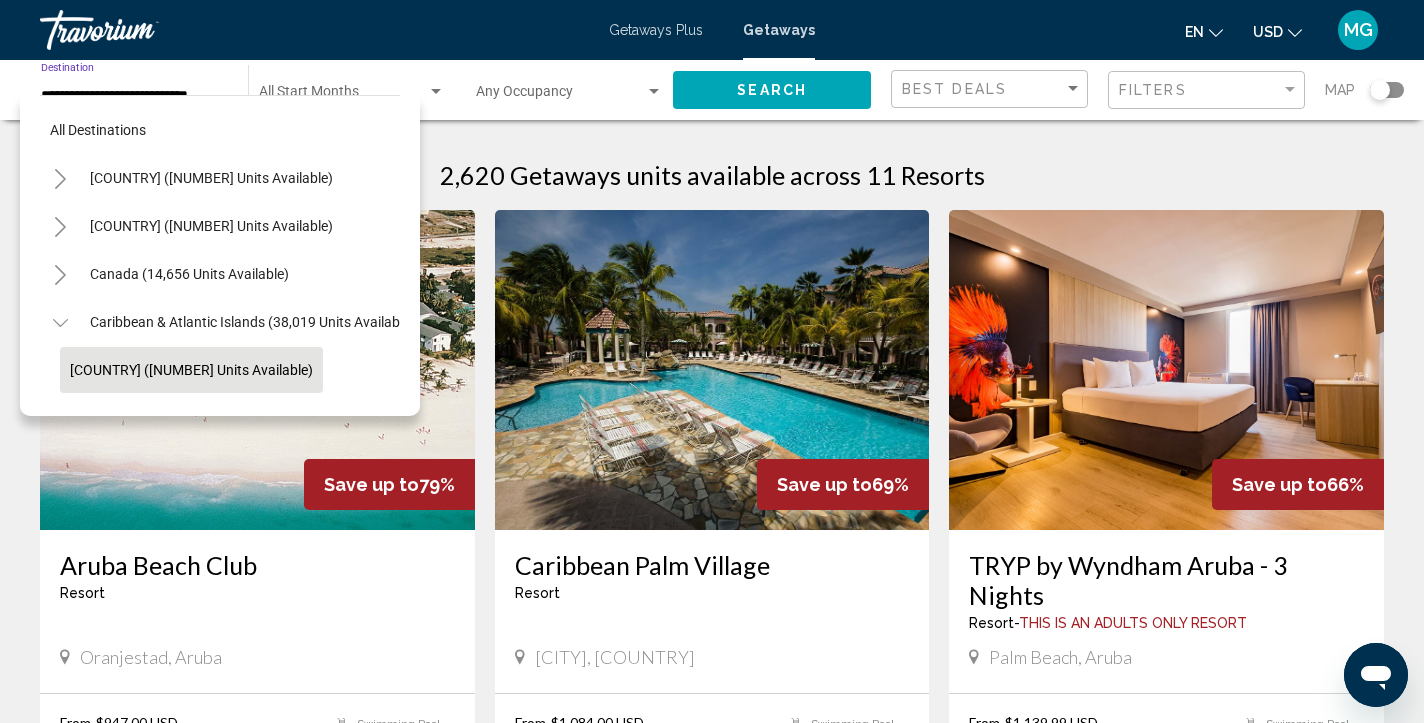scroll, scrollTop: 119, scrollLeft: 0, axis: vertical 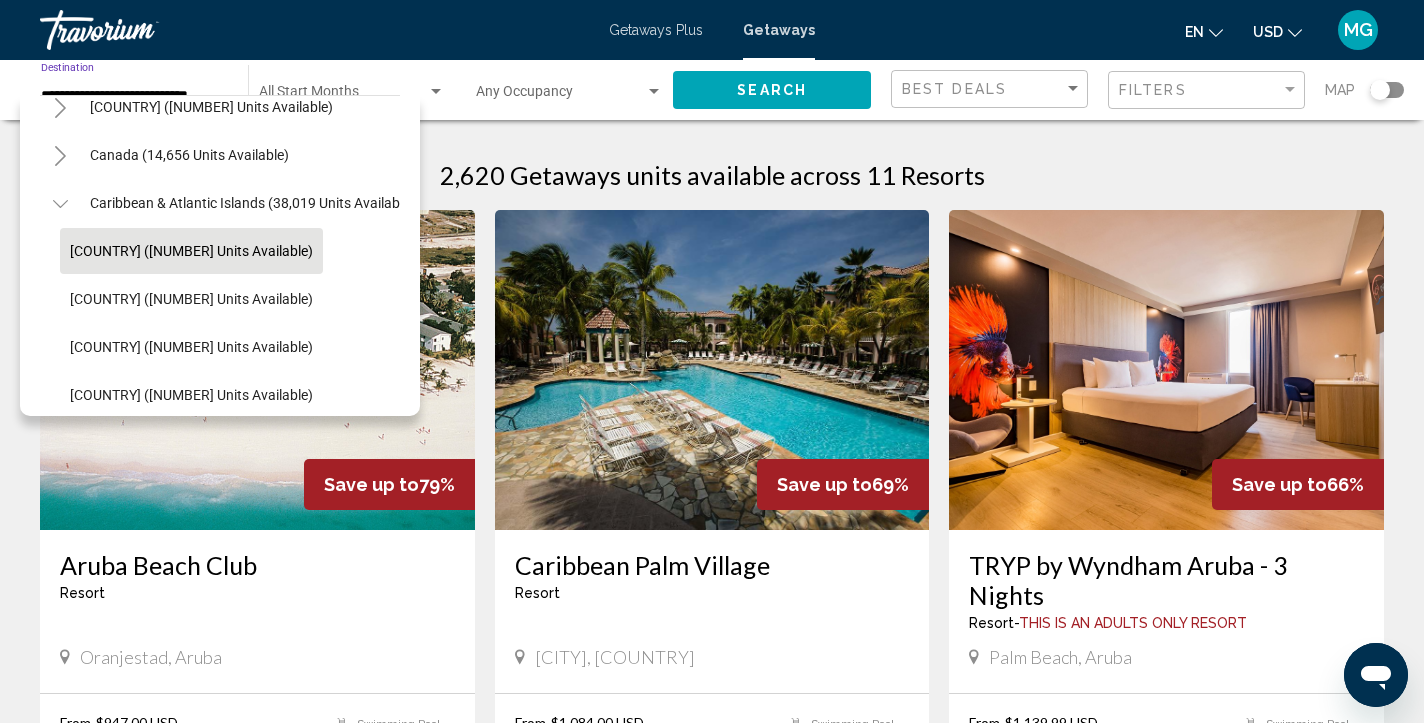 click 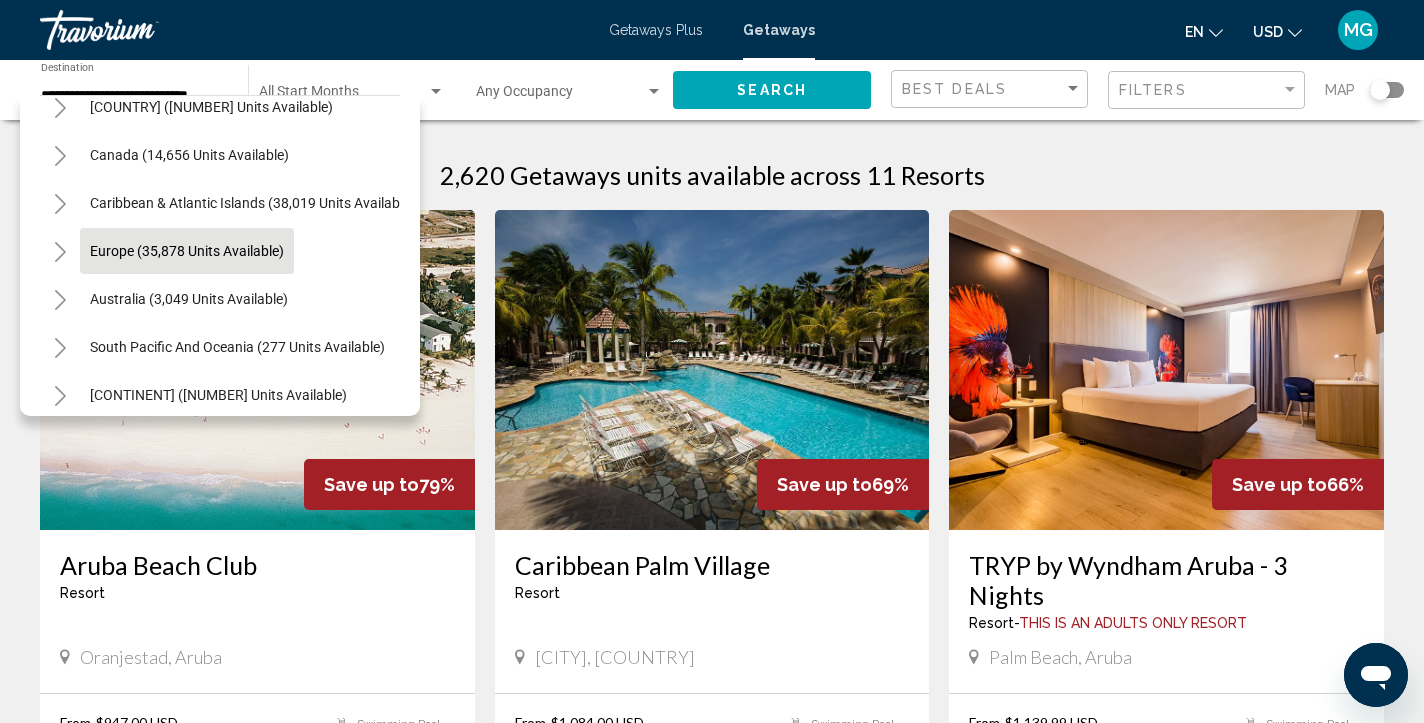 click on "Europe (35,878 units available)" at bounding box center (189, 299) 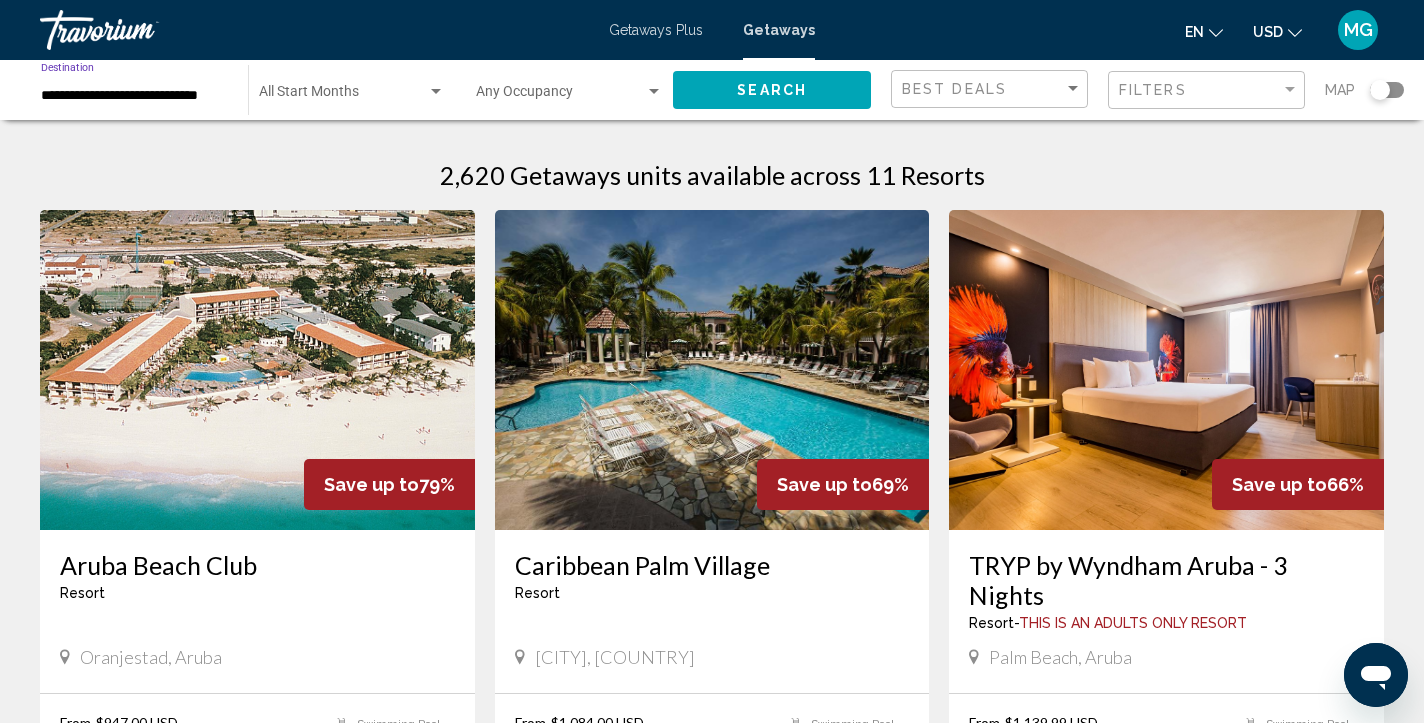 click at bounding box center (343, 96) 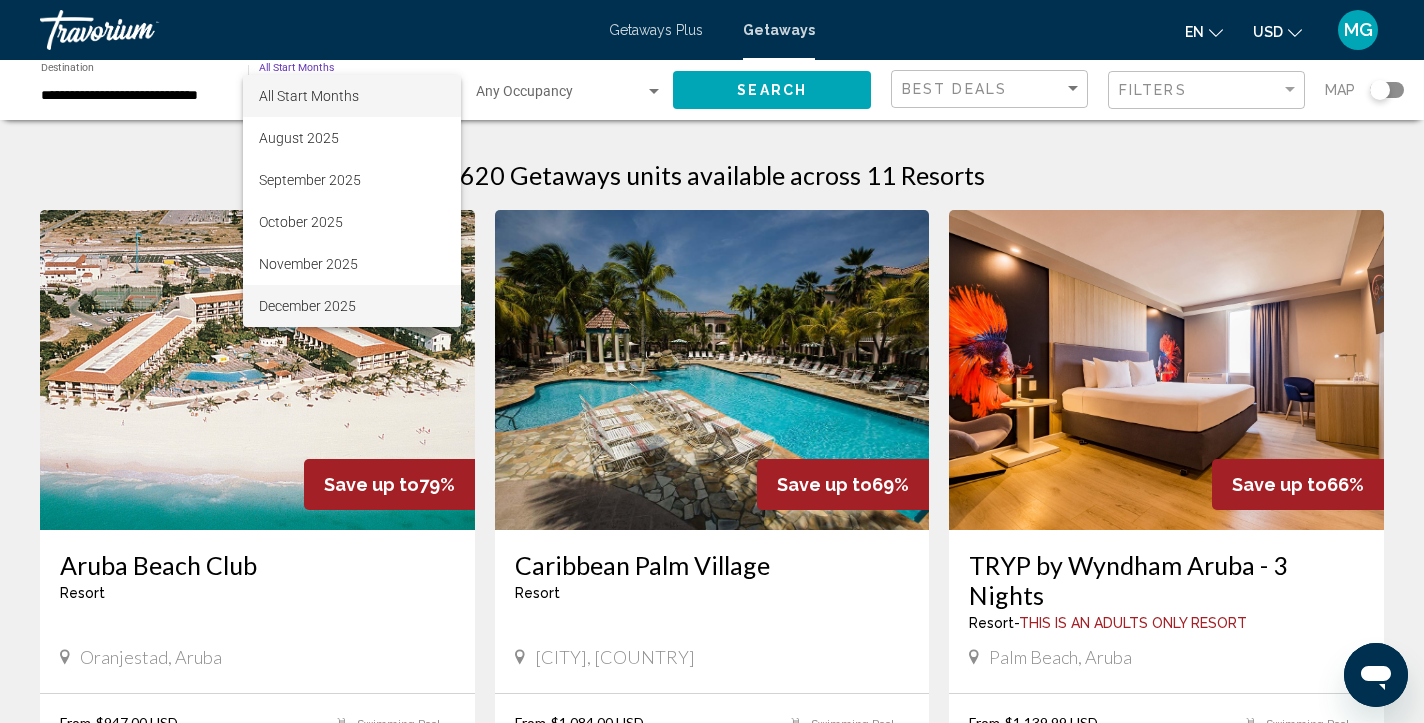 click on "December 2025" at bounding box center (352, 306) 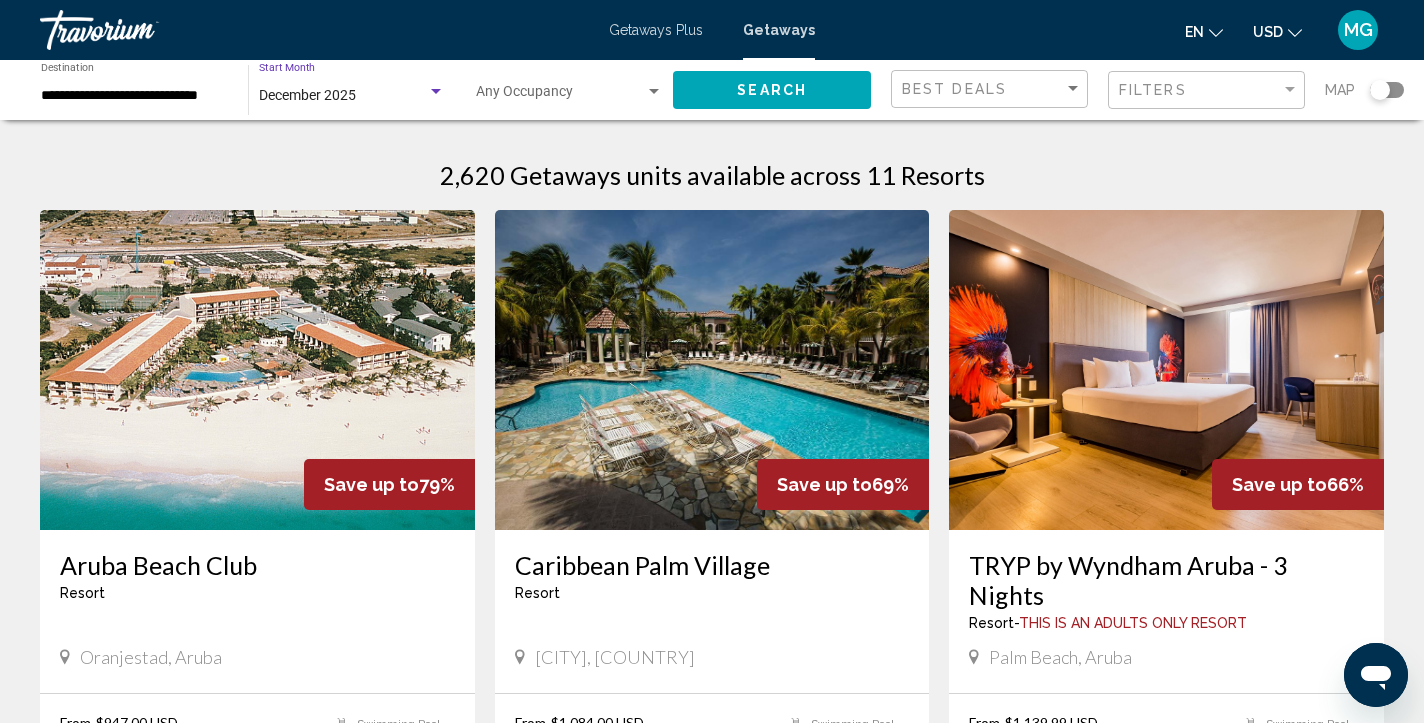 click on "Search" 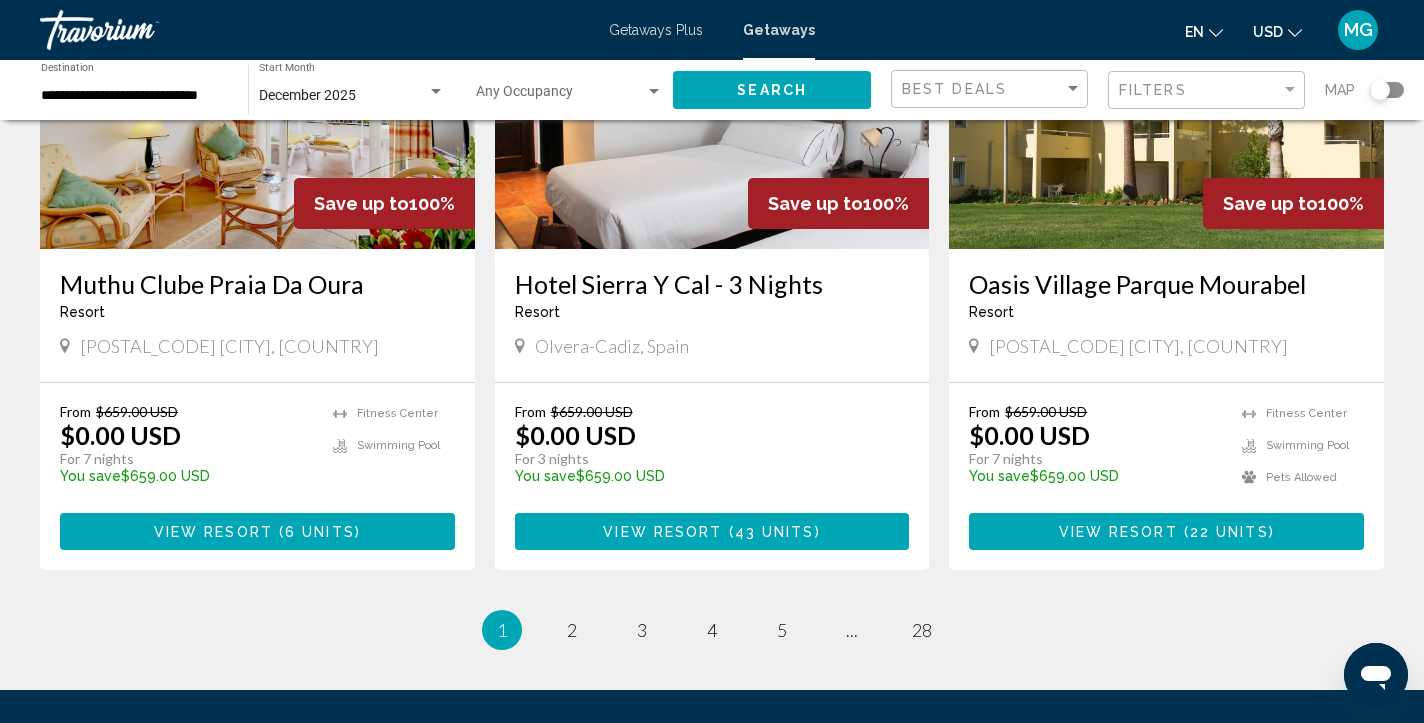 scroll, scrollTop: 2388, scrollLeft: 0, axis: vertical 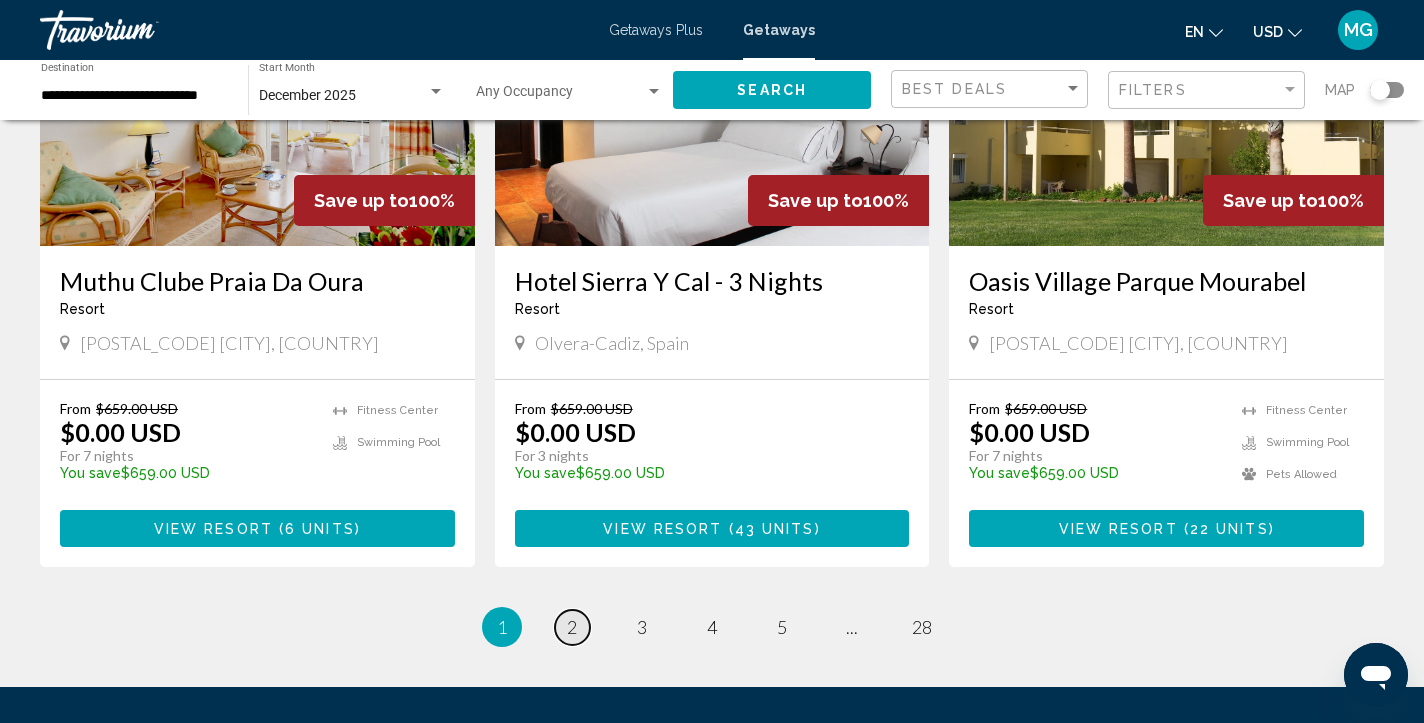 click on "page  2" at bounding box center (572, 627) 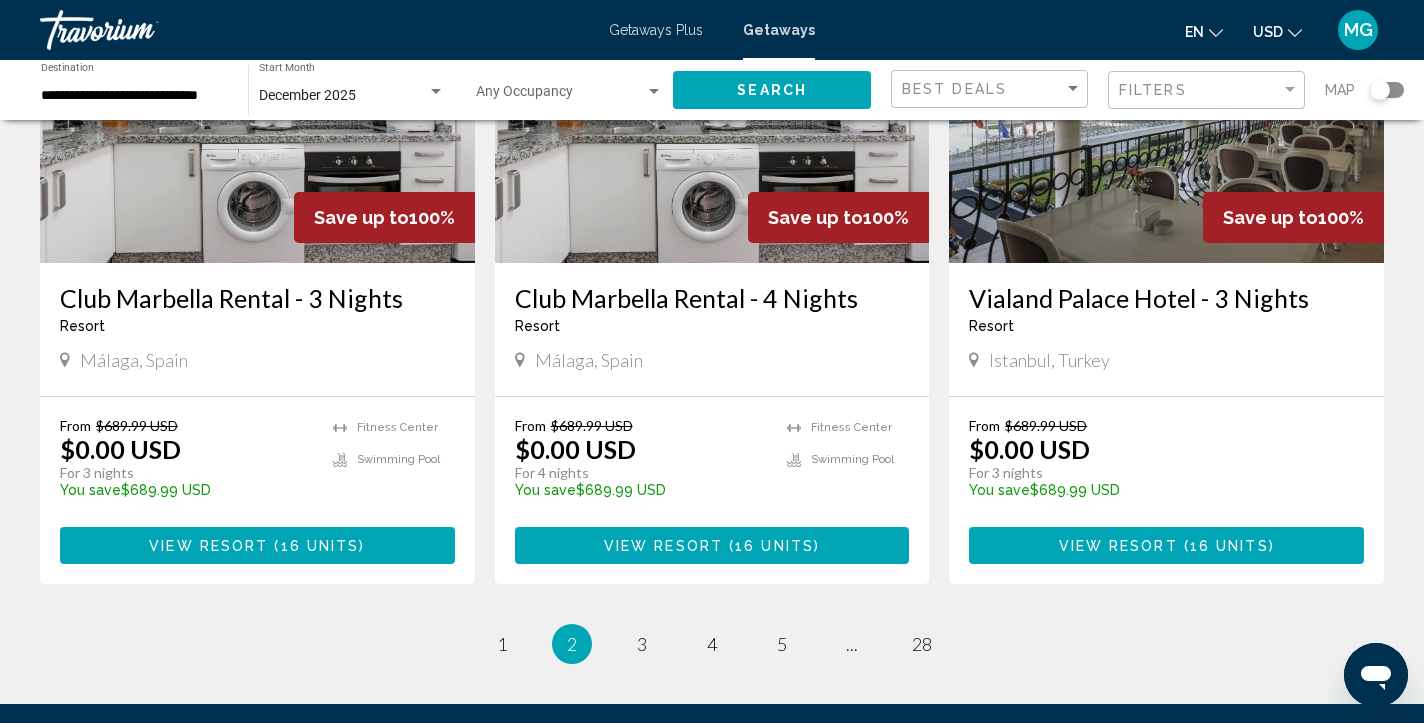scroll, scrollTop: 2320, scrollLeft: 0, axis: vertical 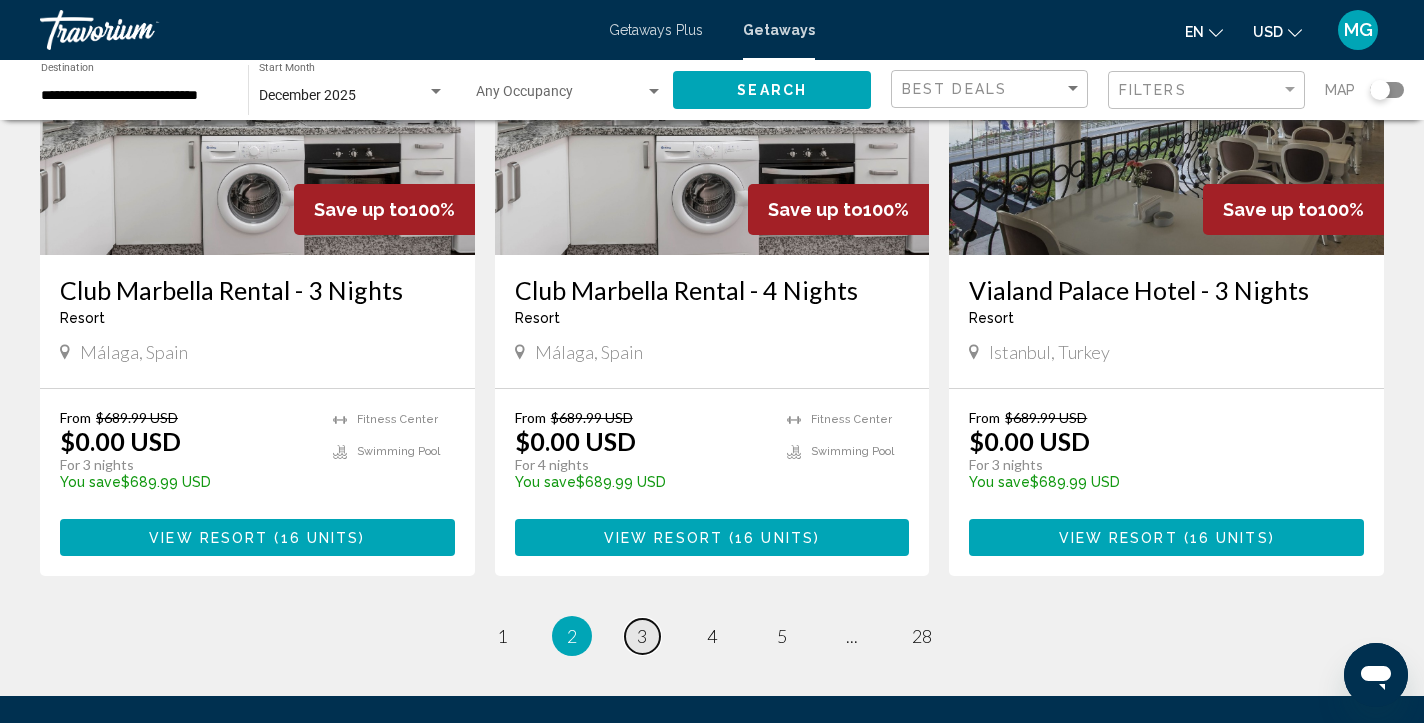 click on "3" at bounding box center [642, 636] 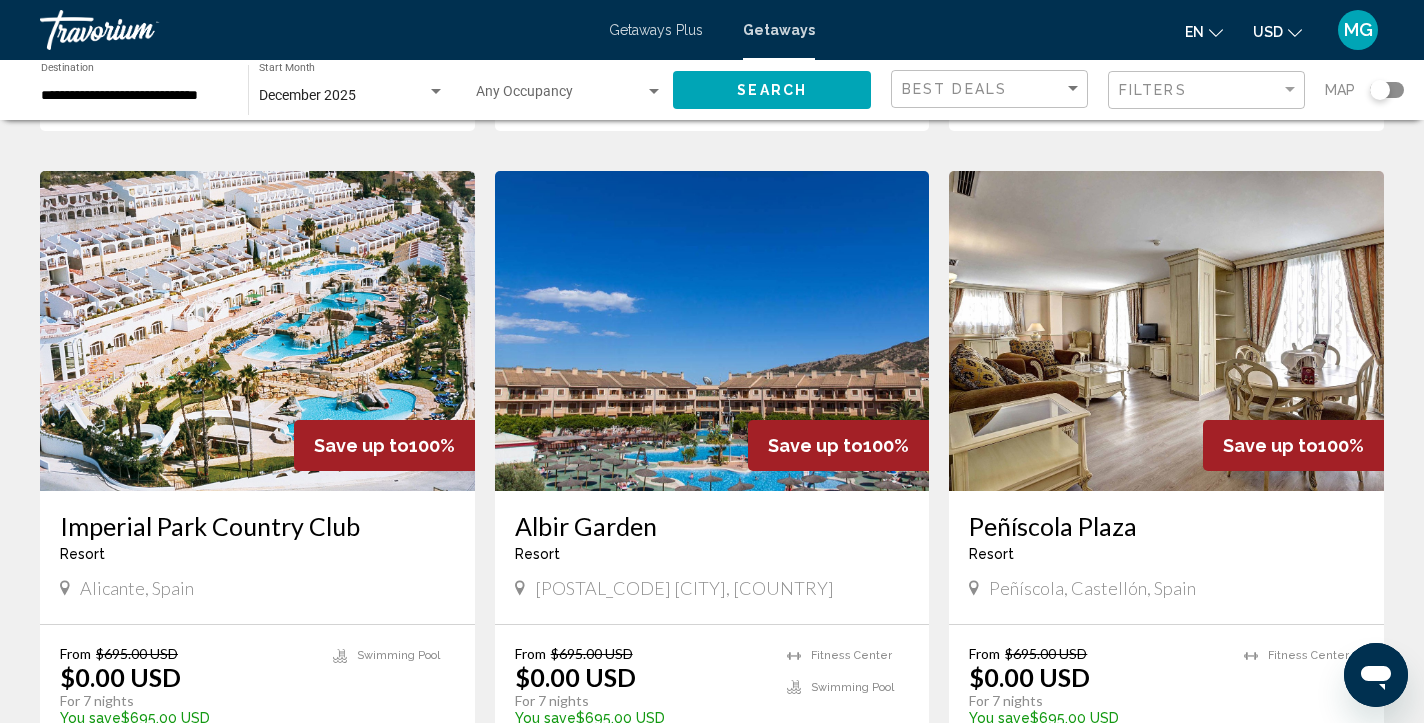 scroll, scrollTop: 1419, scrollLeft: 0, axis: vertical 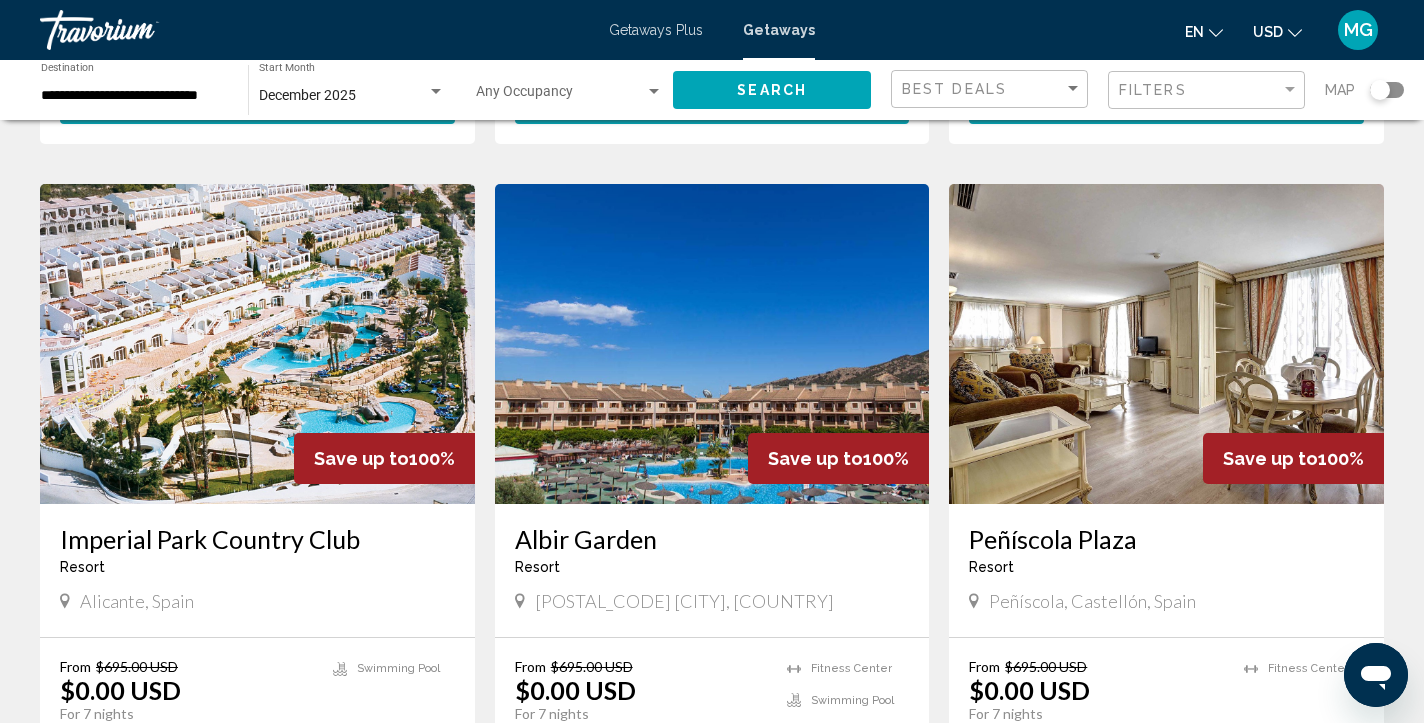 click on "**********" at bounding box center (134, 96) 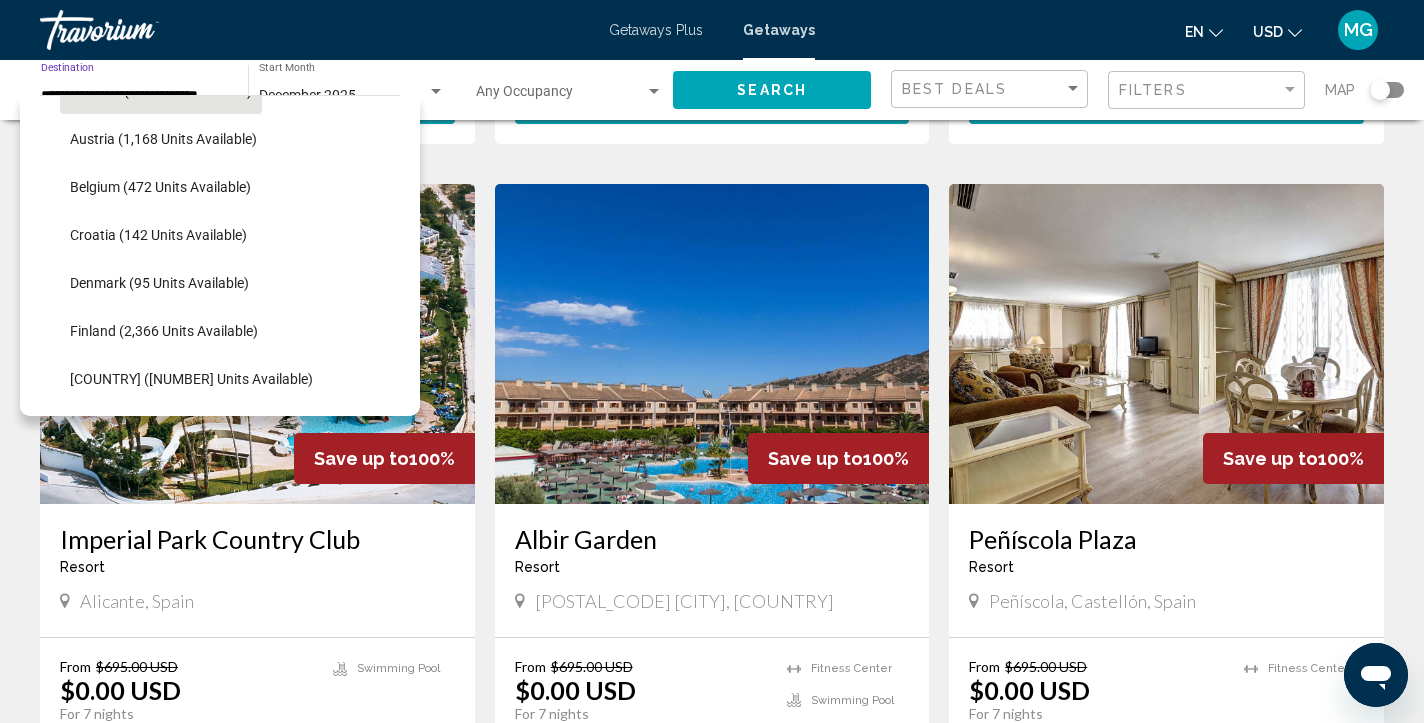 scroll, scrollTop: 355, scrollLeft: 0, axis: vertical 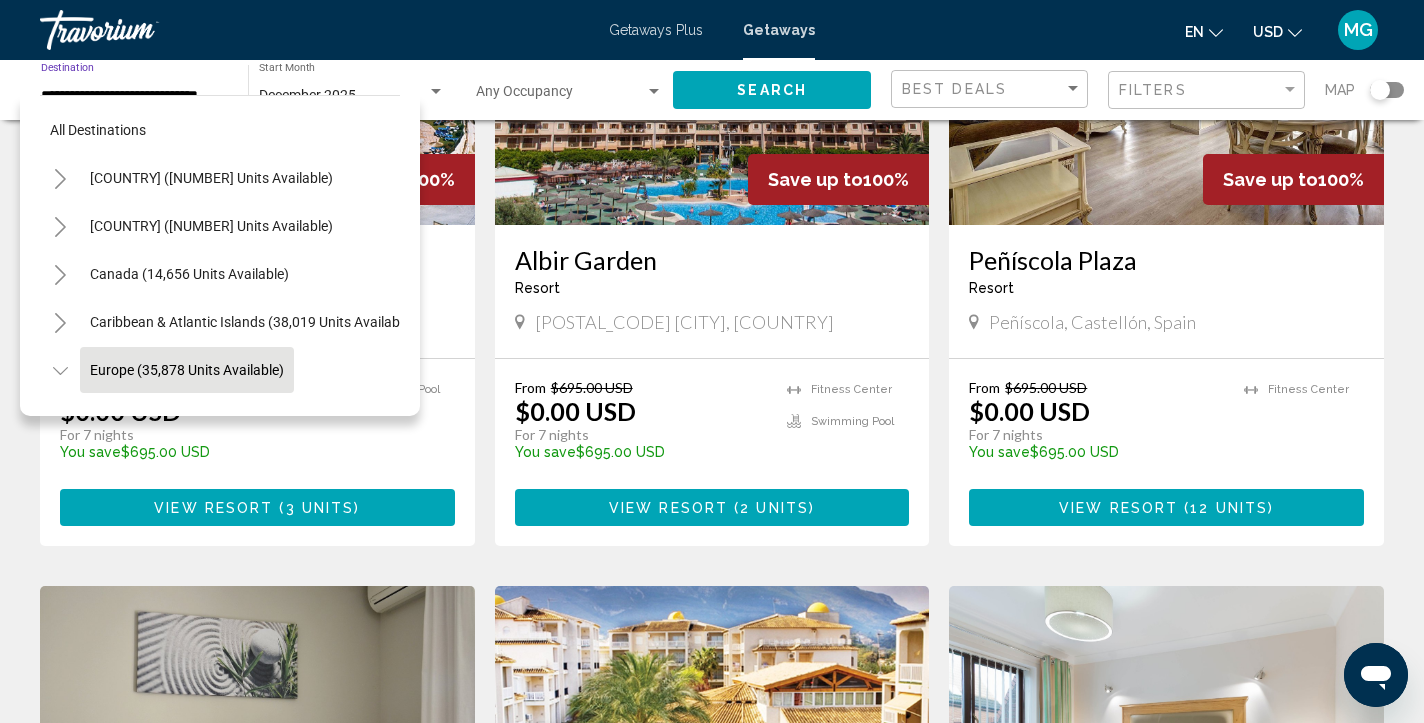 click 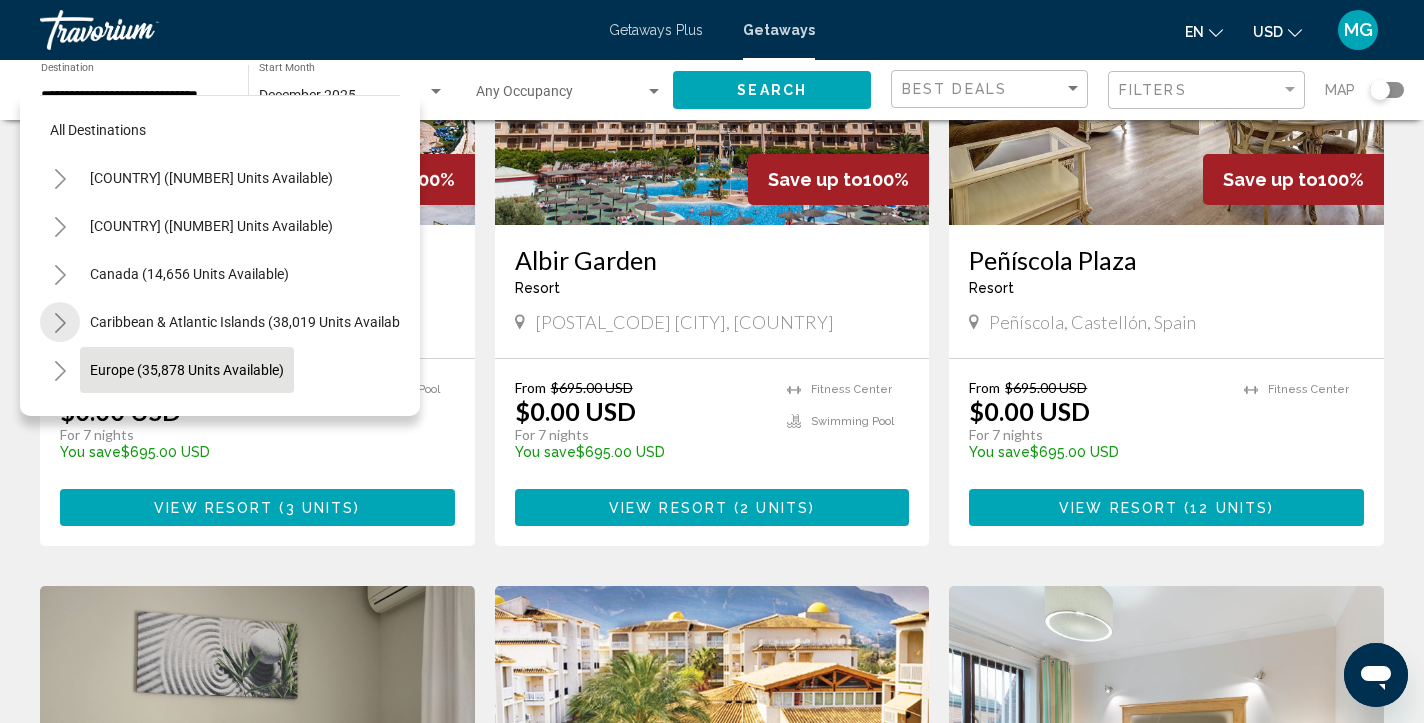 click 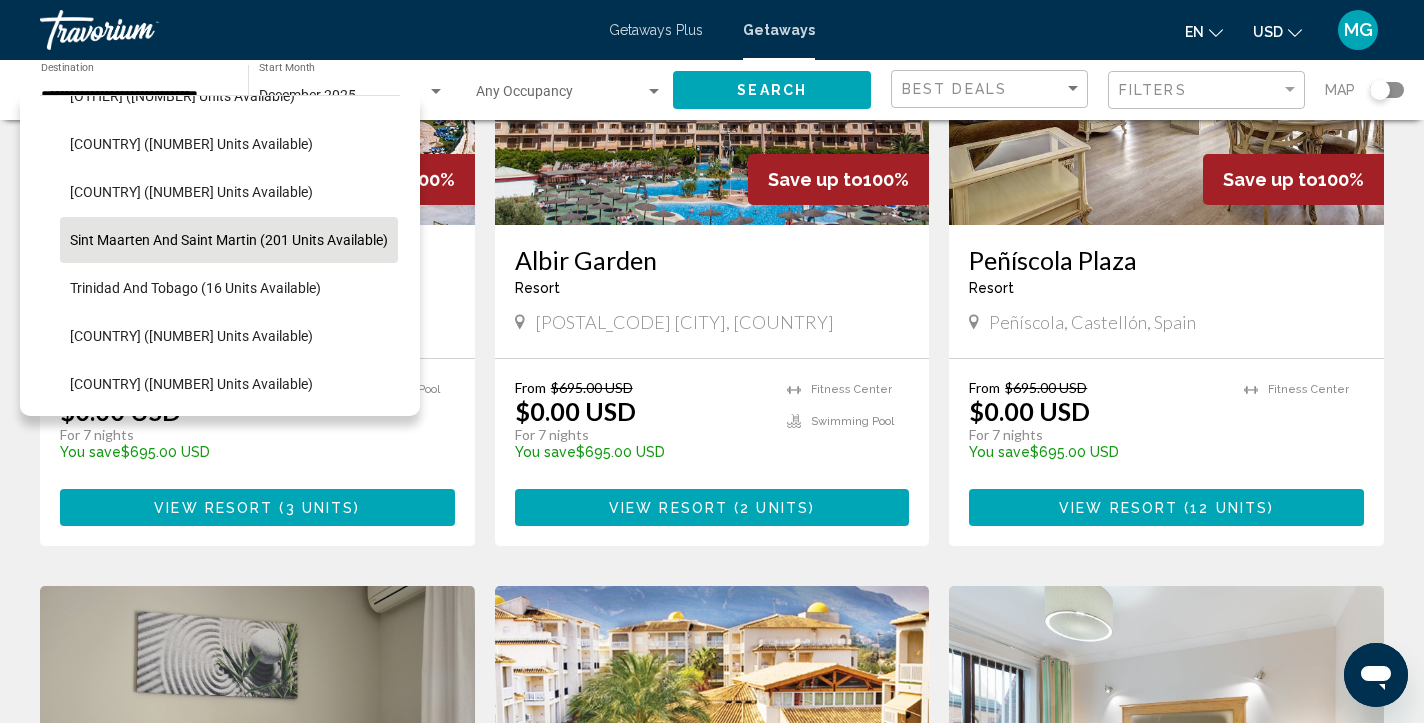 scroll, scrollTop: 614, scrollLeft: 0, axis: vertical 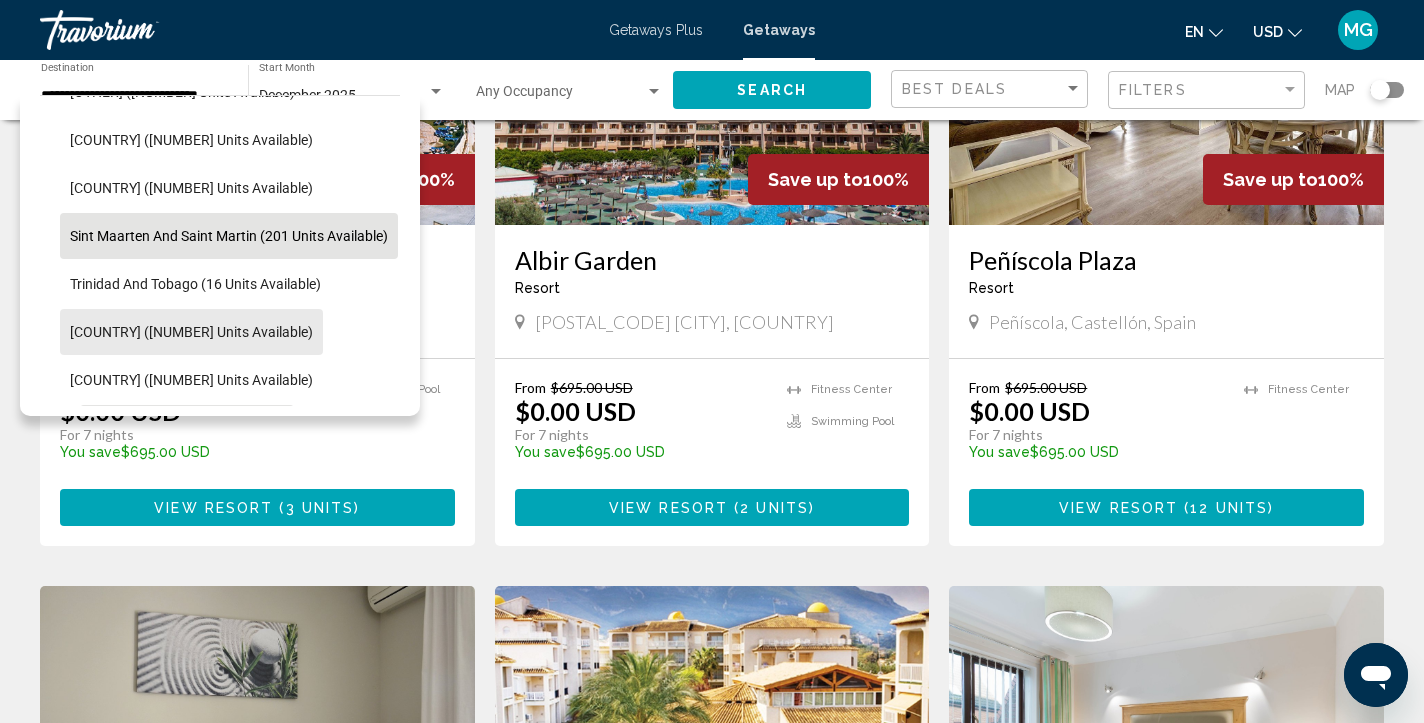 click on "[COUNTRY] ([NUMBER] units available)" 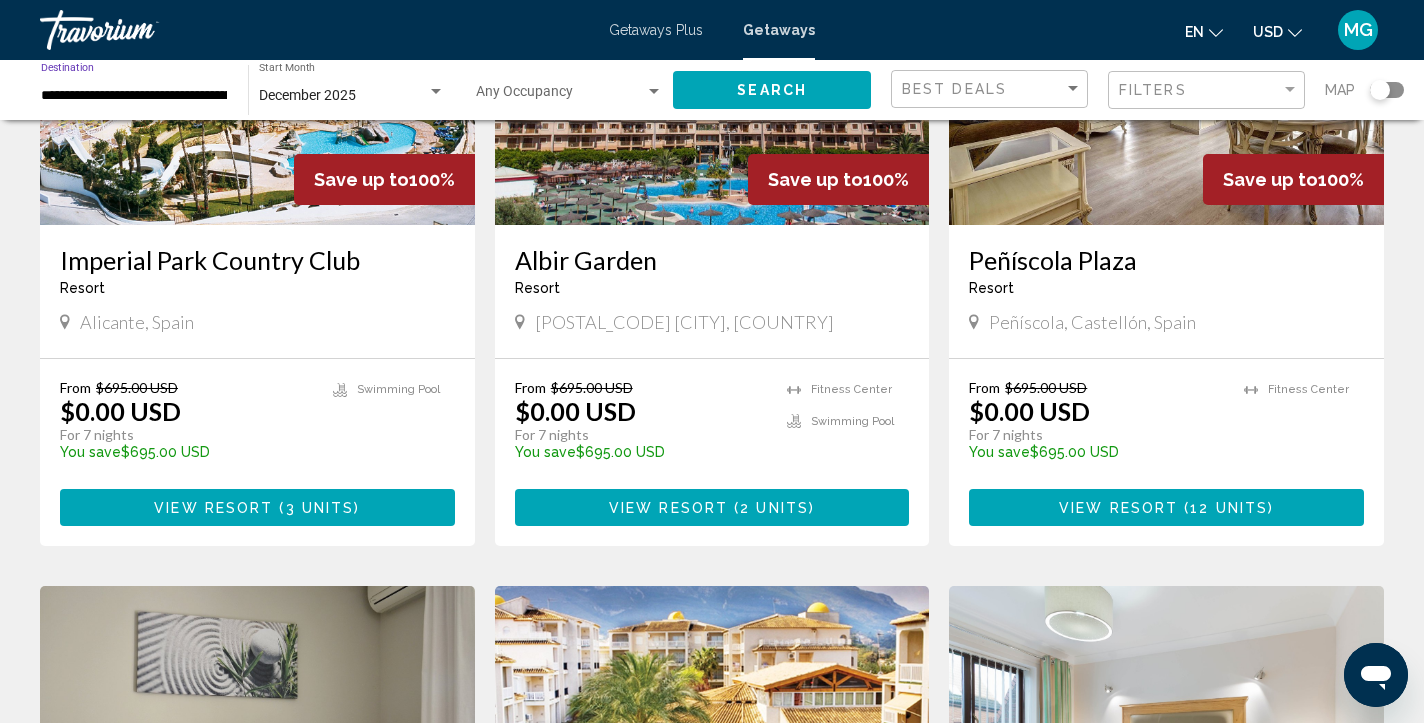 click on "Search" 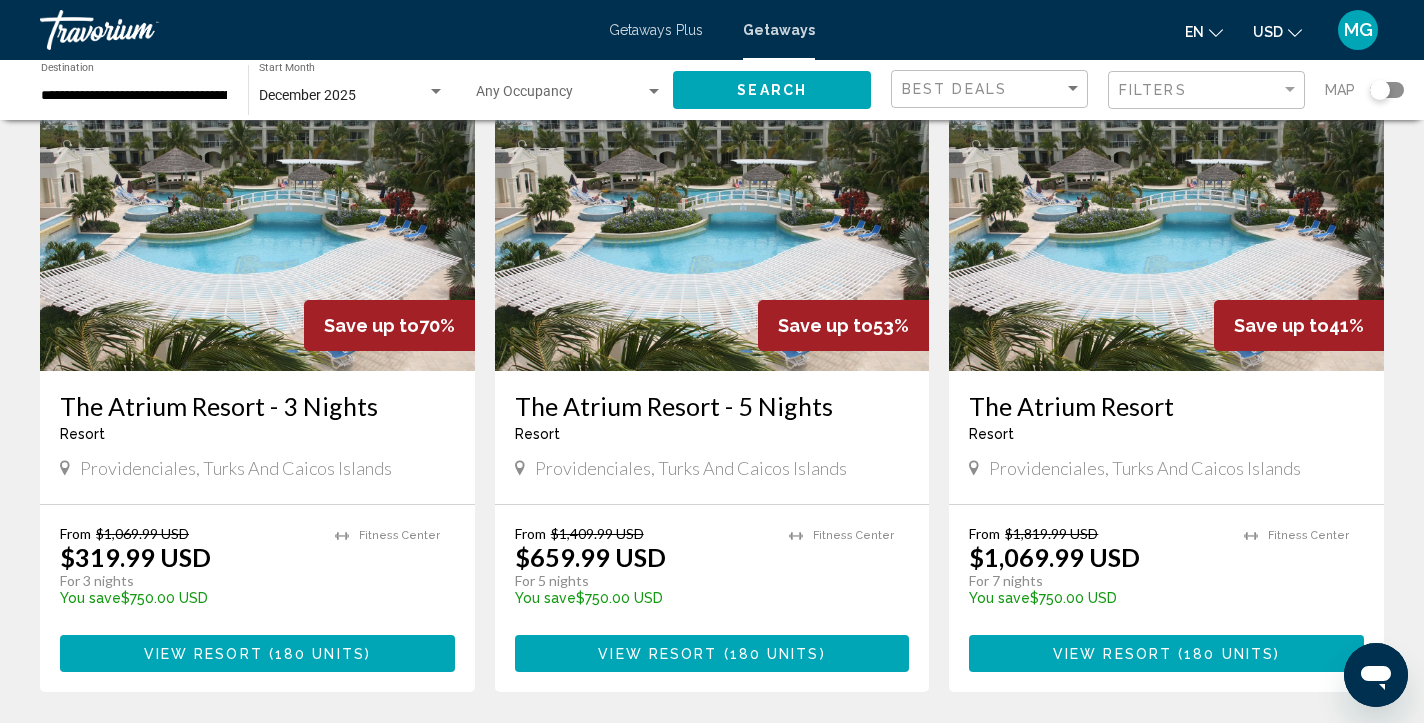 scroll, scrollTop: 175, scrollLeft: 0, axis: vertical 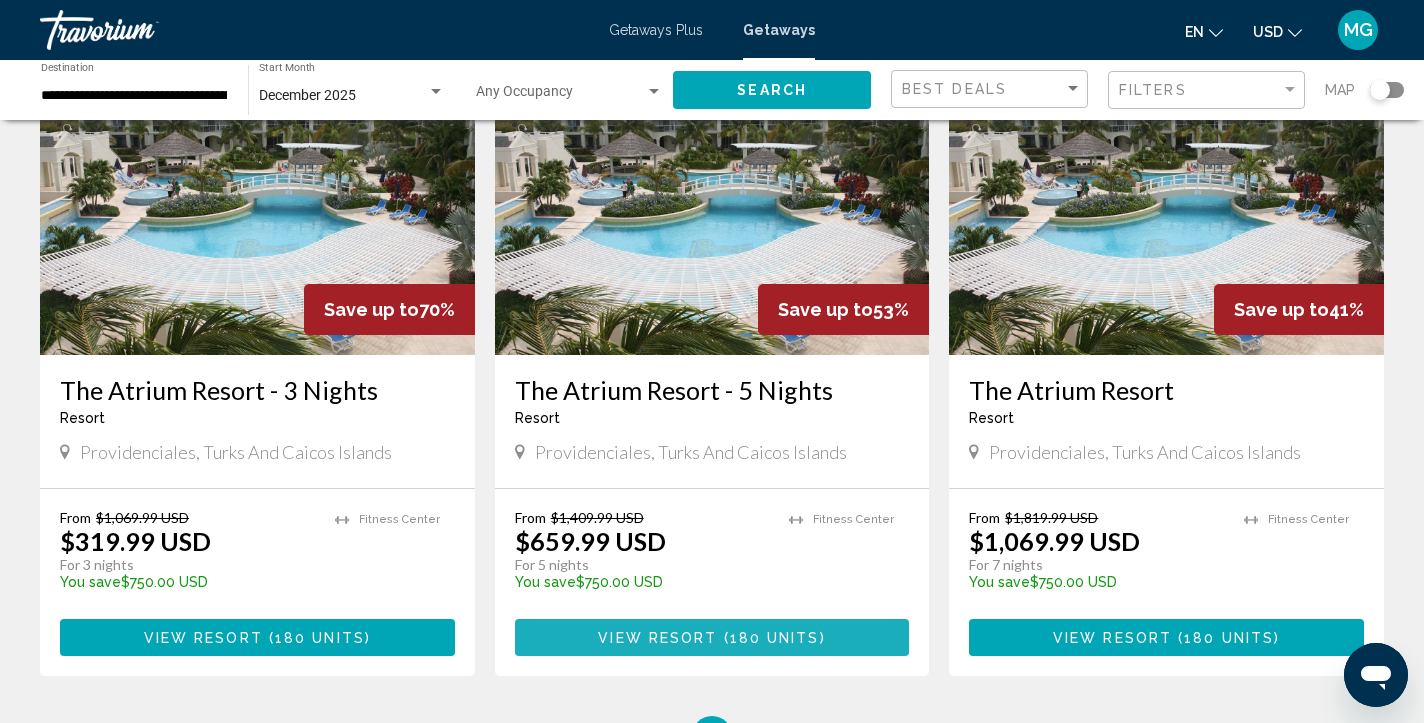 click on "View Resort" at bounding box center (657, 638) 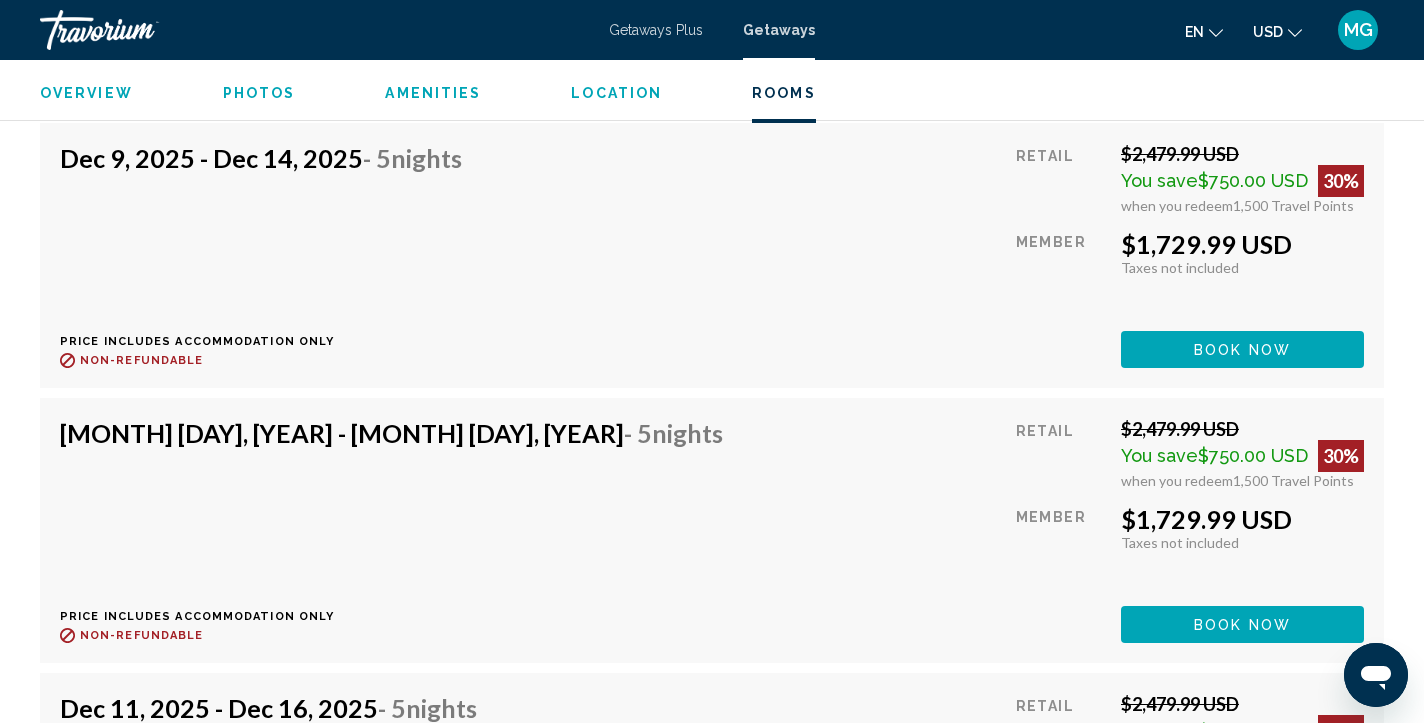 scroll, scrollTop: 14803, scrollLeft: 0, axis: vertical 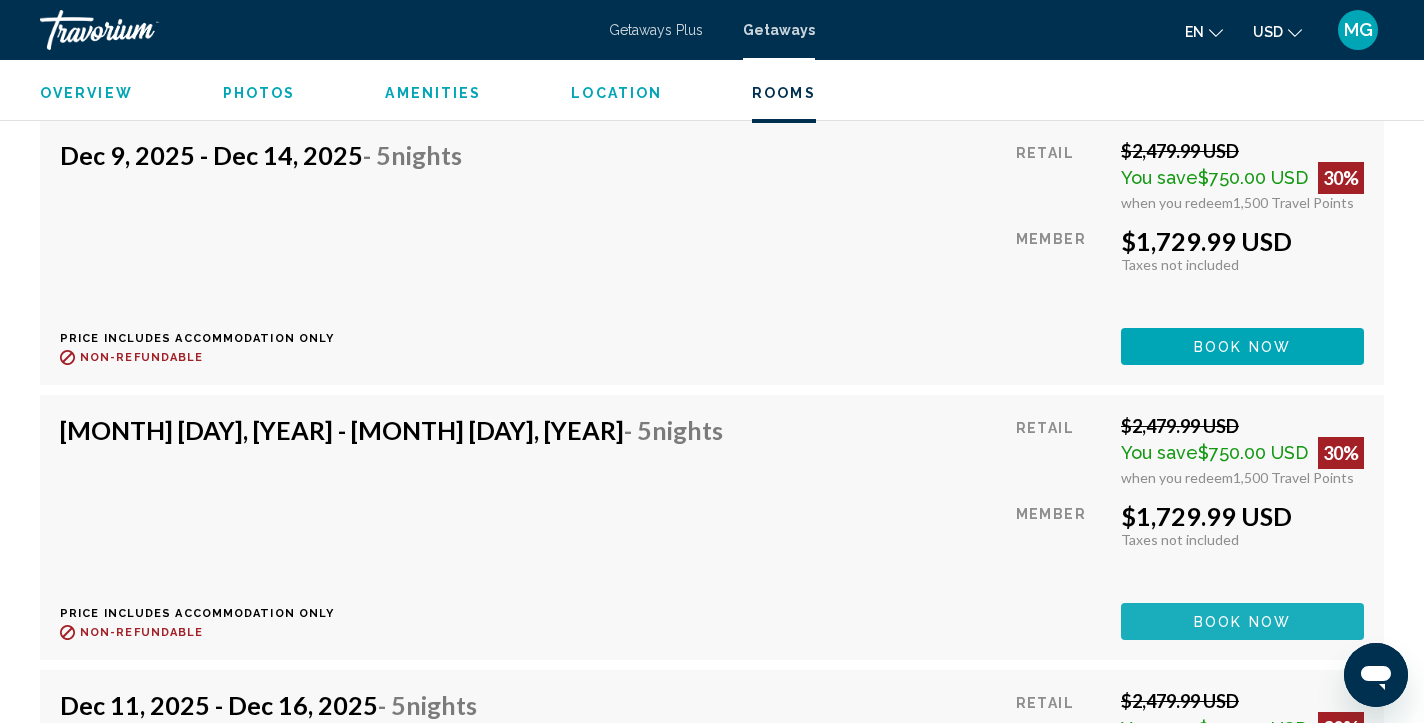 click on "Book now" at bounding box center [1242, 621] 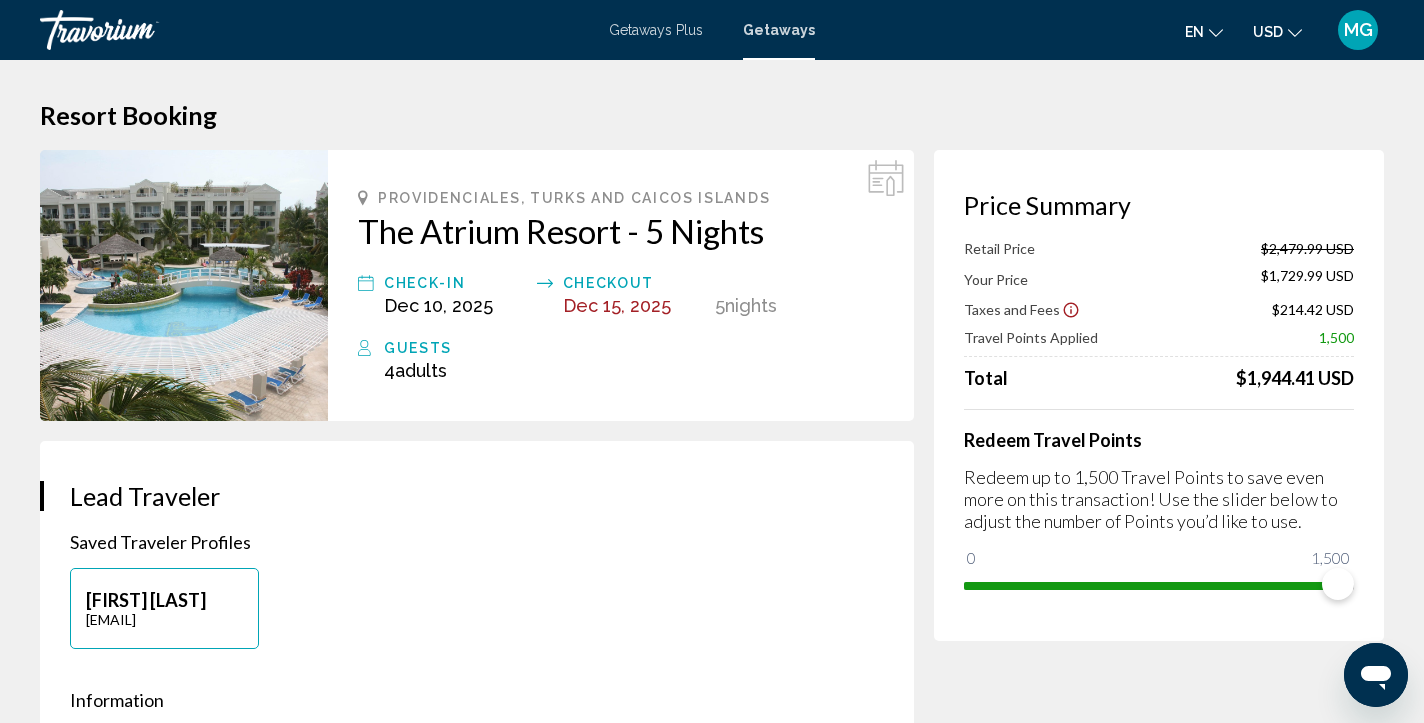 scroll, scrollTop: 7, scrollLeft: 0, axis: vertical 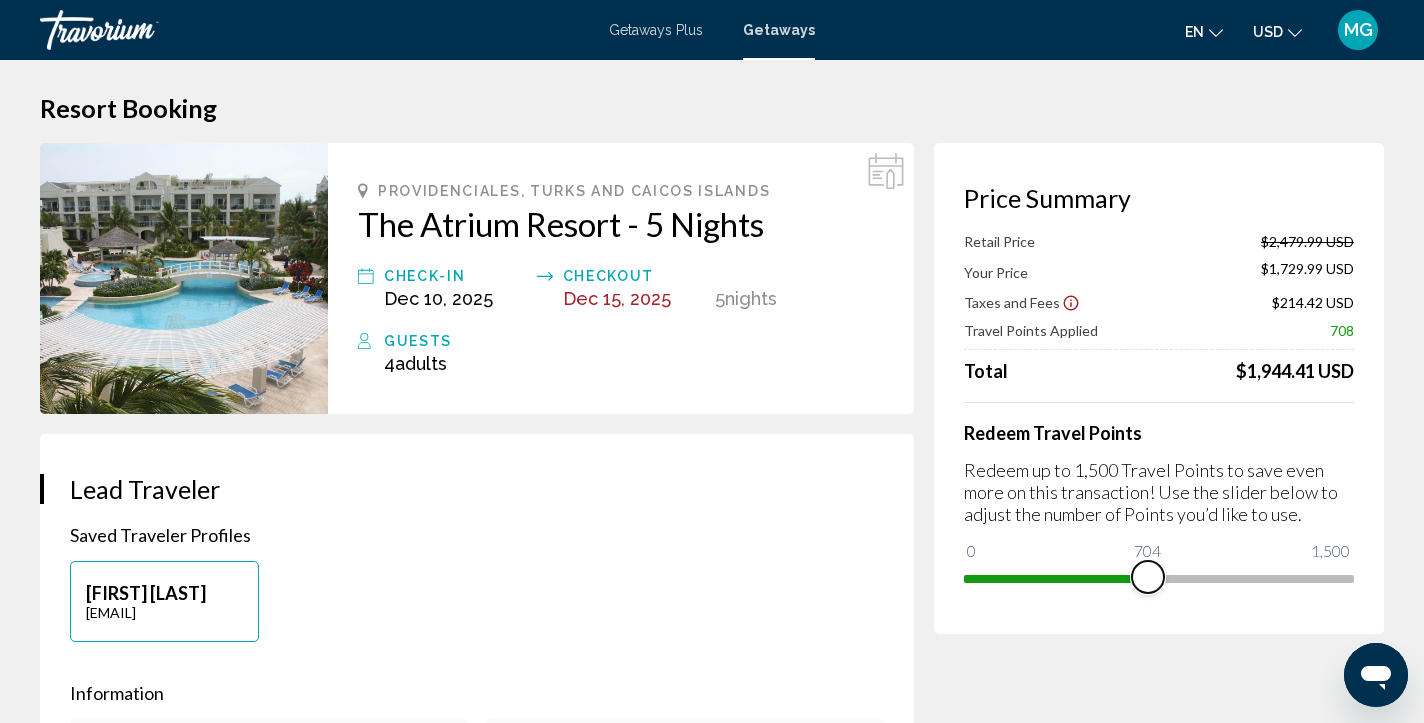 drag, startPoint x: 1340, startPoint y: 575, endPoint x: 1148, endPoint y: 676, distance: 216.94469 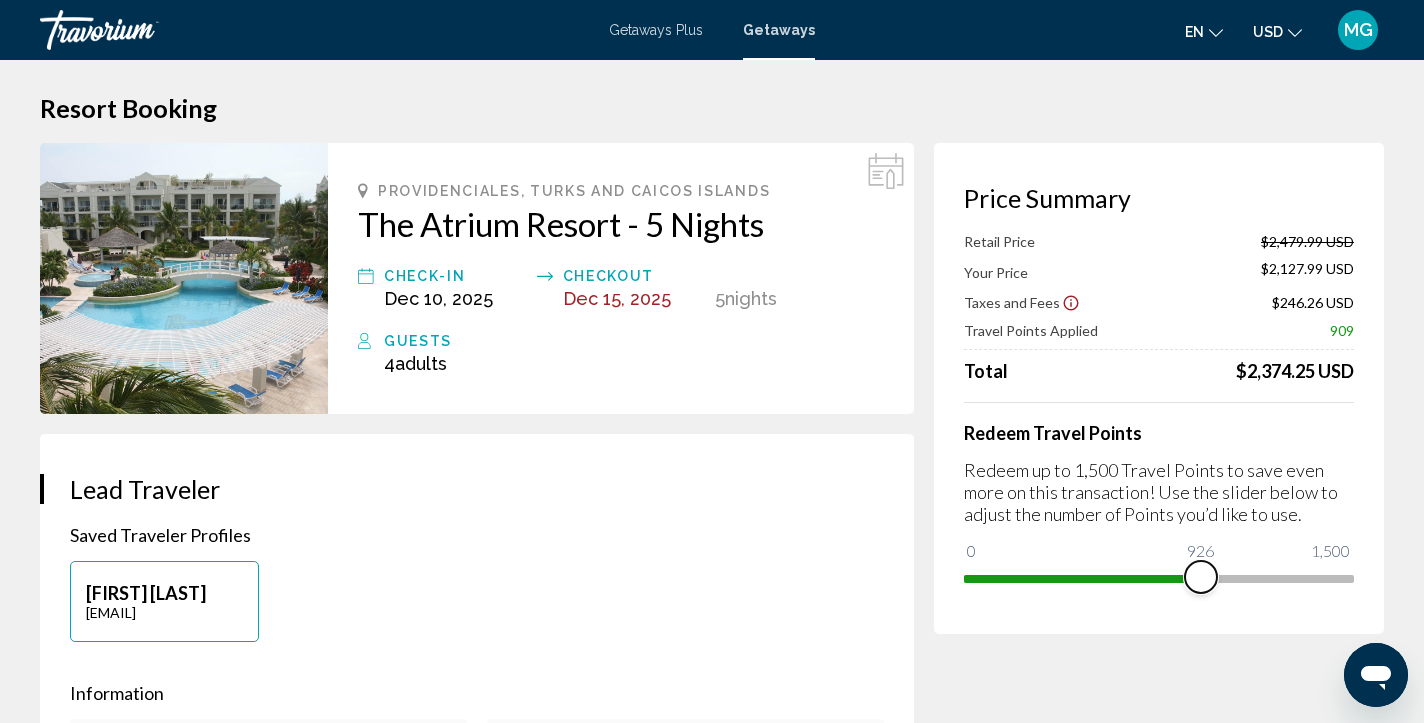 drag, startPoint x: 1148, startPoint y: 579, endPoint x: 1248, endPoint y: 535, distance: 109.252 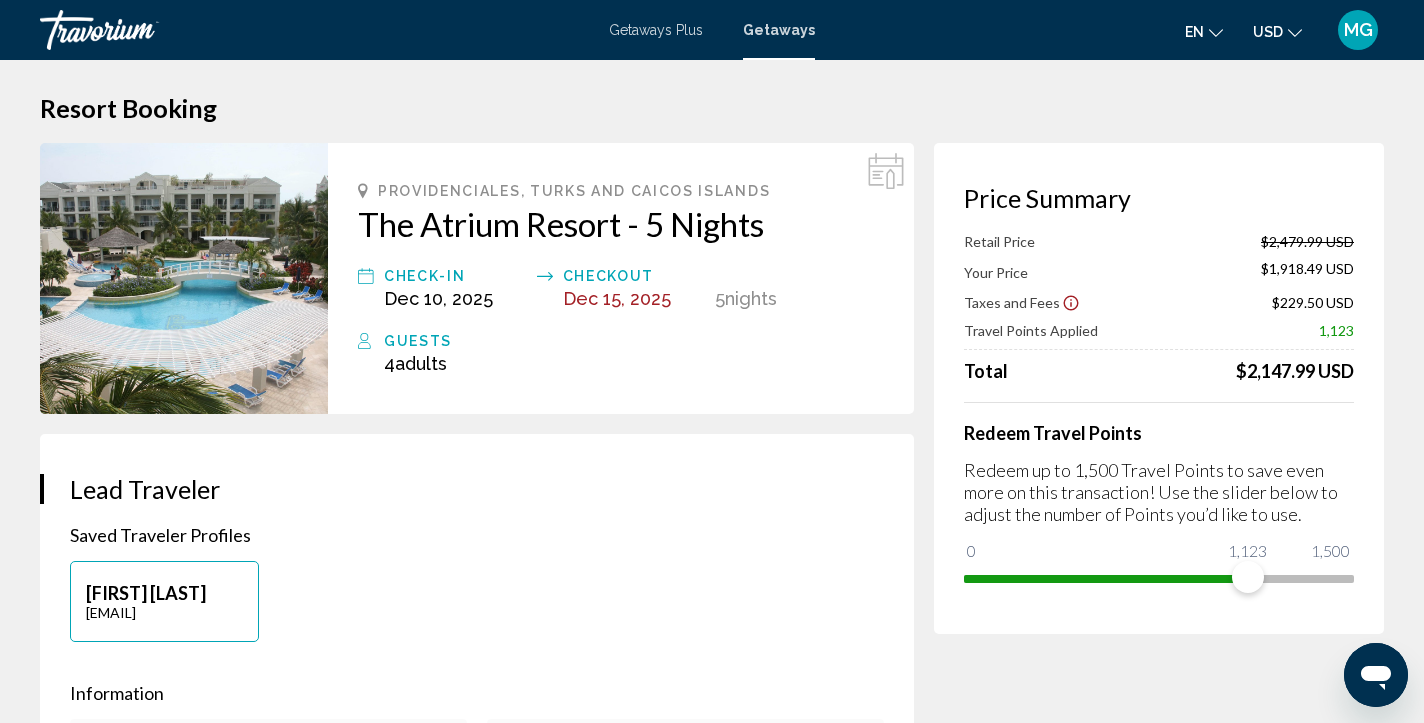 click on "Redeem  Travel Points Redeem up to 1,500  Travel Points to save even more on this transaction! Use the slider below to adjust the number of Points you’d like to use. 0 1,500 1,123" at bounding box center (1159, 498) 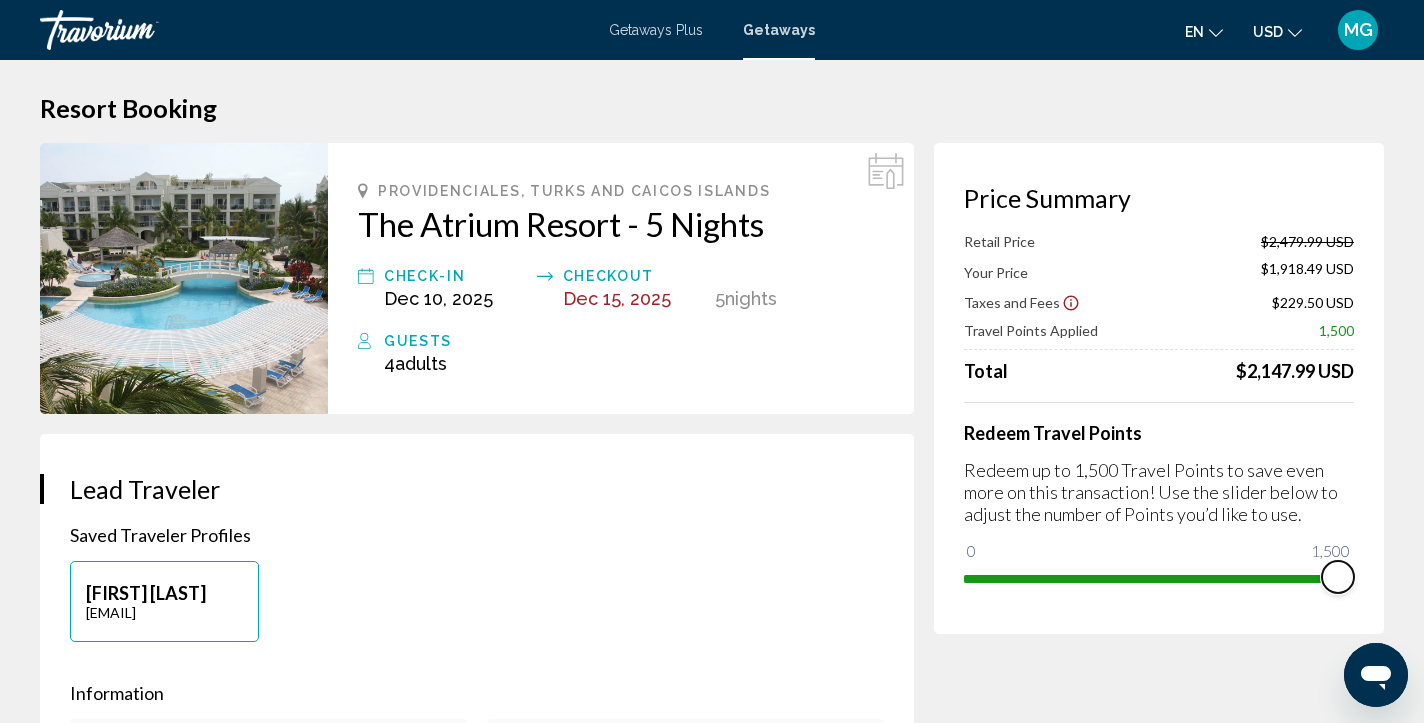 drag, startPoint x: 1248, startPoint y: 568, endPoint x: 1365, endPoint y: 534, distance: 121.84006 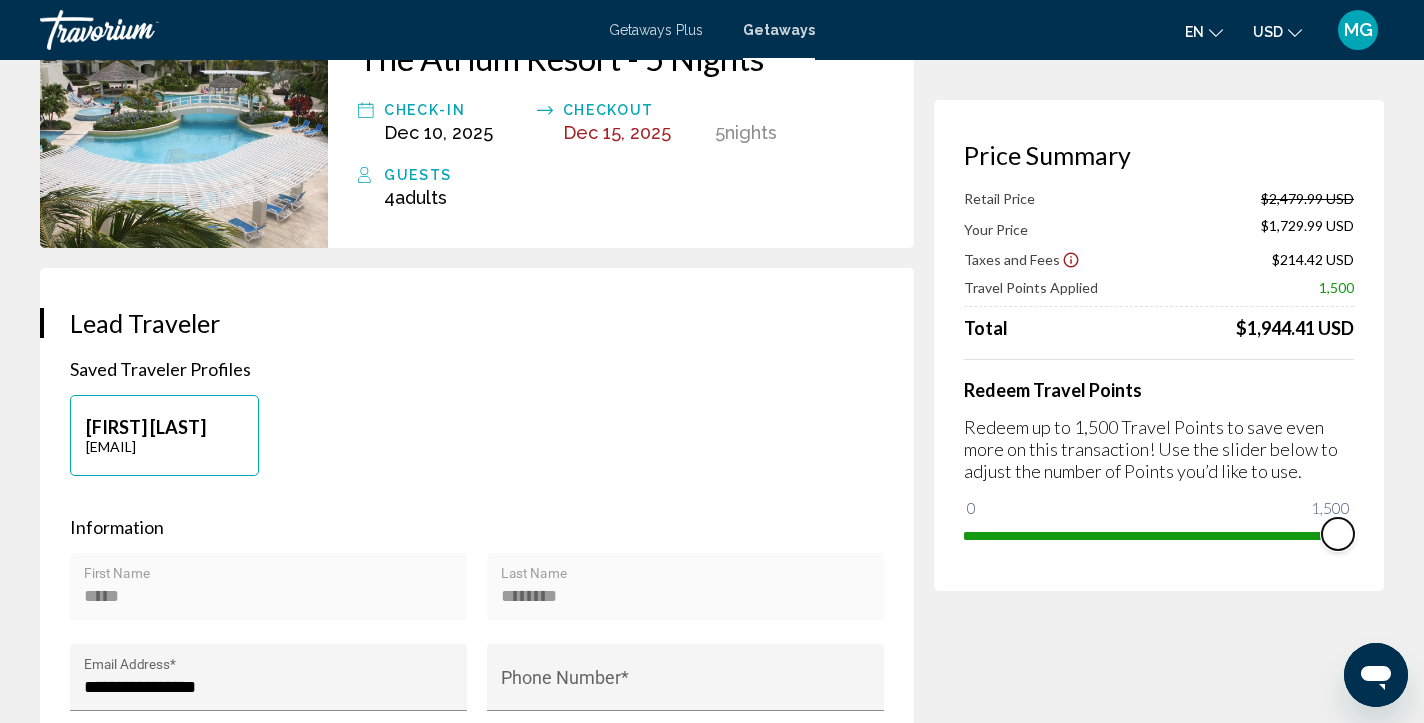 scroll, scrollTop: 0, scrollLeft: 0, axis: both 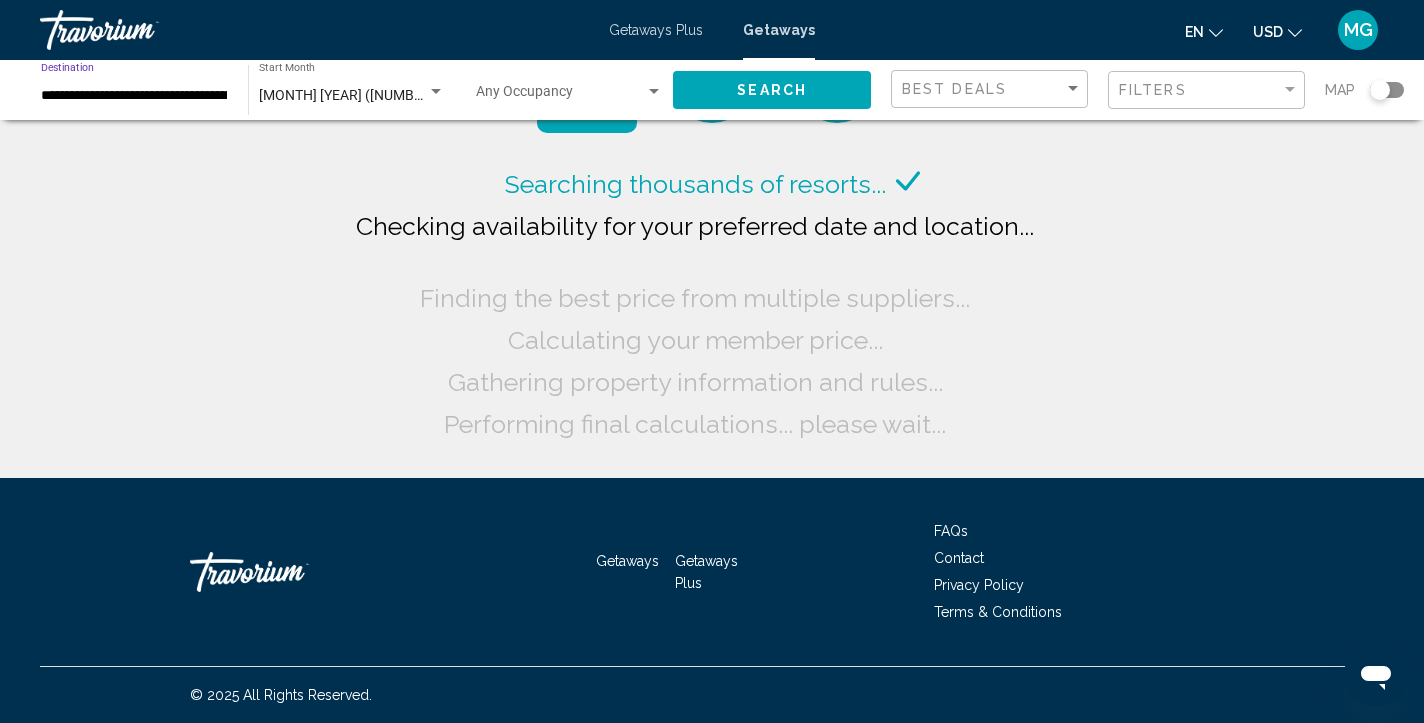 click on "**********" at bounding box center [134, 96] 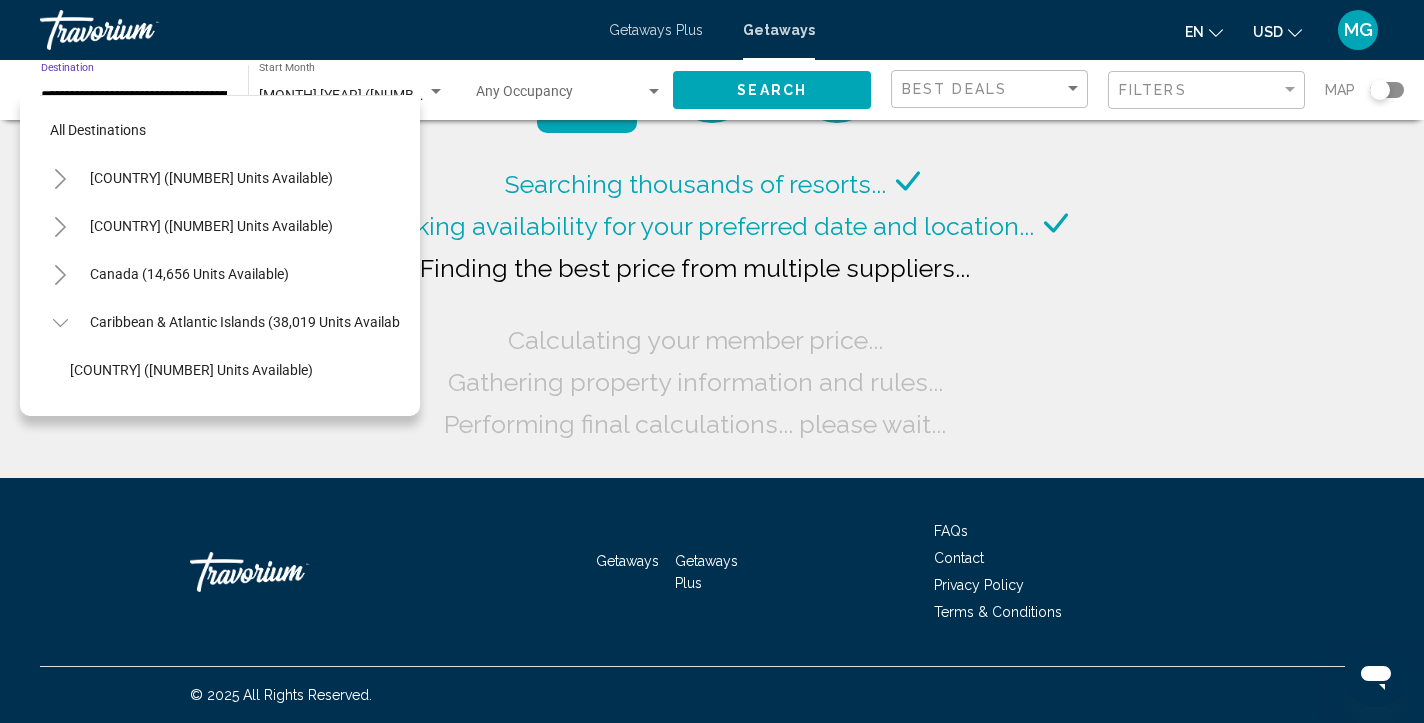 scroll, scrollTop: 695, scrollLeft: 0, axis: vertical 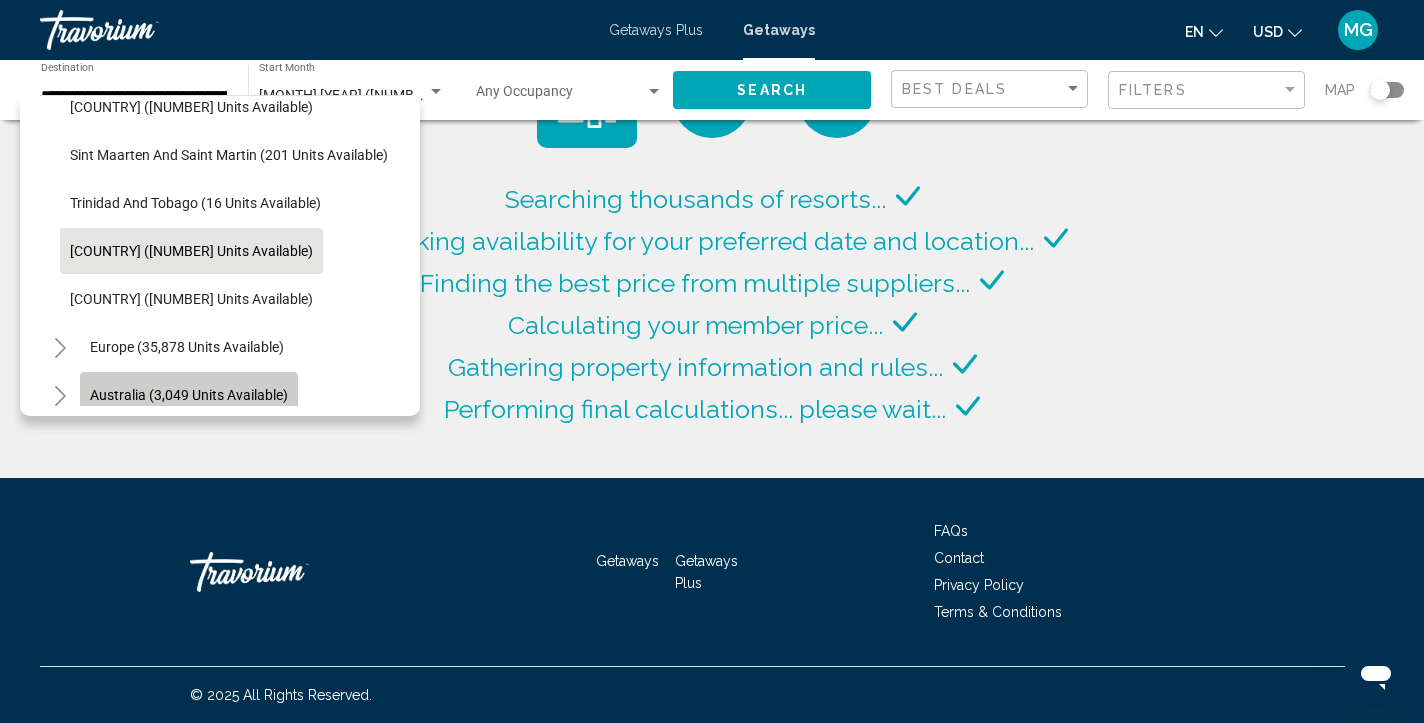 click on "Australia (3,049 units available)" 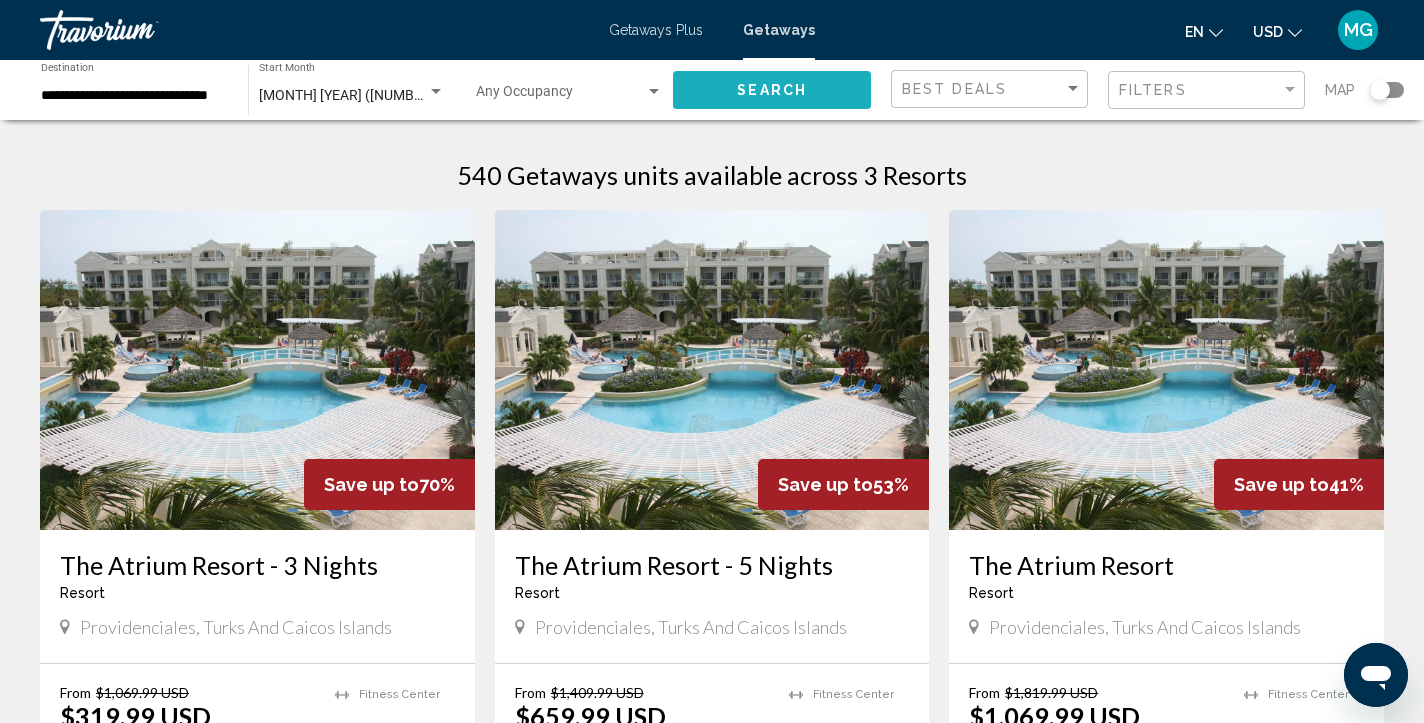click on "Search" 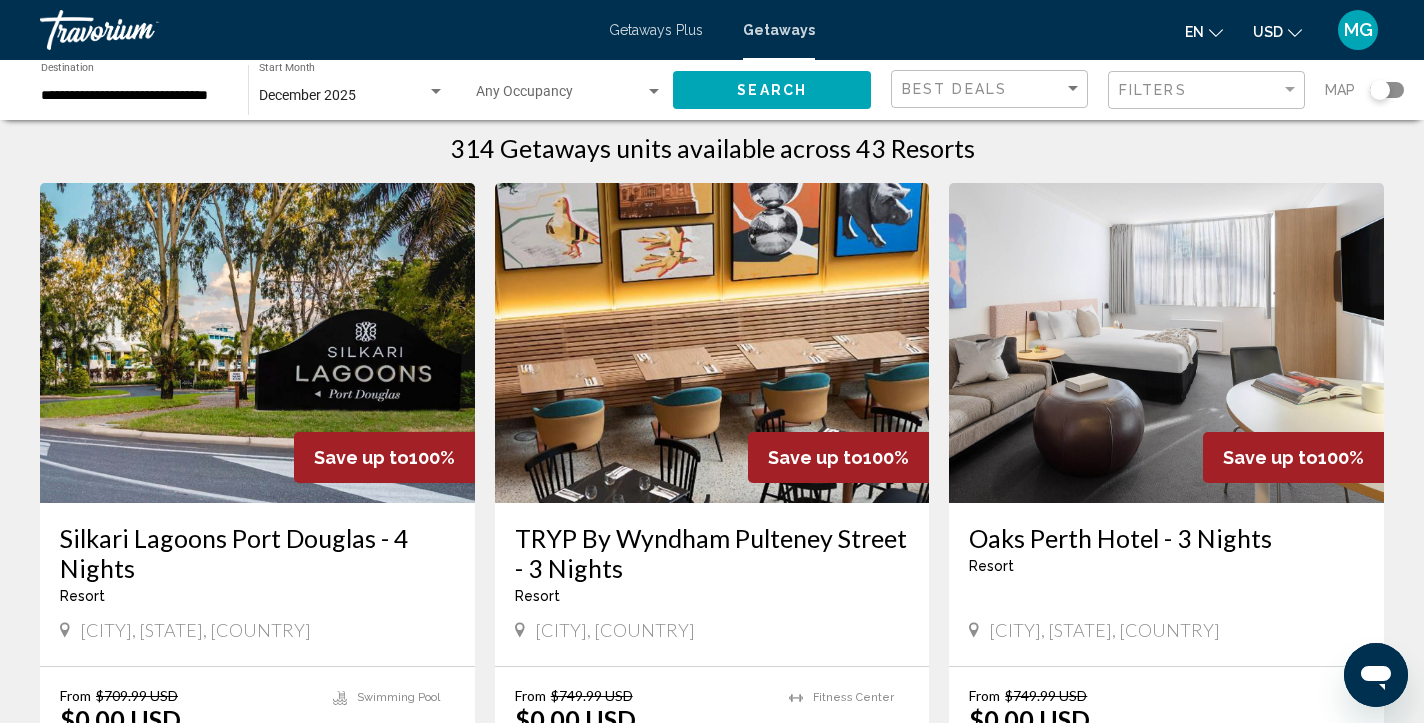 scroll, scrollTop: 0, scrollLeft: 0, axis: both 